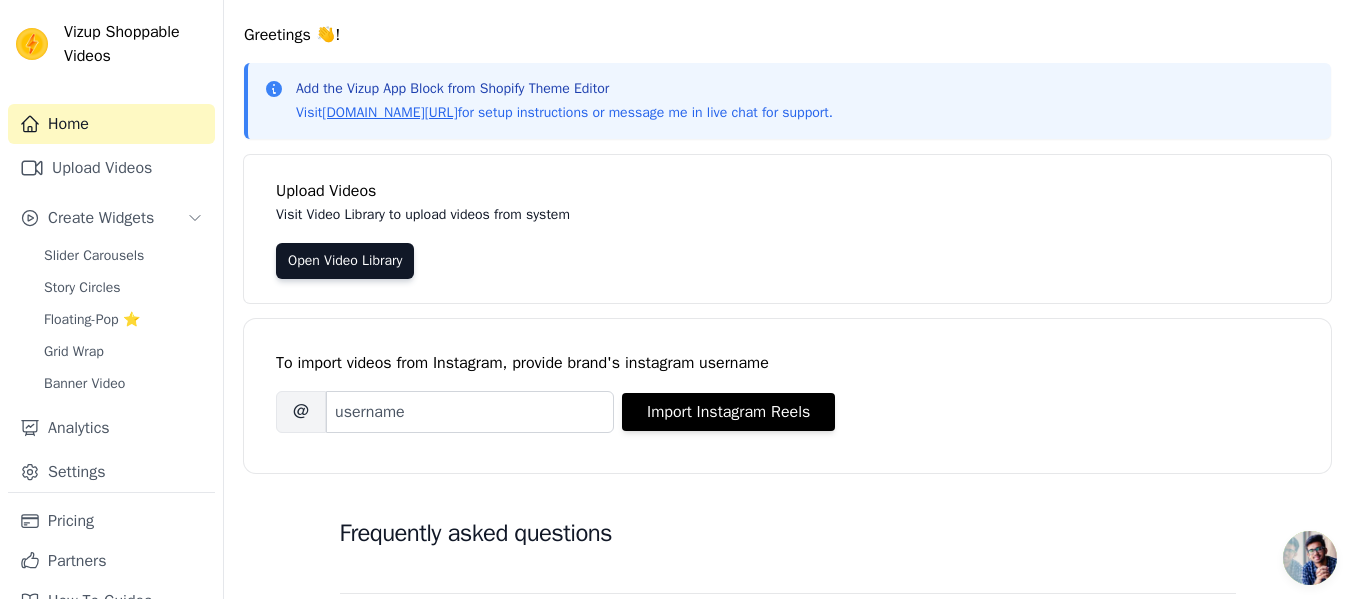 scroll, scrollTop: 0, scrollLeft: 0, axis: both 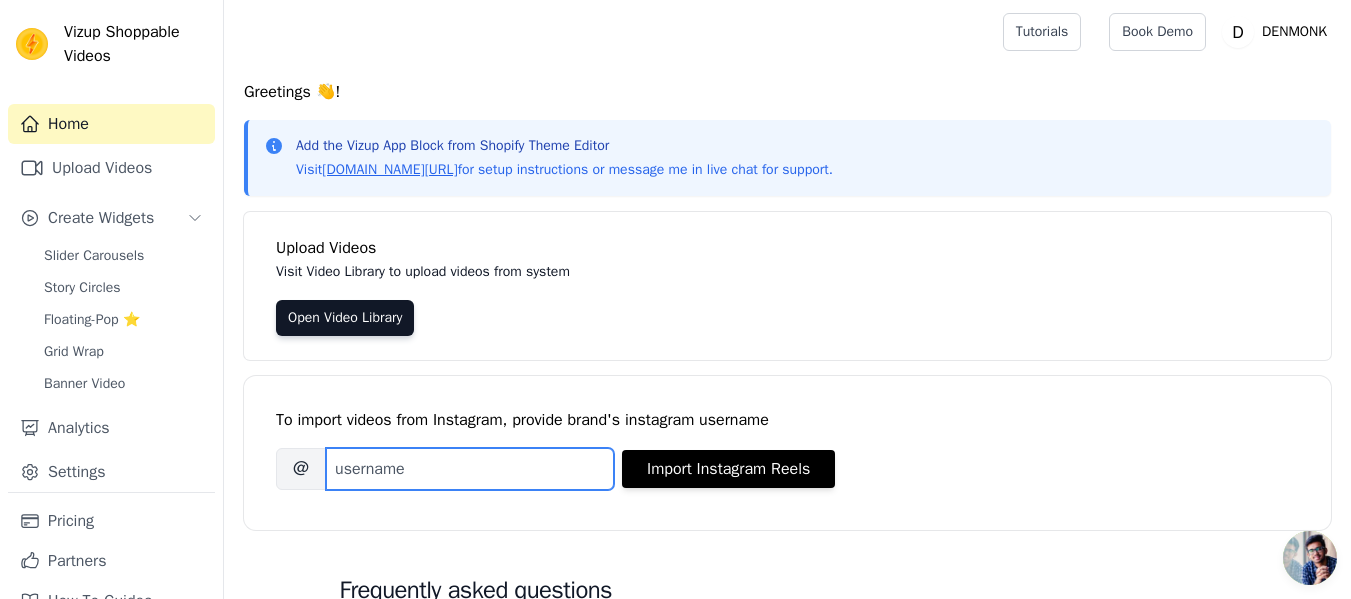 click on "Brand's Instagram Username" at bounding box center [470, 469] 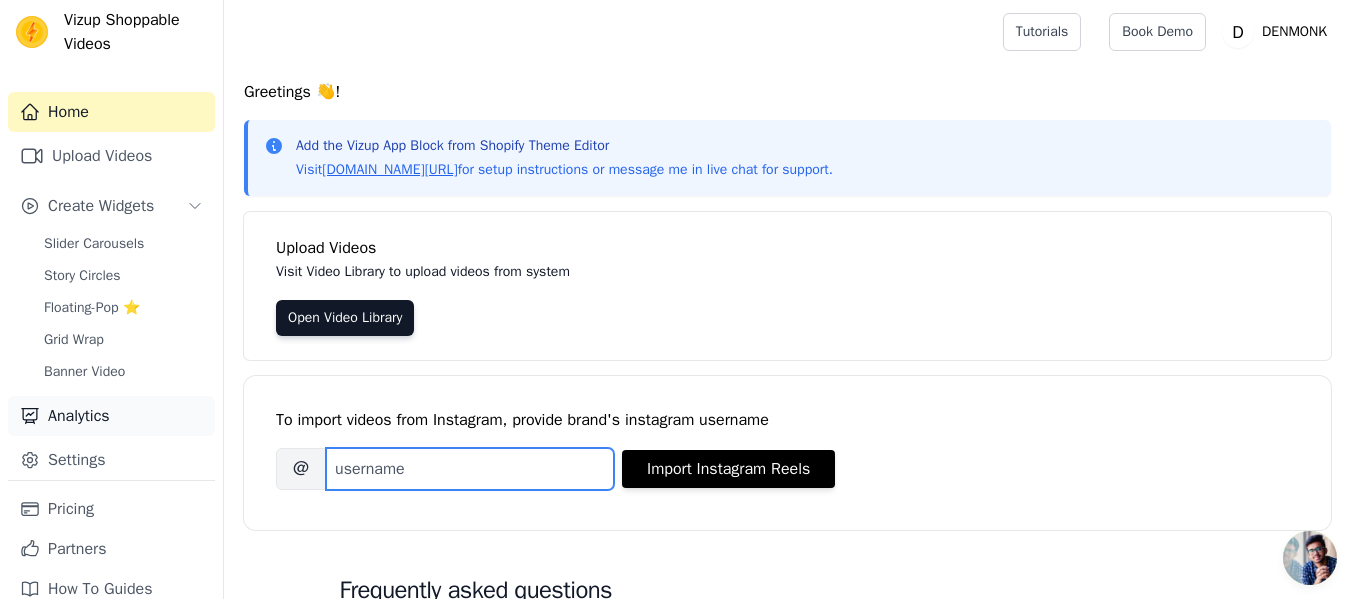 scroll, scrollTop: 0, scrollLeft: 0, axis: both 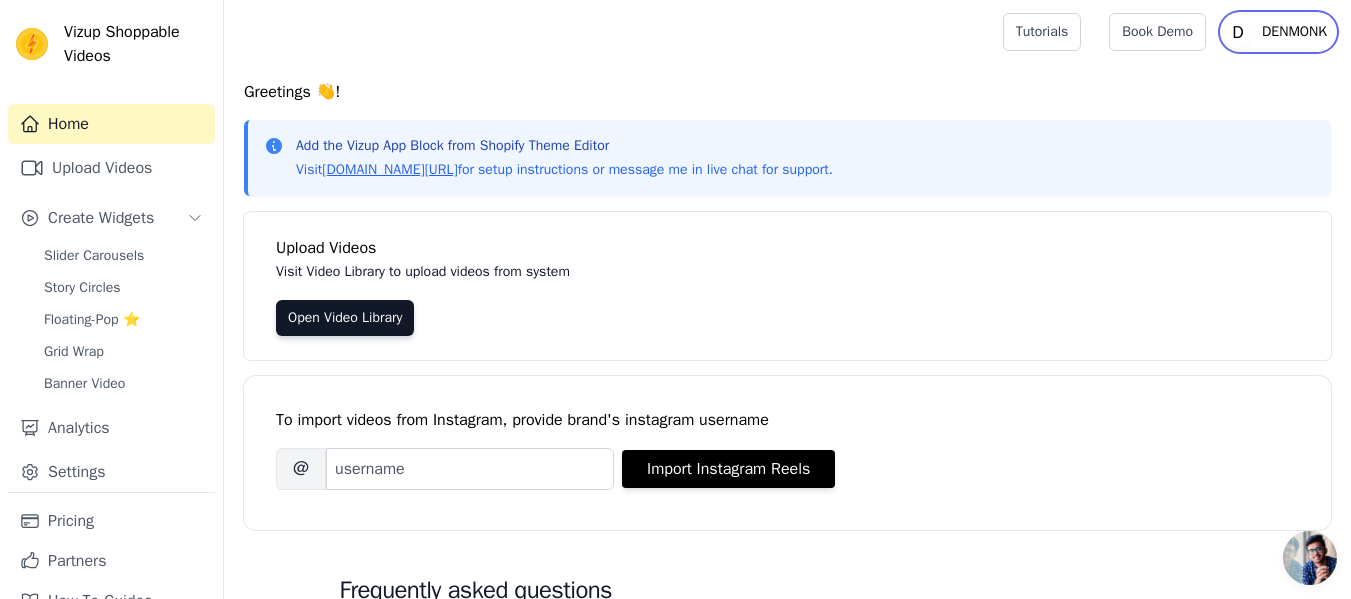 click on "DENMONK" at bounding box center (1294, 32) 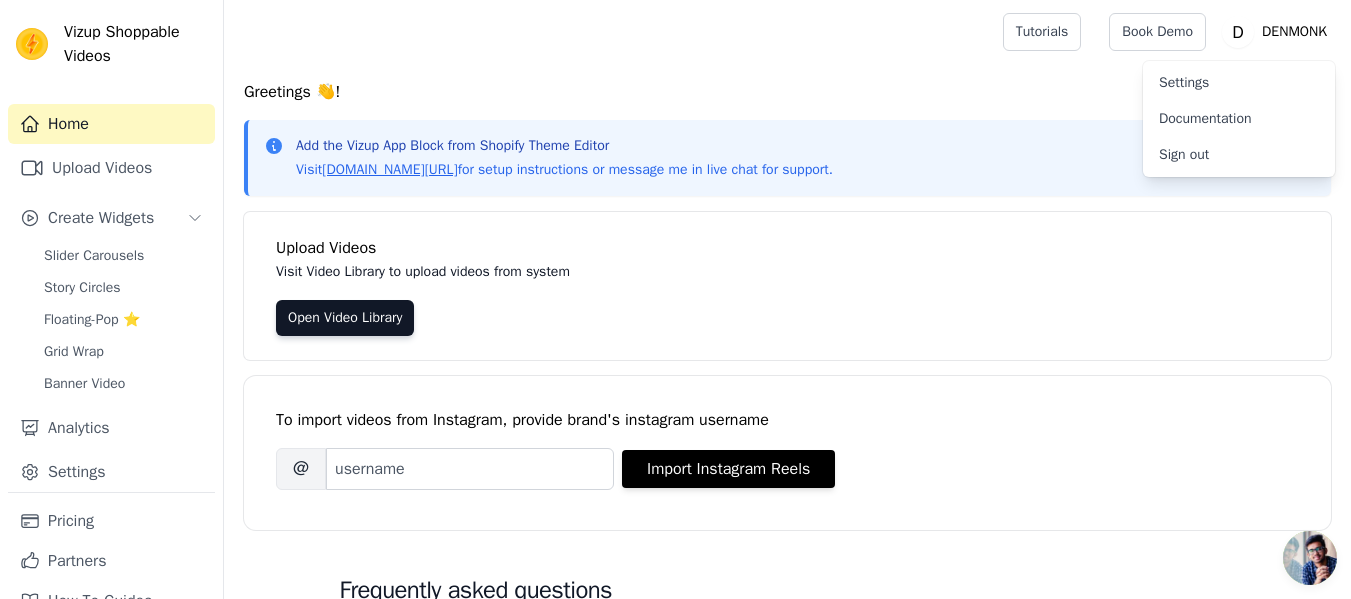 click on "Add the Vizup App Block from Shopify Theme Editor   Visit  vizupcommerce.com/docs  for setup instructions or message me in live chat for support." at bounding box center [787, 158] 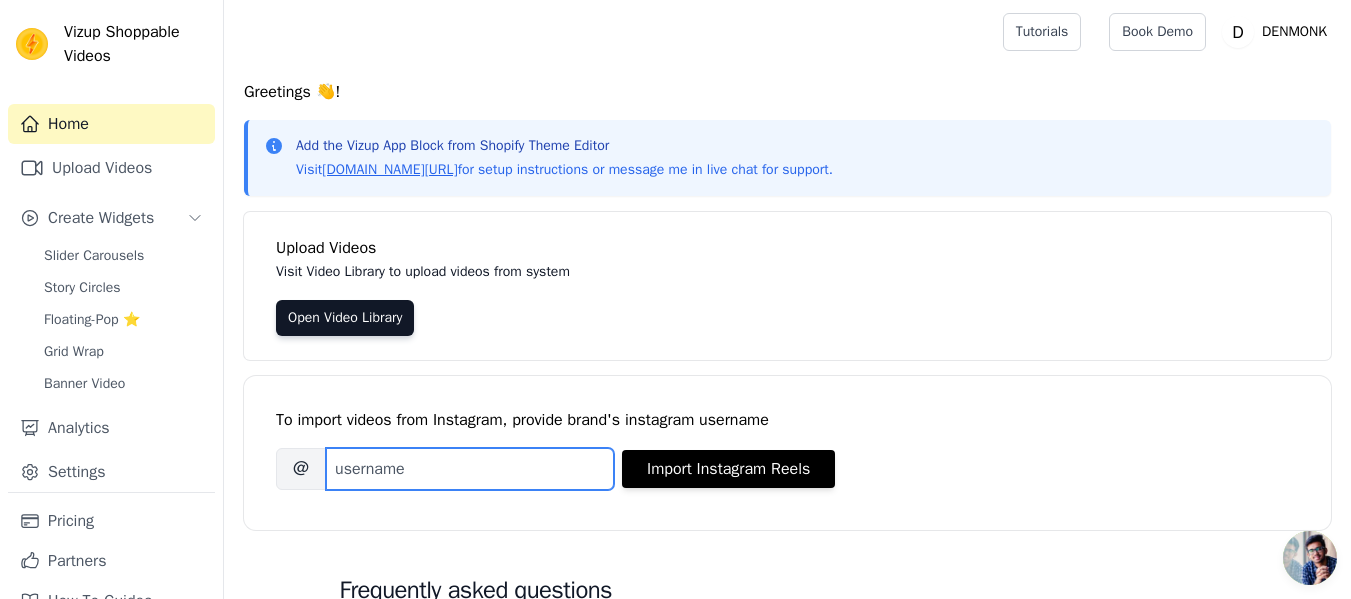 click on "Brand's Instagram Username" at bounding box center [470, 469] 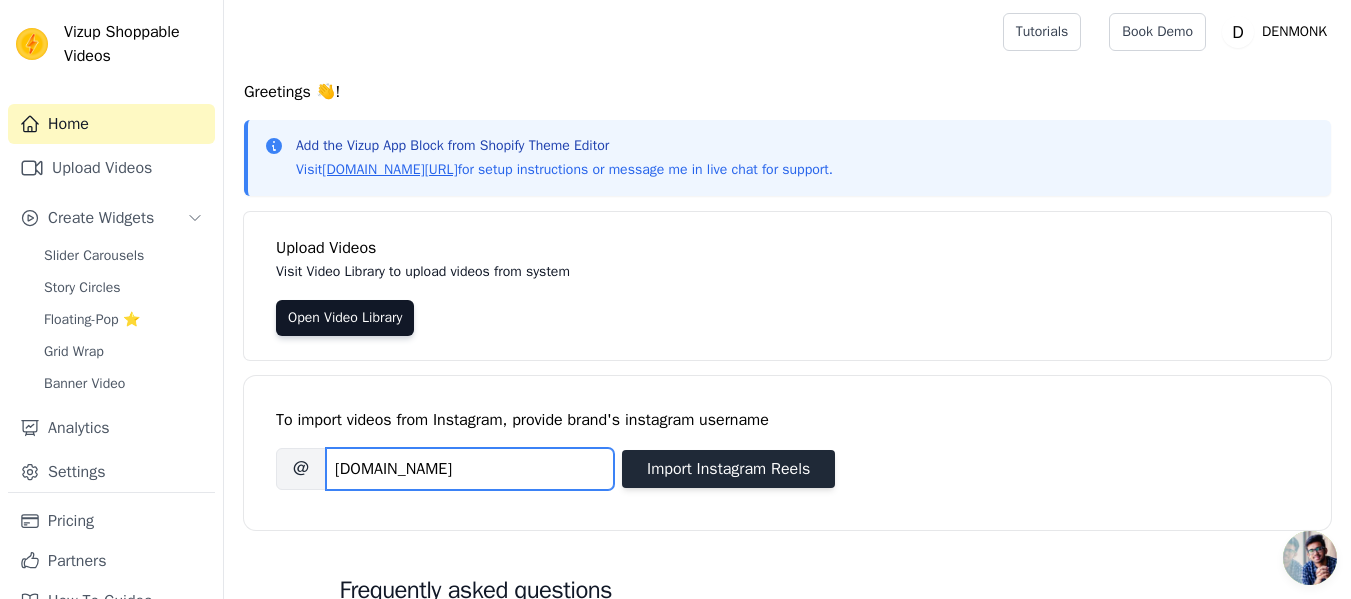 type on "denmonk.in" 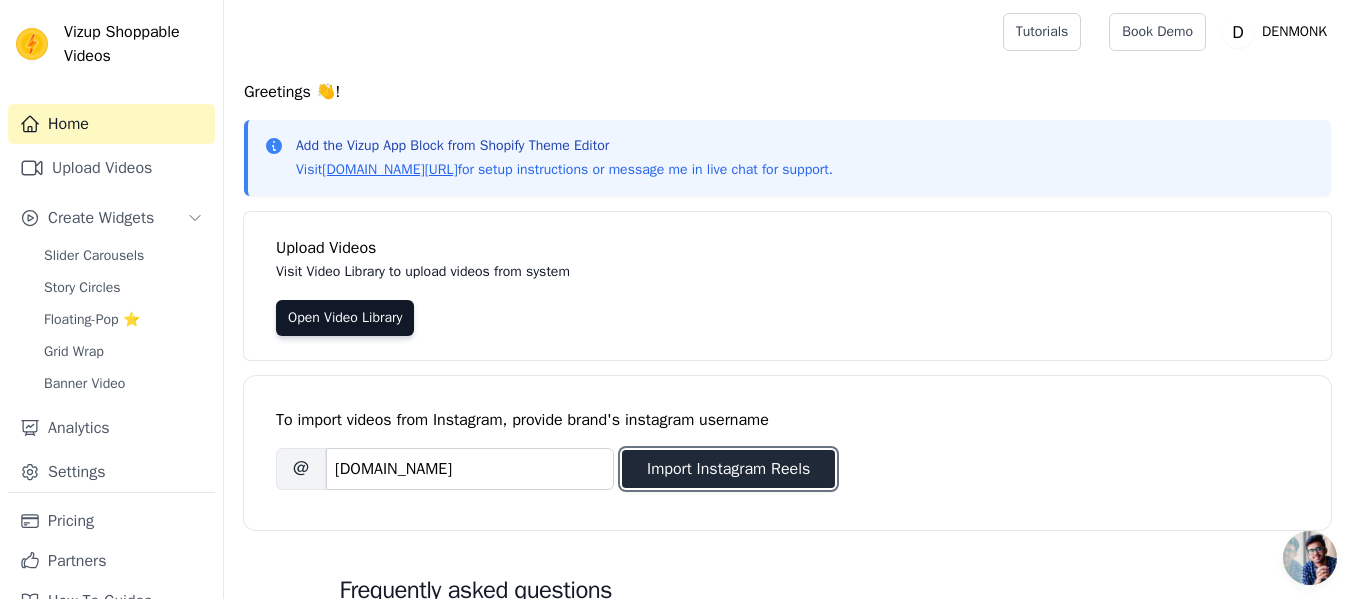 click on "Import Instagram Reels" at bounding box center [728, 469] 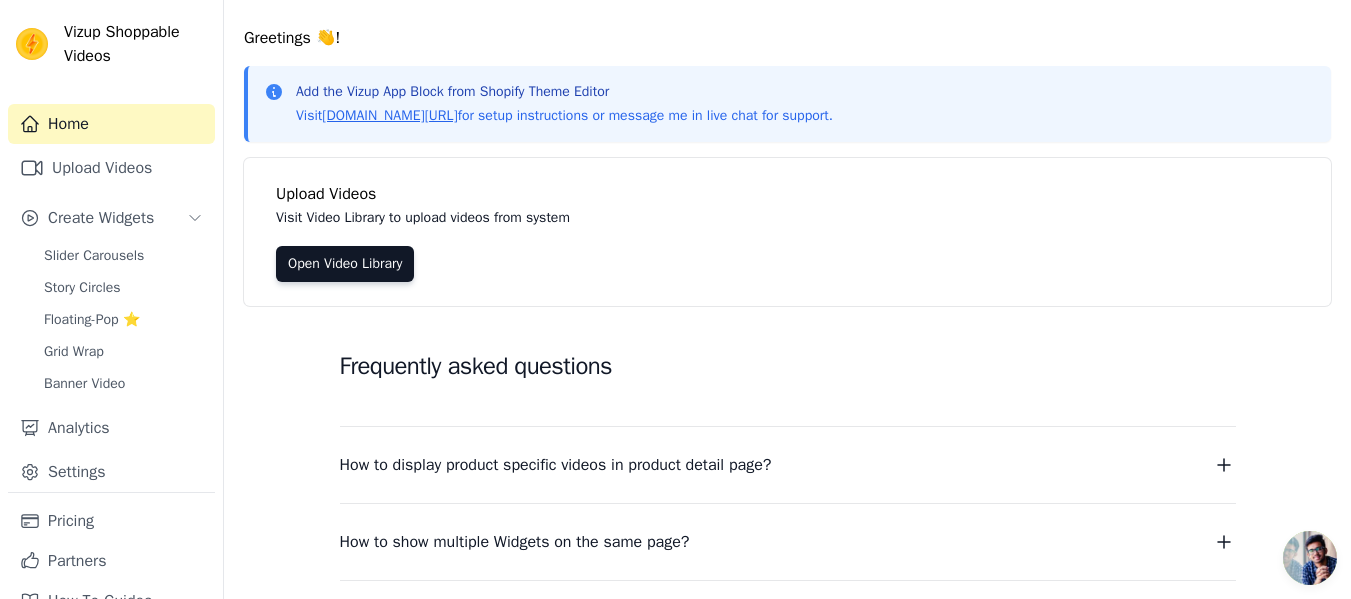 scroll, scrollTop: 0, scrollLeft: 0, axis: both 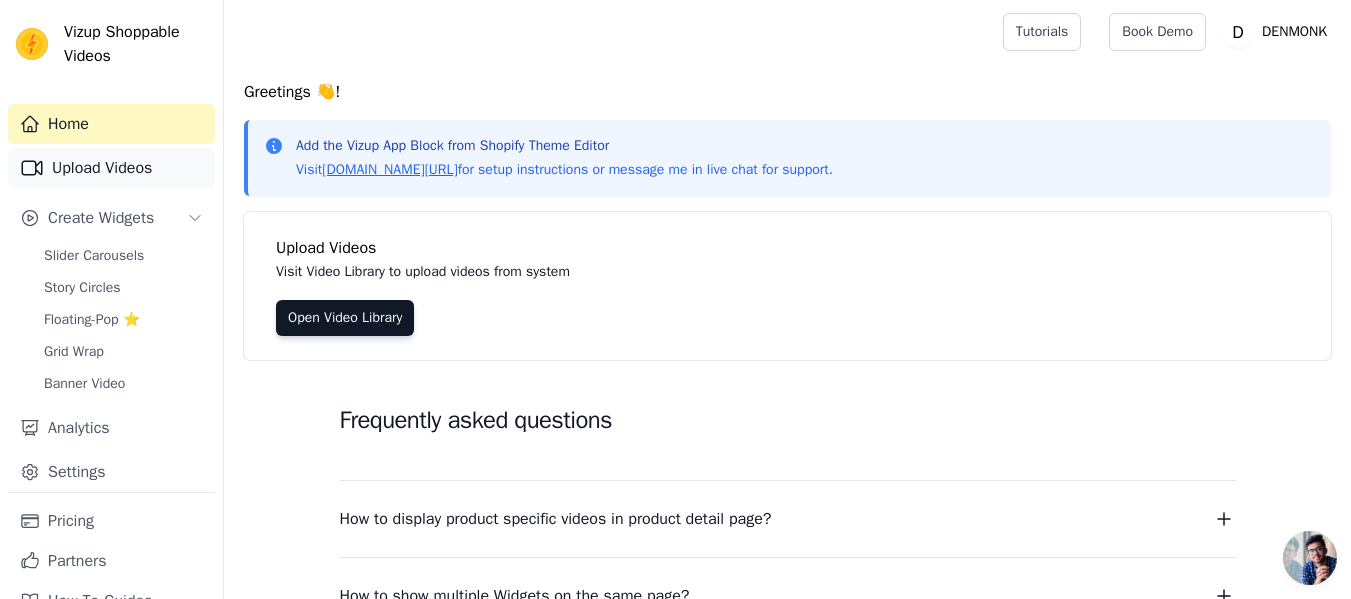 click on "Upload Videos" at bounding box center (111, 168) 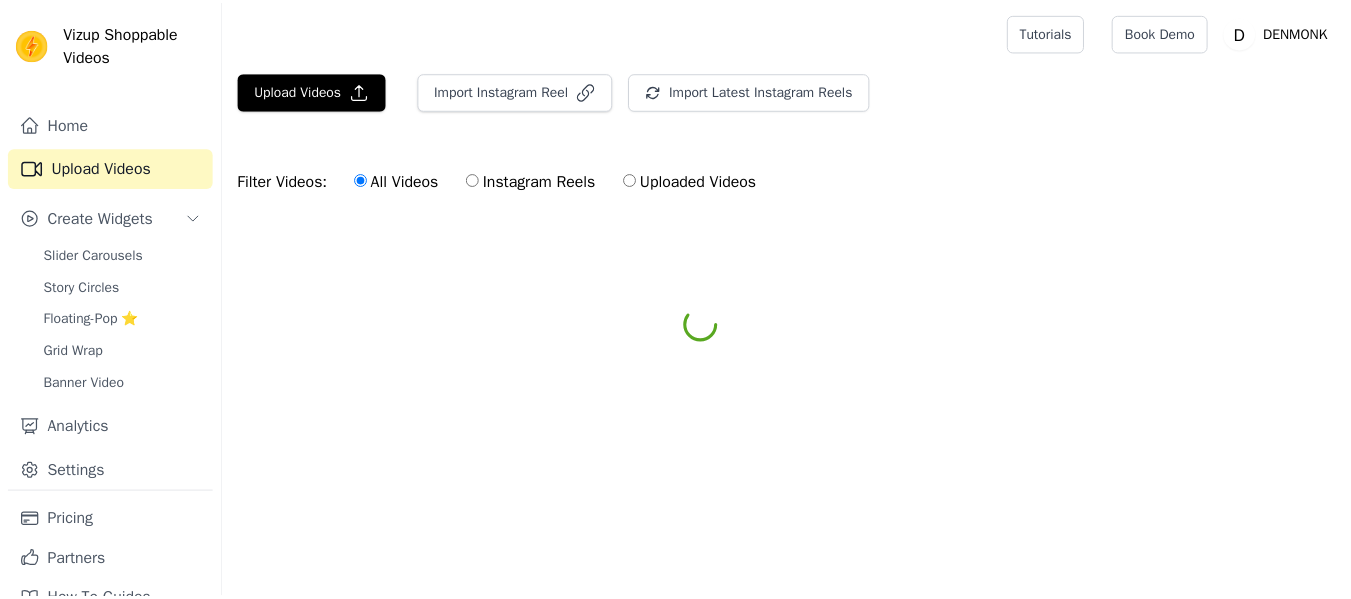 scroll, scrollTop: 0, scrollLeft: 0, axis: both 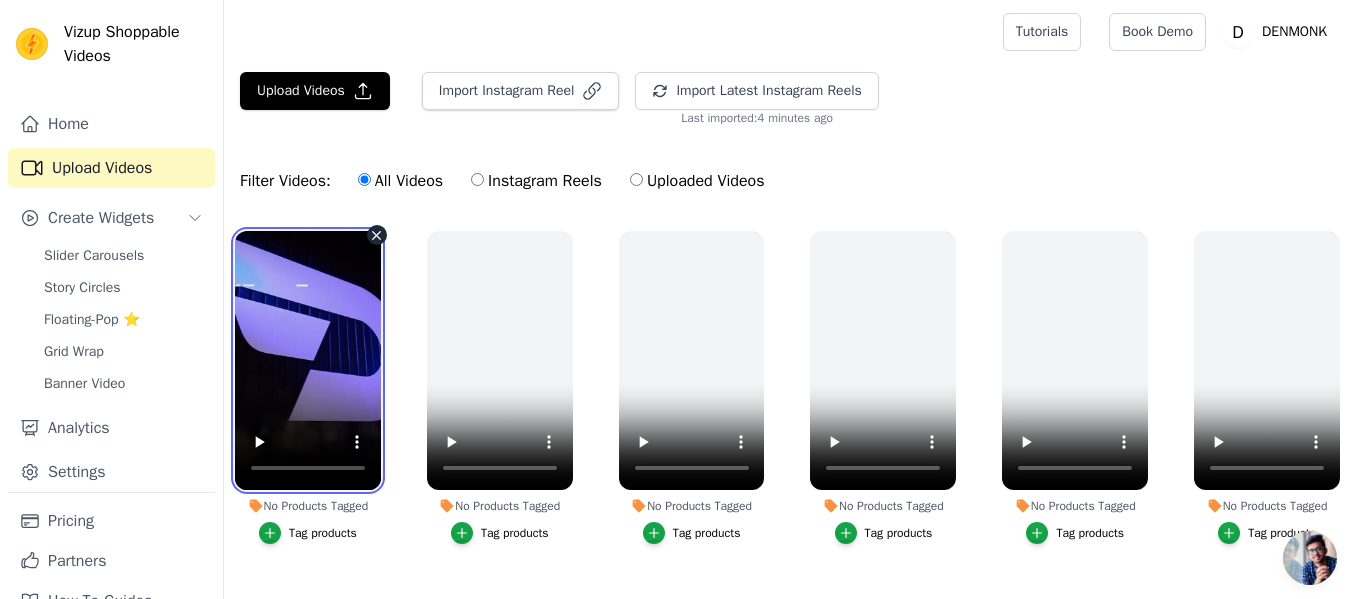 click at bounding box center [308, 360] 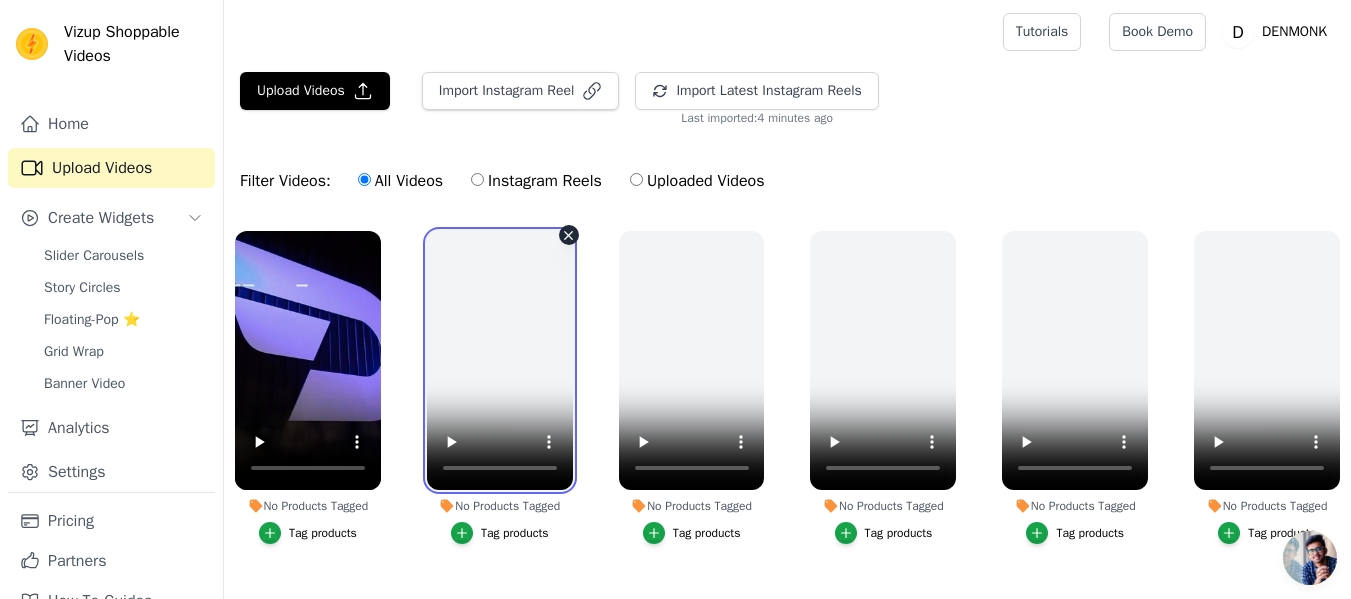 click at bounding box center [500, 360] 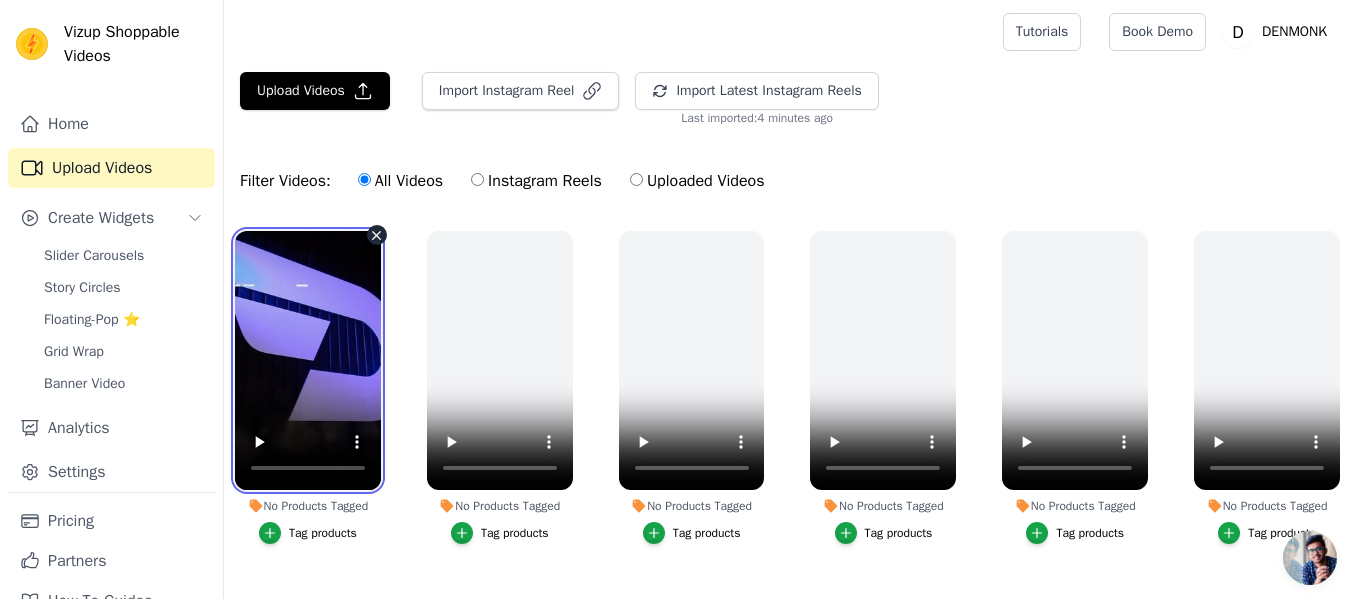 click at bounding box center (308, 360) 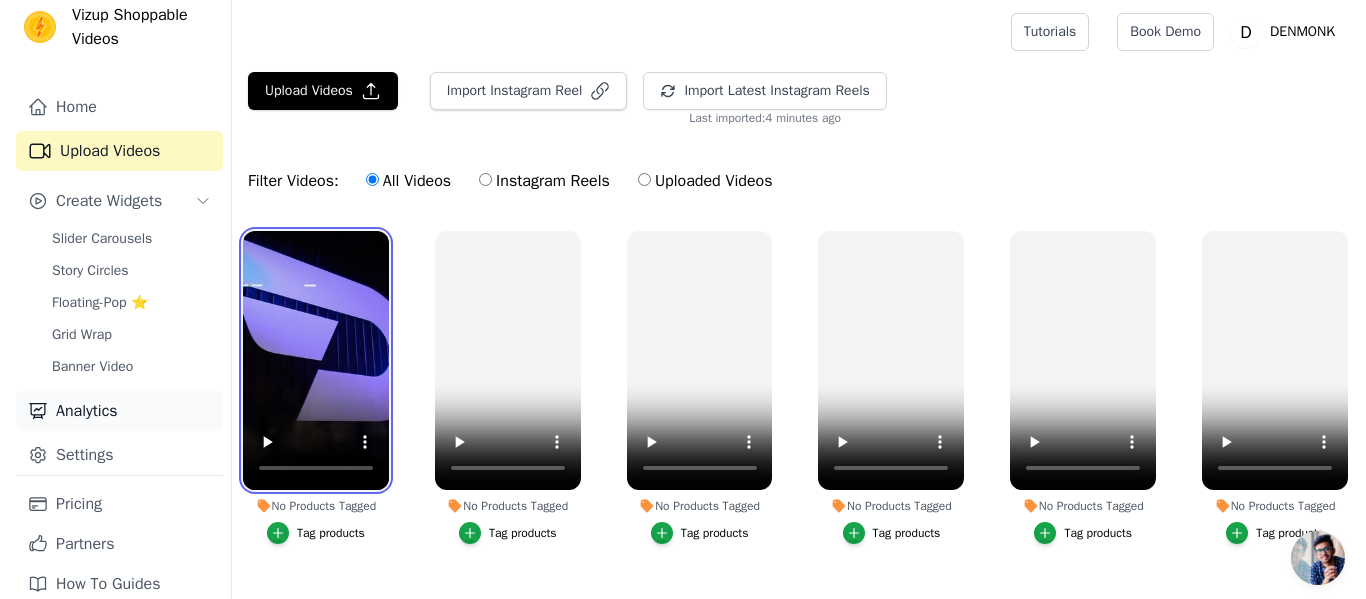 scroll, scrollTop: 0, scrollLeft: 0, axis: both 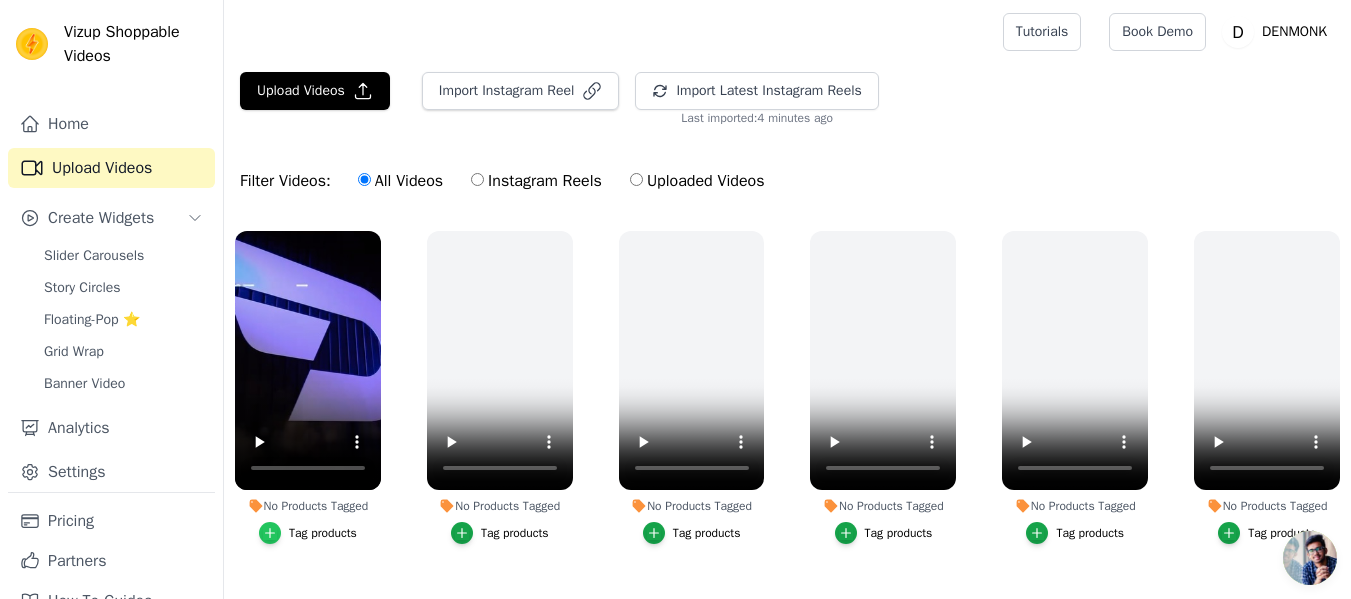 click 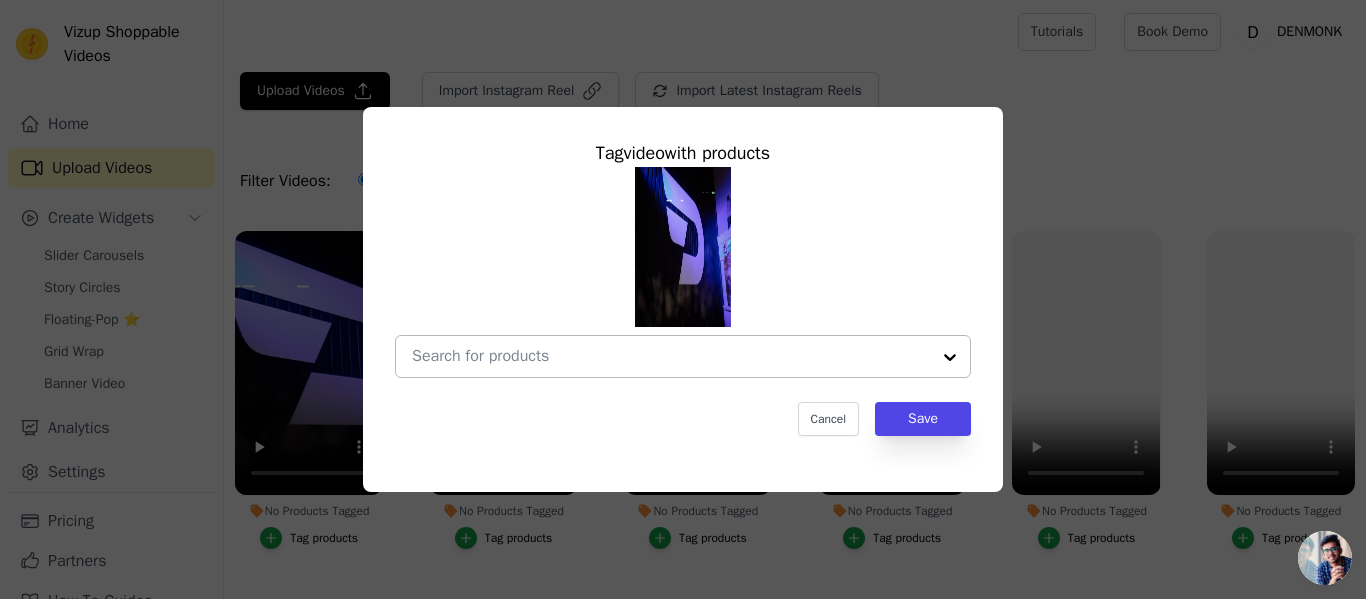 click at bounding box center [950, 356] 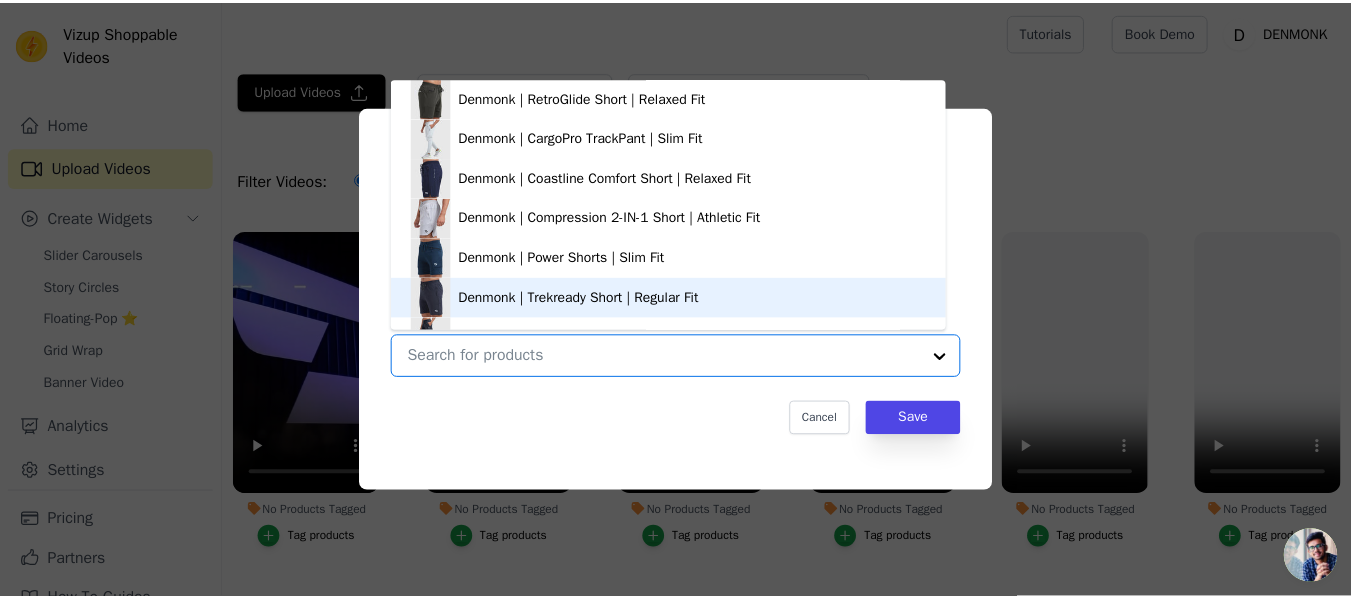 scroll, scrollTop: 28, scrollLeft: 0, axis: vertical 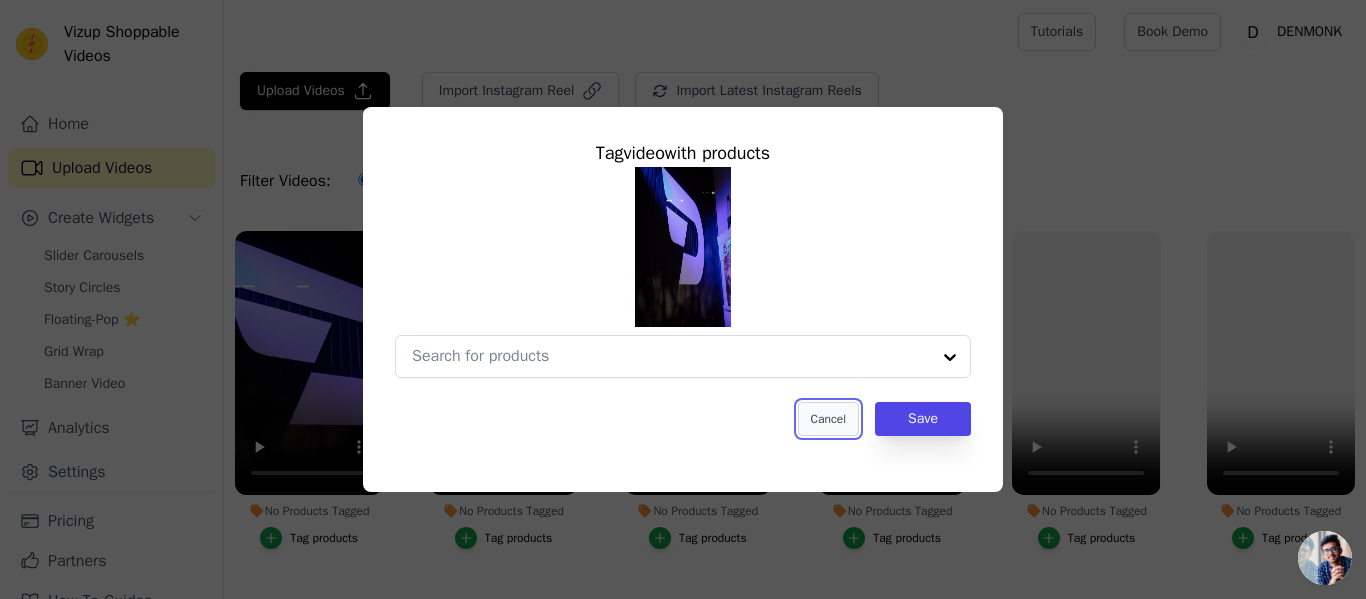 click on "Cancel" at bounding box center (828, 419) 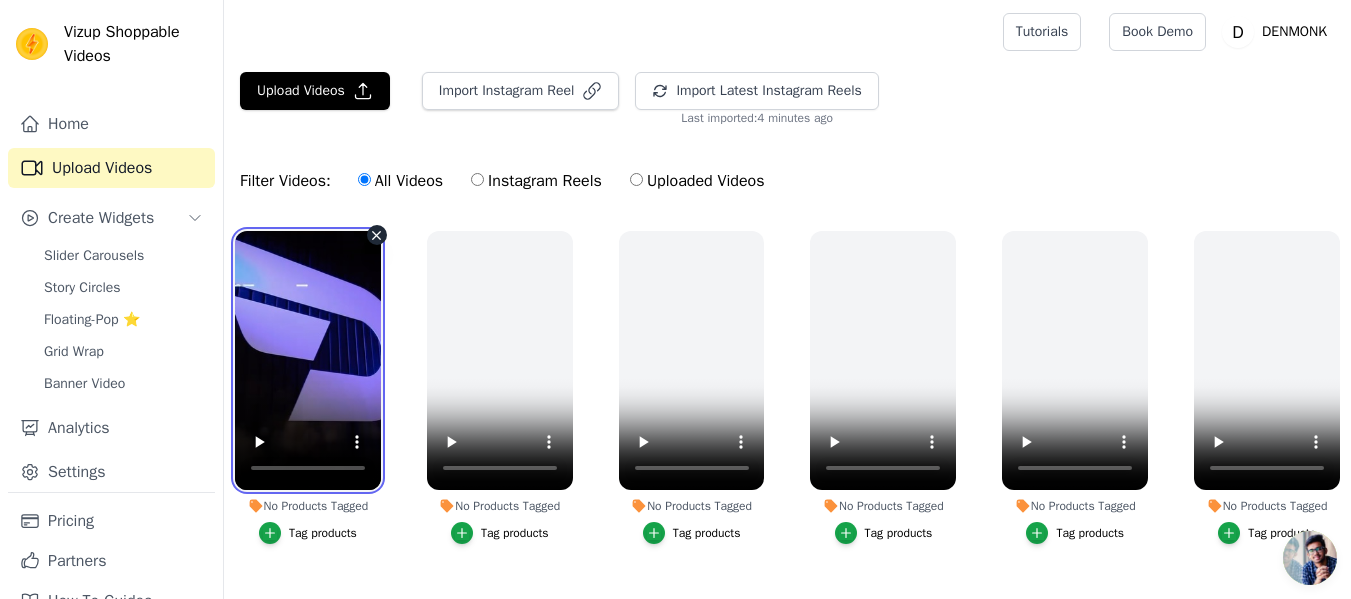 click at bounding box center [308, 360] 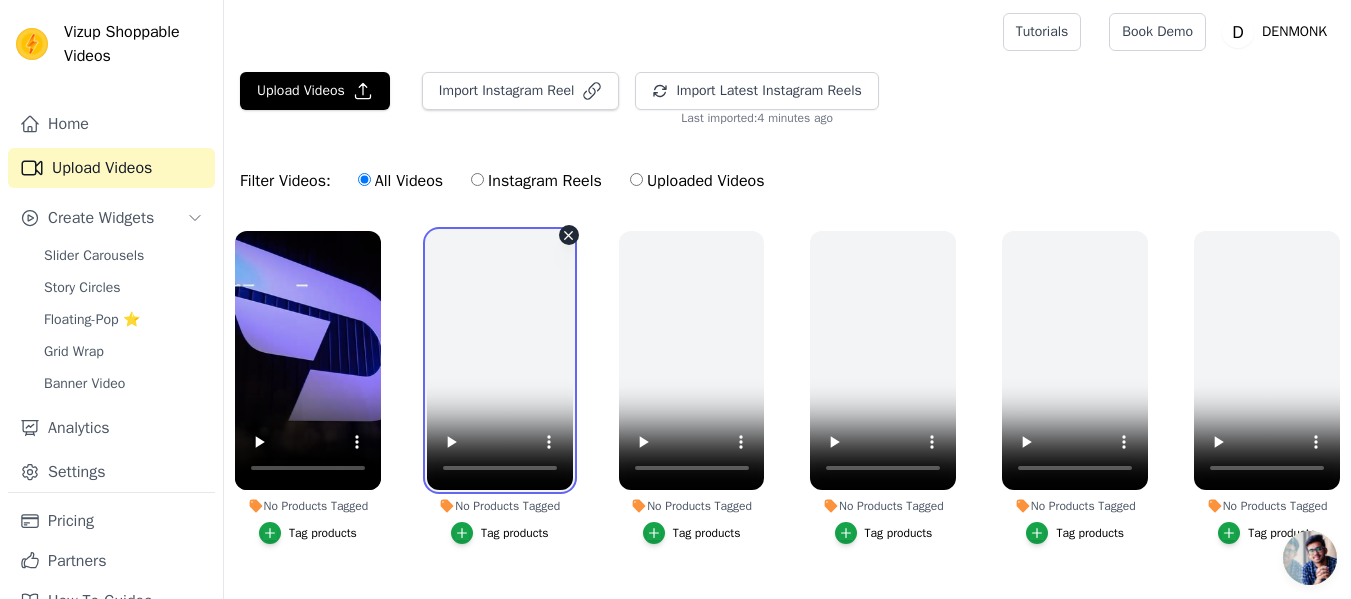 drag, startPoint x: 498, startPoint y: 307, endPoint x: 635, endPoint y: 308, distance: 137.00365 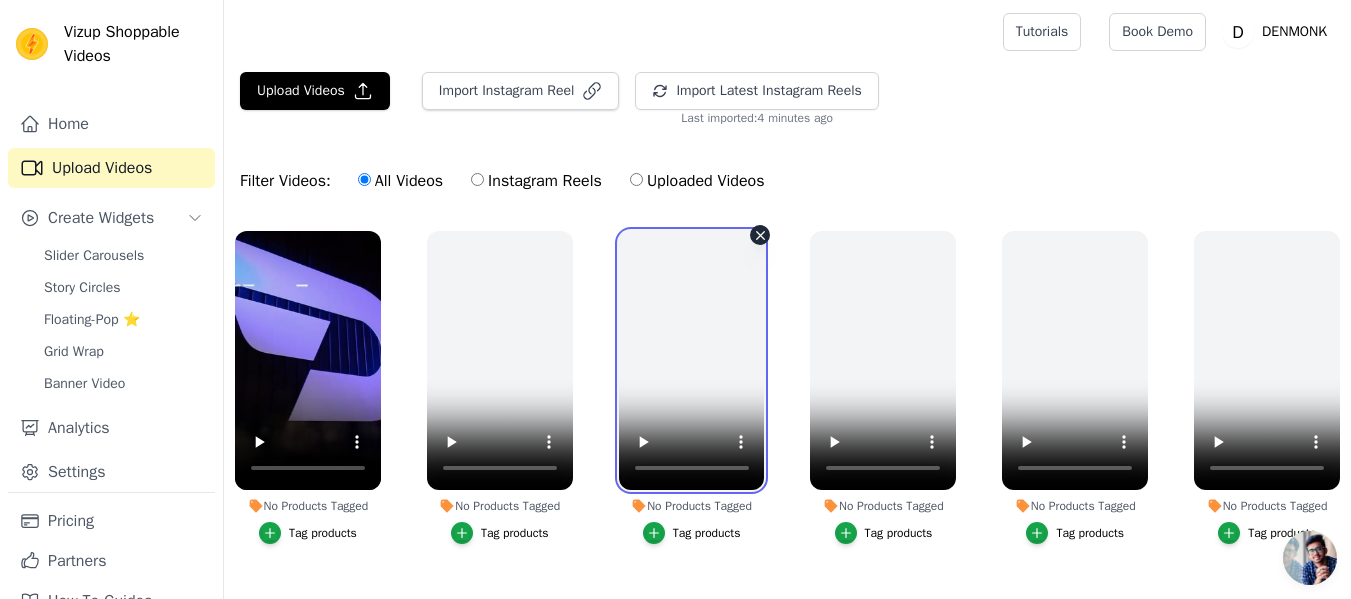 drag, startPoint x: 668, startPoint y: 310, endPoint x: 699, endPoint y: 317, distance: 31.780497 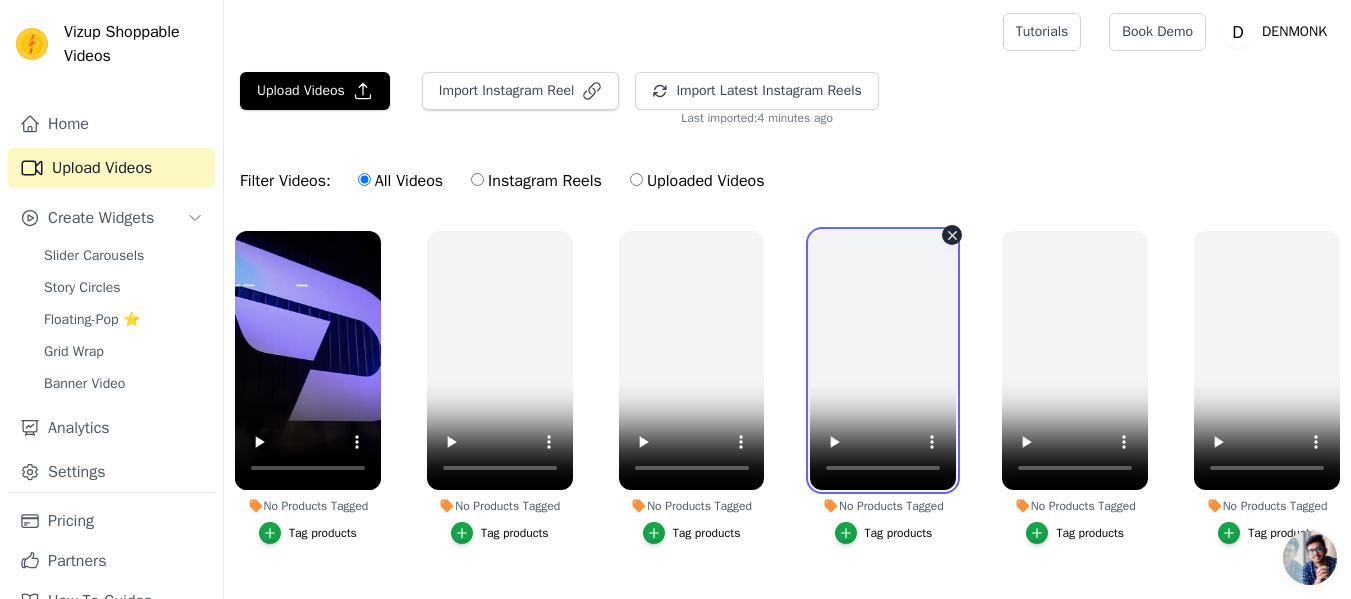 drag, startPoint x: 914, startPoint y: 323, endPoint x: 1003, endPoint y: 332, distance: 89.453896 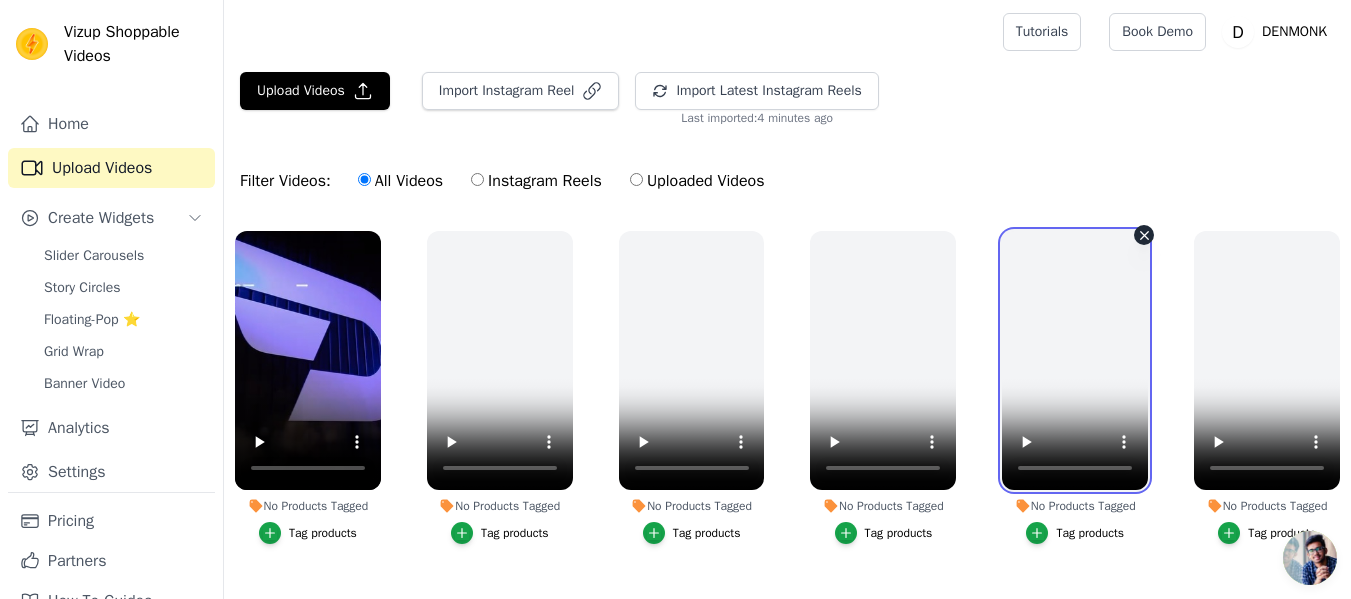 click at bounding box center (1075, 360) 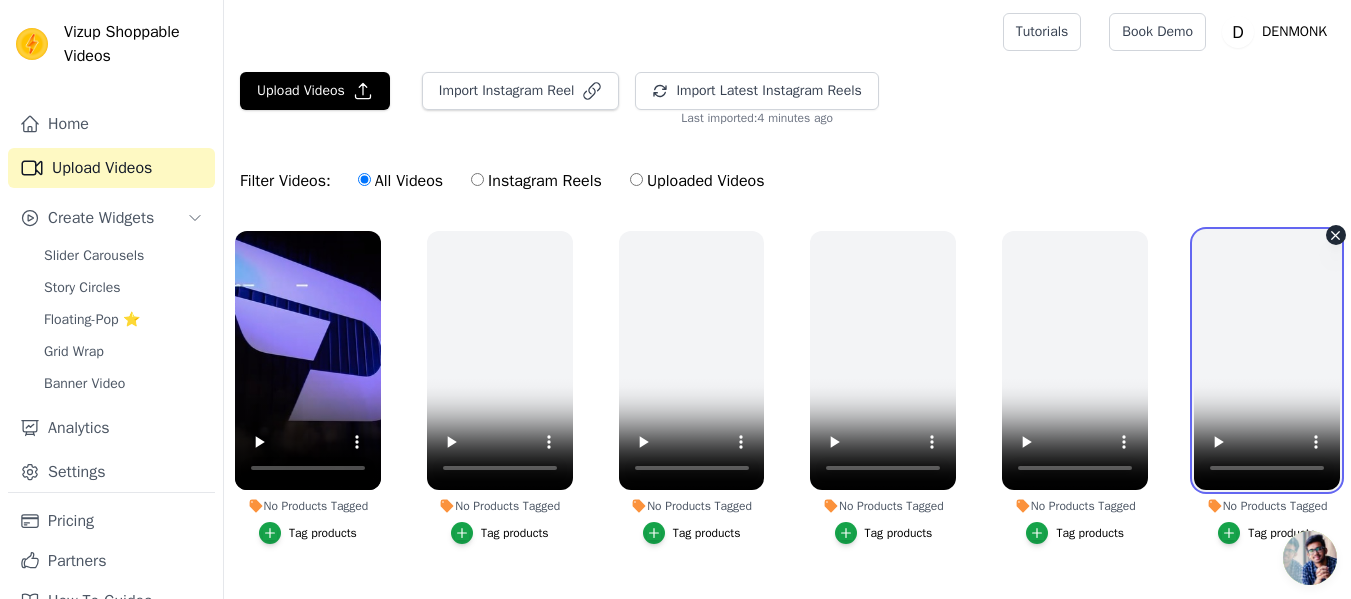click at bounding box center (1267, 360) 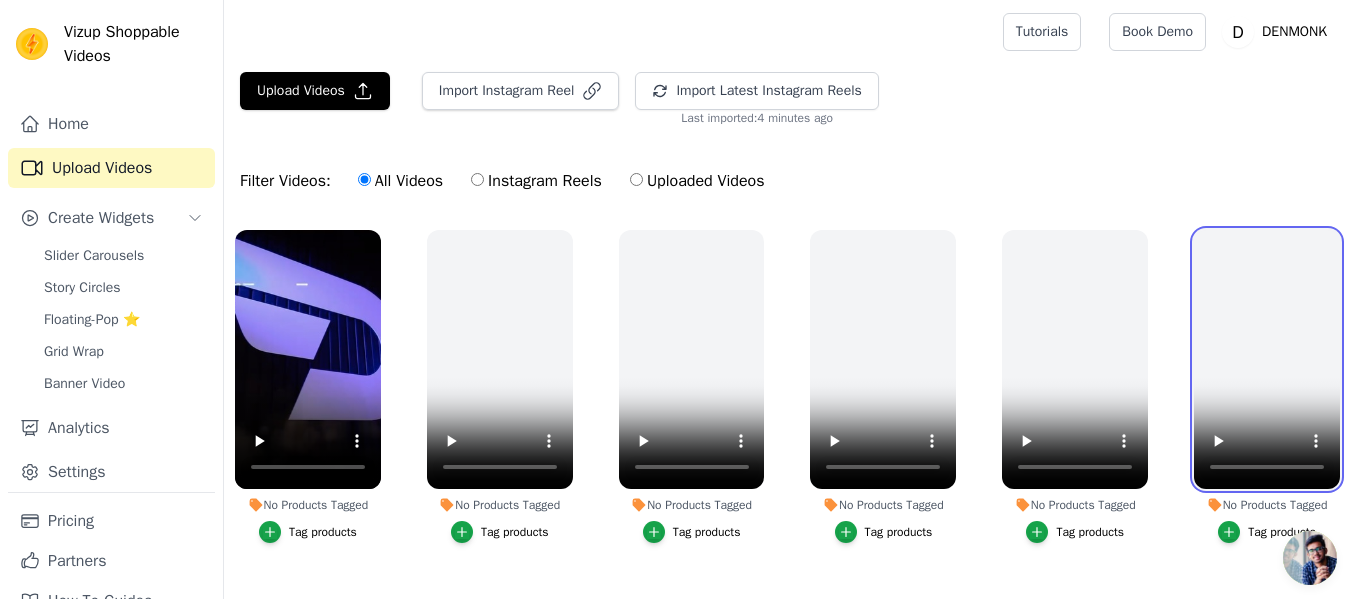 scroll, scrollTop: 0, scrollLeft: 0, axis: both 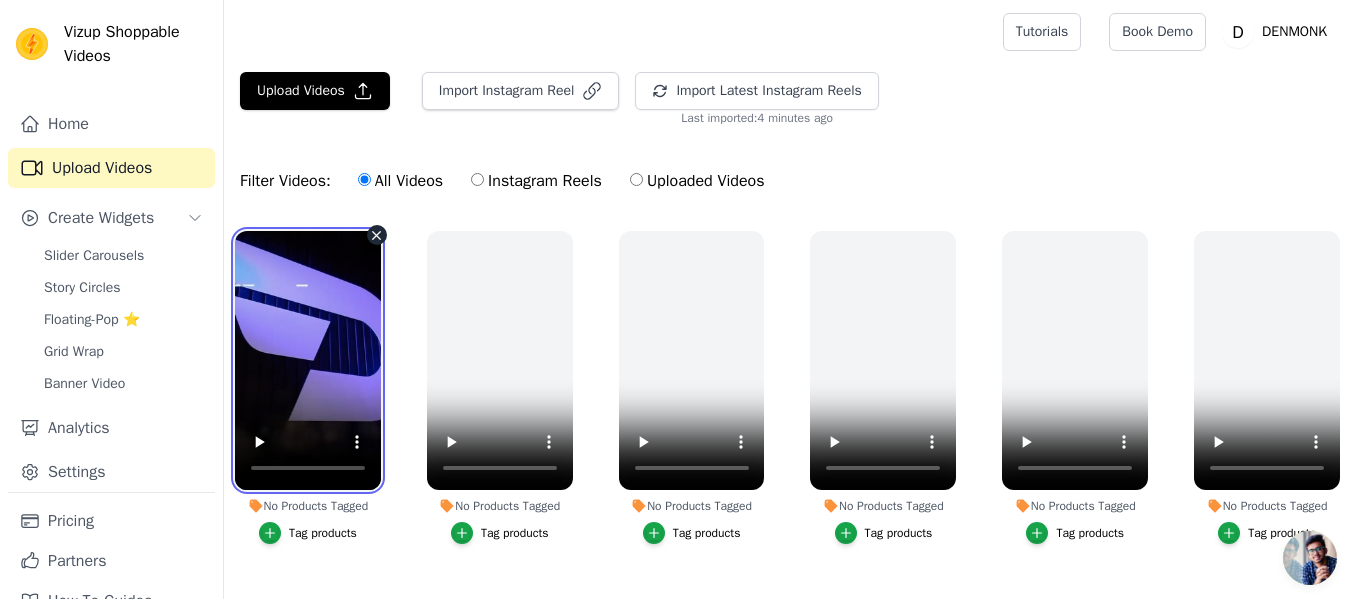 click at bounding box center (308, 360) 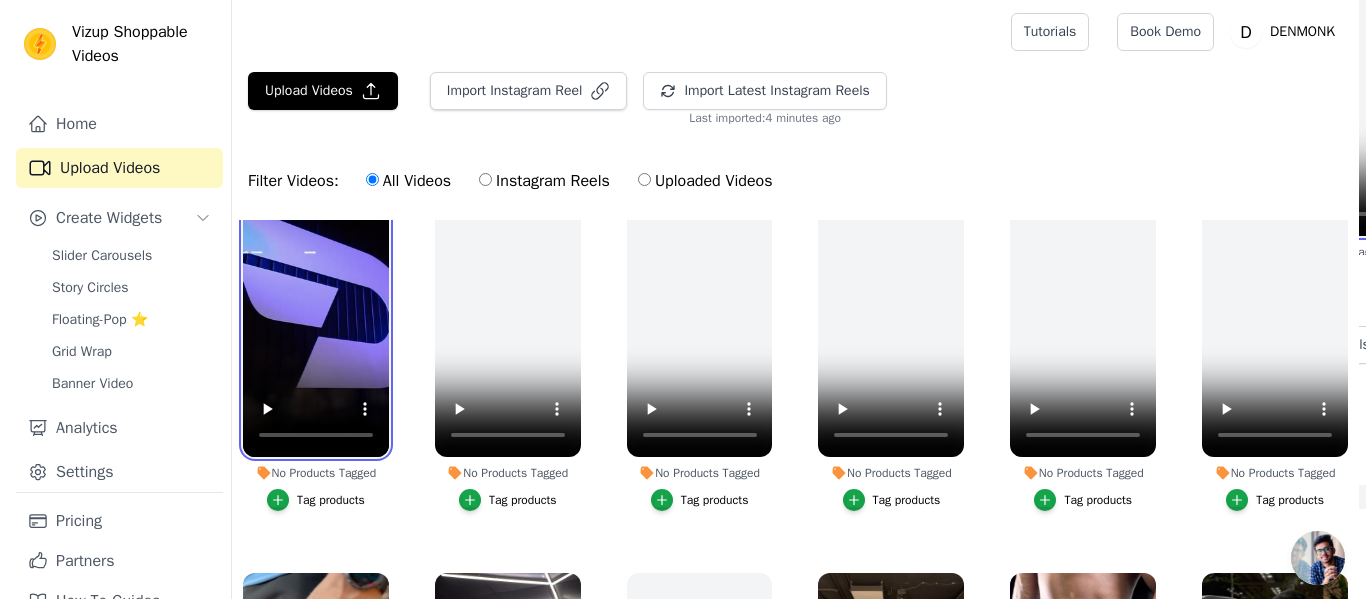 scroll, scrollTop: 0, scrollLeft: 0, axis: both 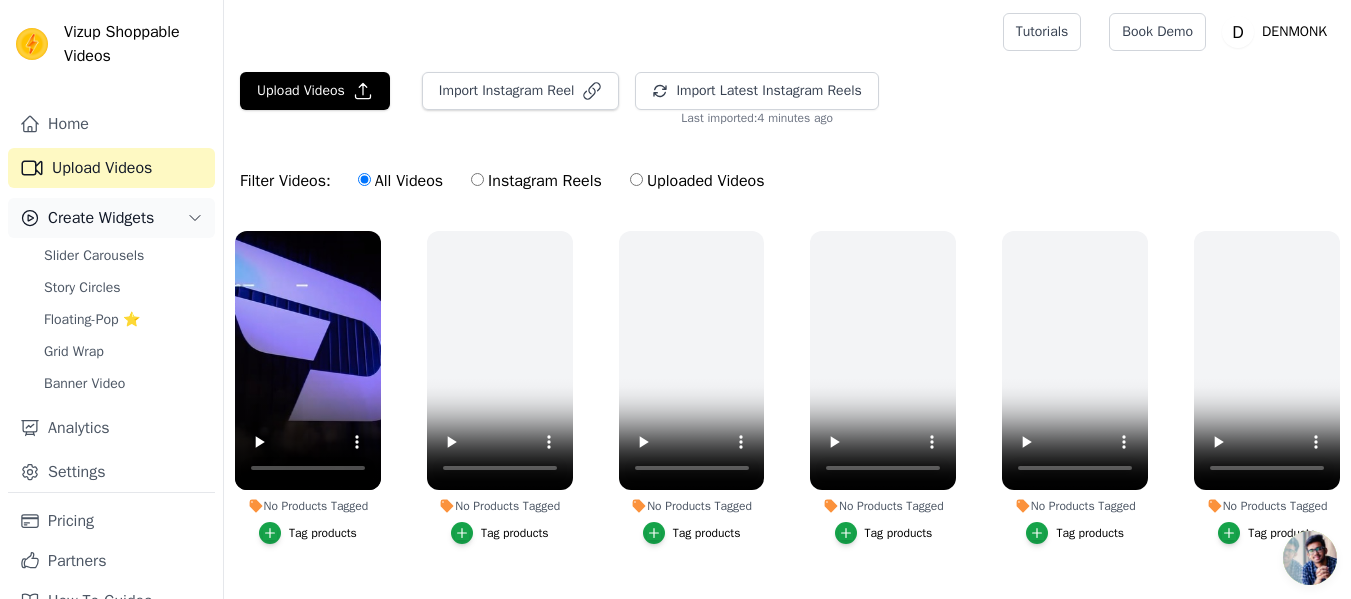 click on "Create Widgets" at bounding box center [111, 218] 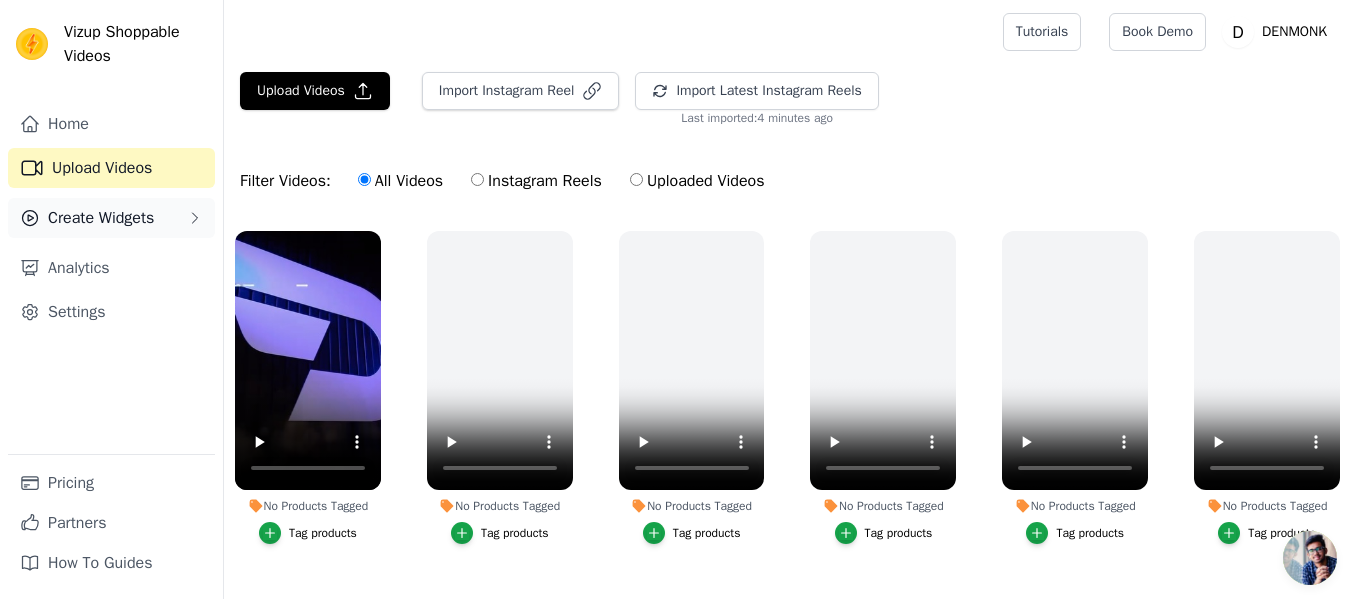 click on "Create Widgets" at bounding box center (101, 218) 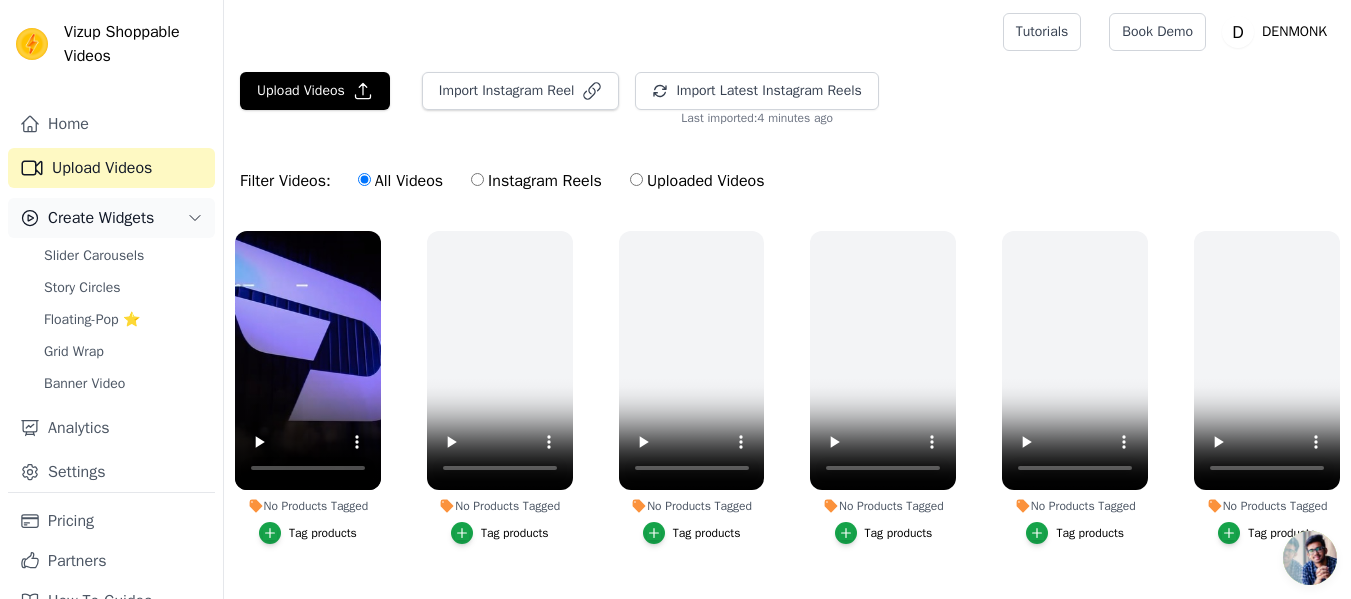 click on "Create Widgets" at bounding box center (101, 218) 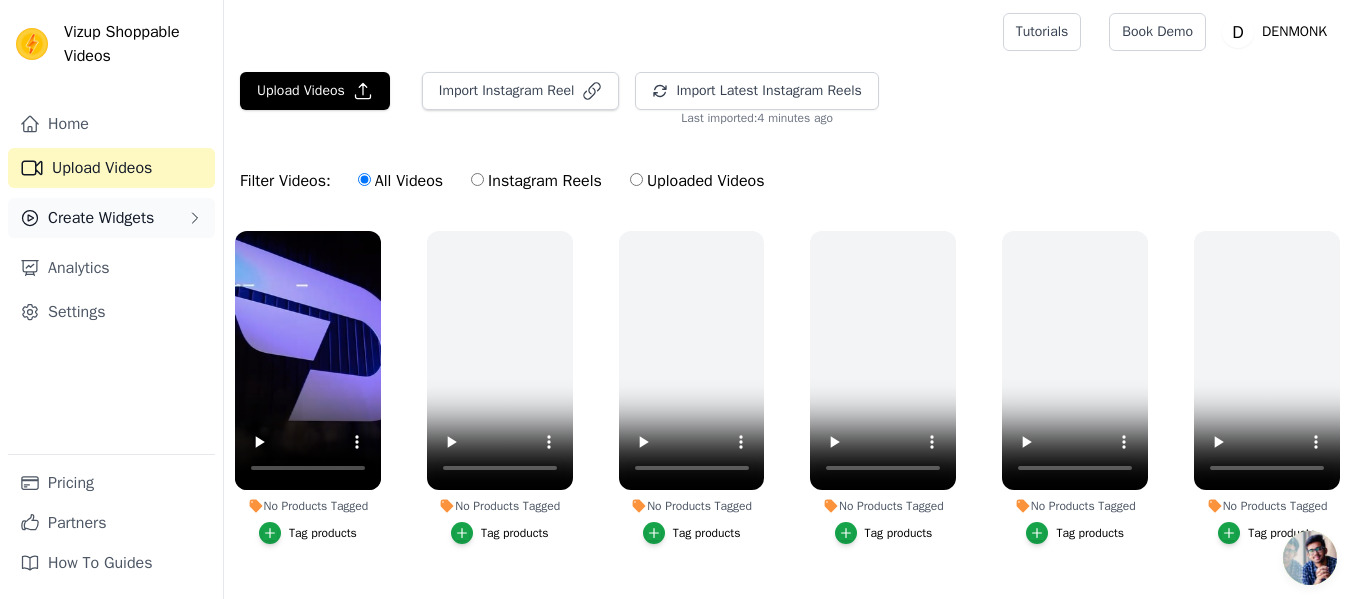 click on "Create Widgets" at bounding box center (101, 218) 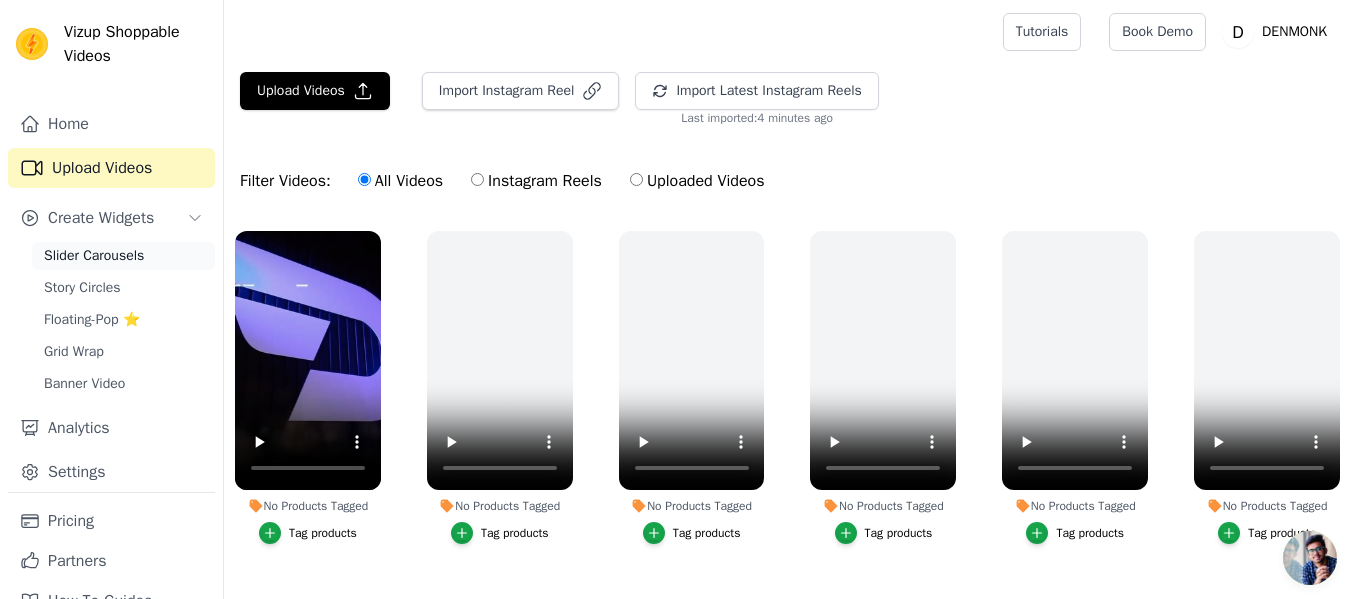 click on "Slider Carousels" at bounding box center [94, 256] 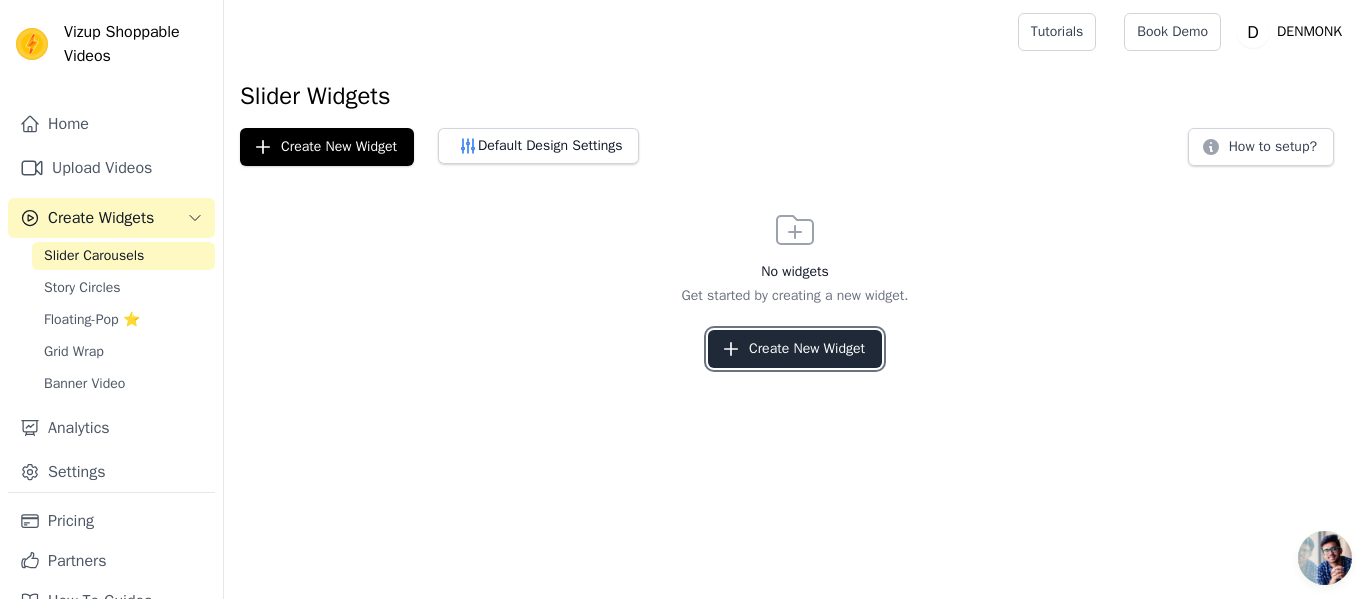 click on "Create New Widget" at bounding box center [795, 349] 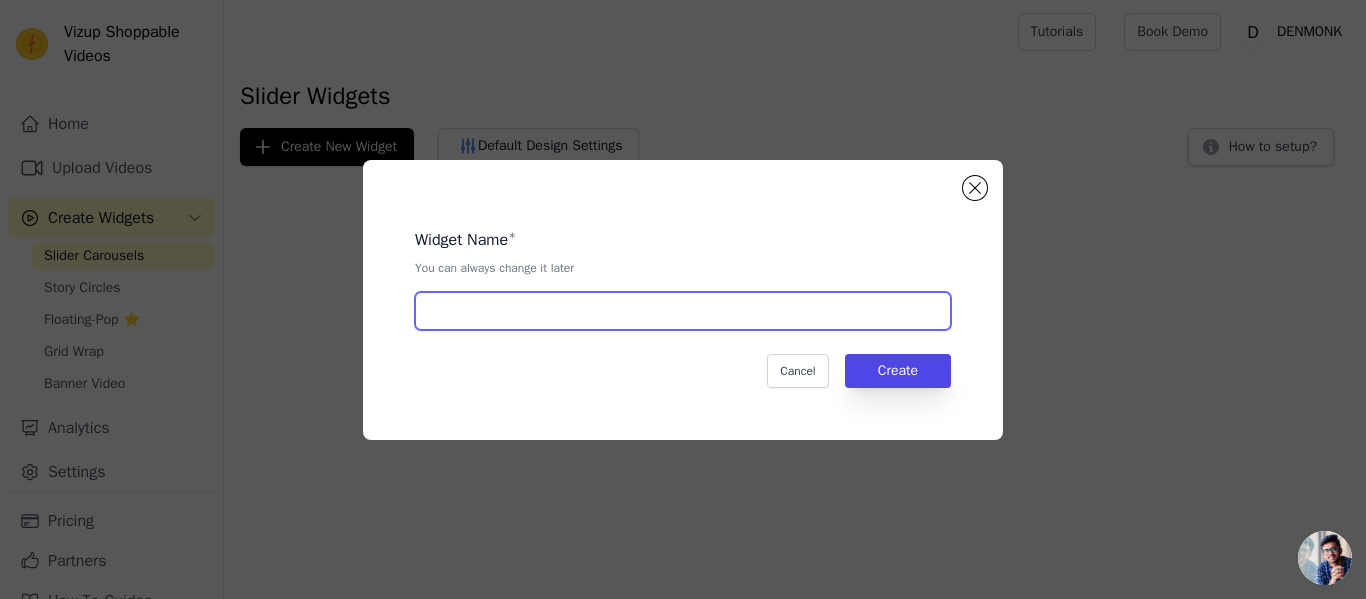 click at bounding box center [683, 311] 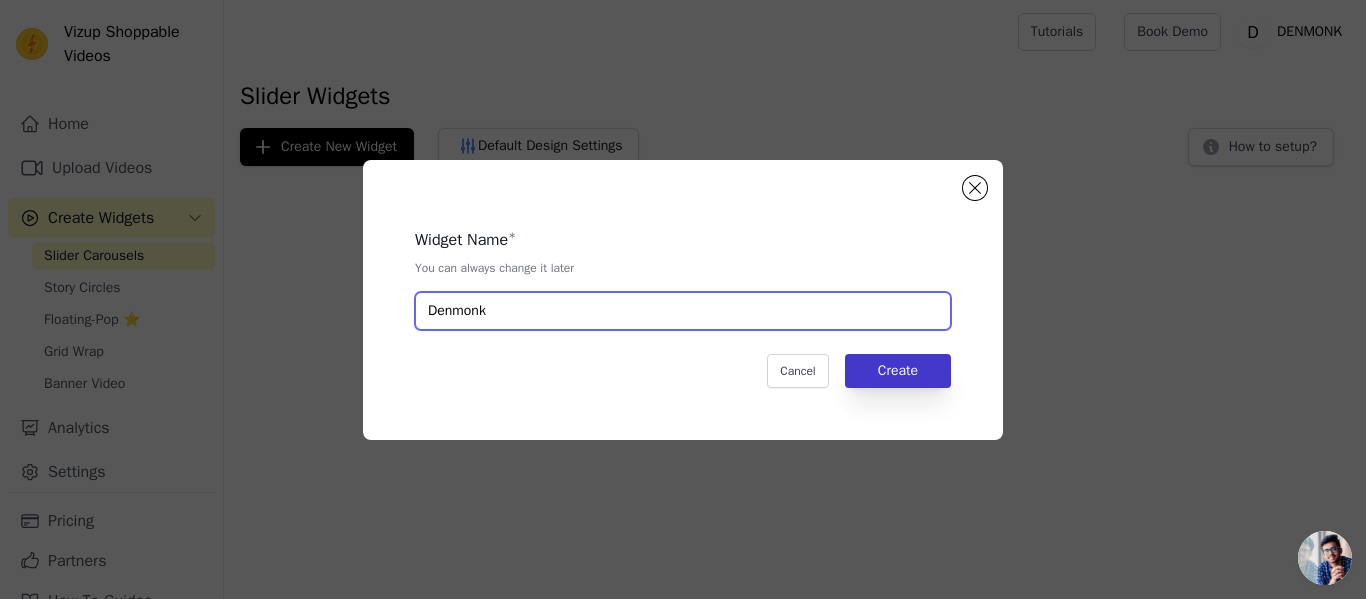 type on "Denmonk" 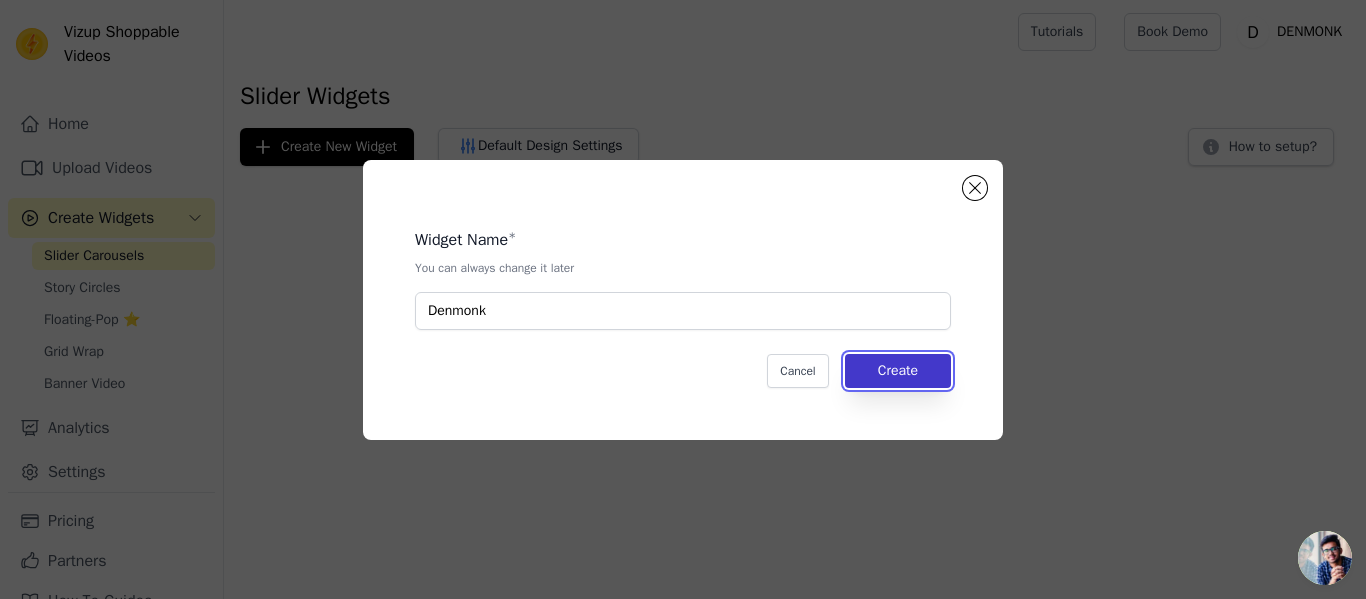 click on "Create" at bounding box center [898, 371] 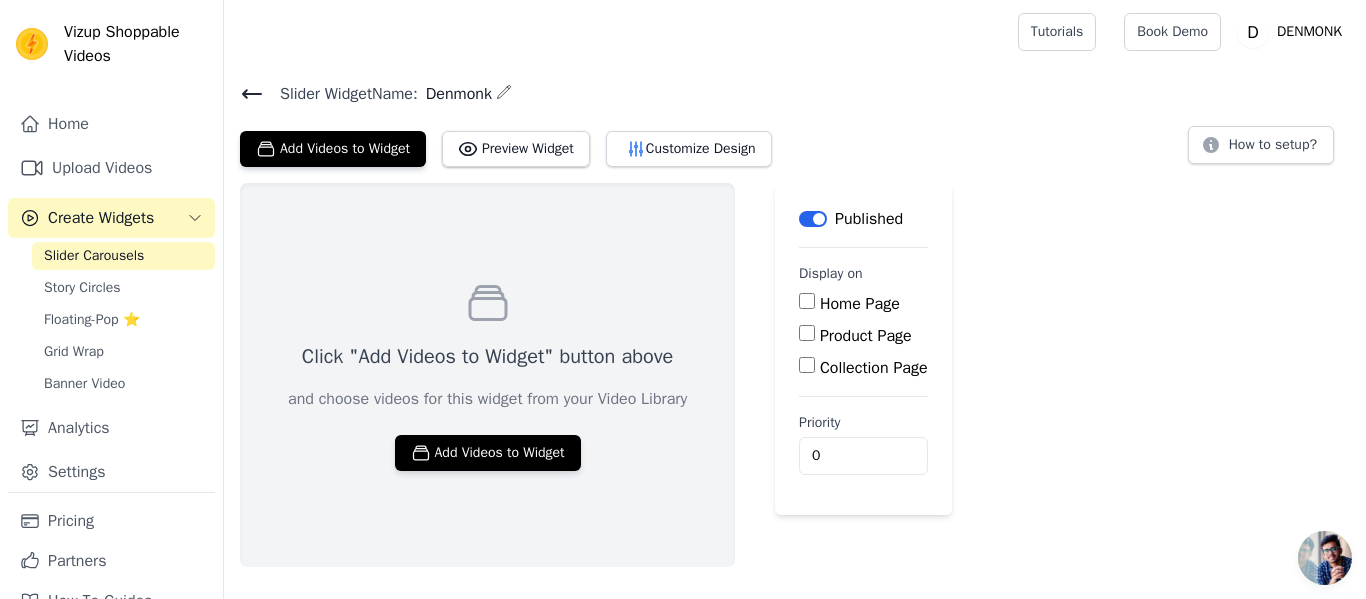 click on "Home Page" at bounding box center (807, 301) 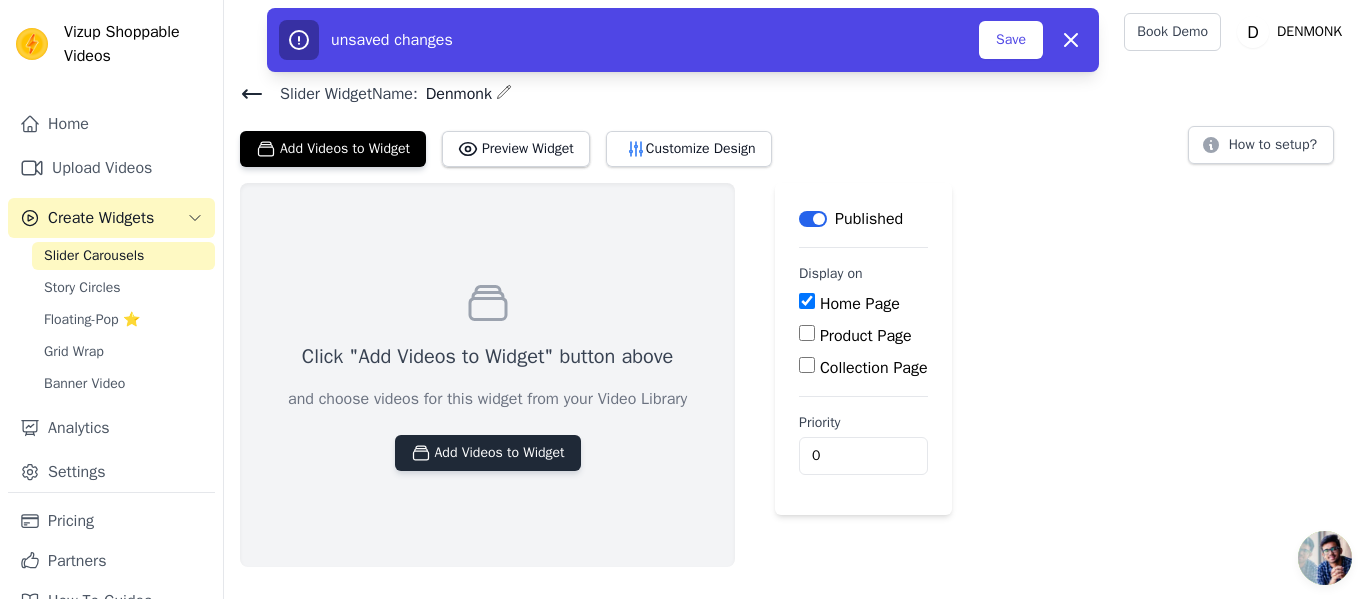 click on "Add Videos to Widget" at bounding box center [488, 453] 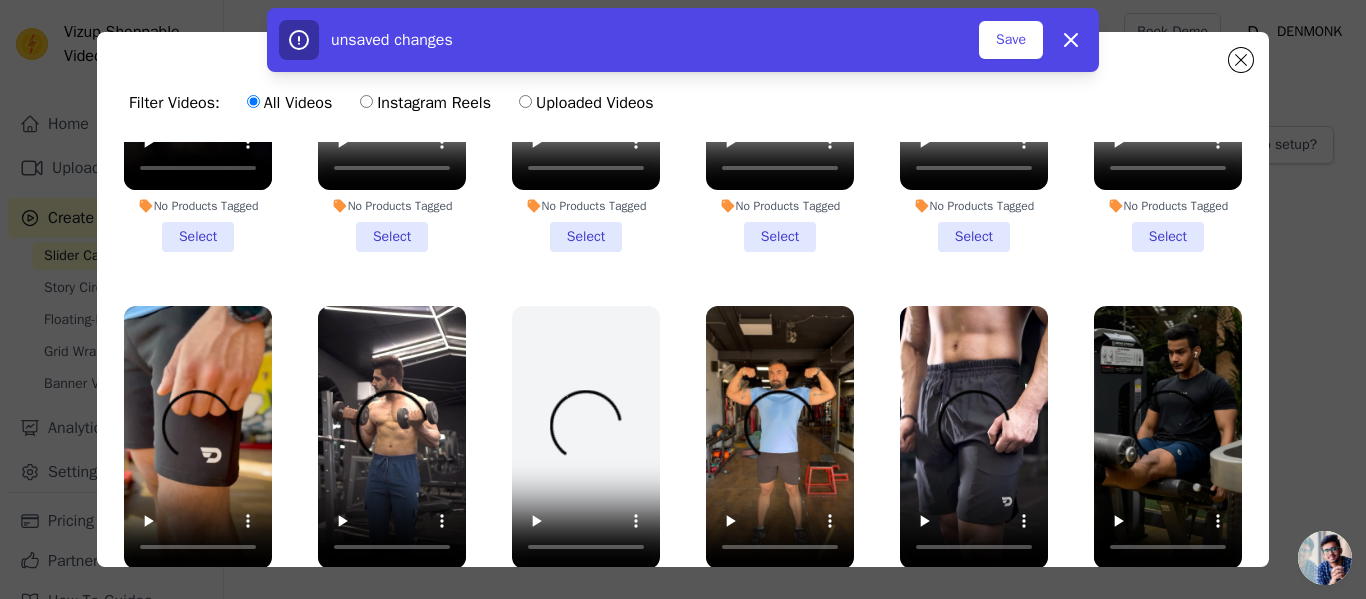 scroll, scrollTop: 267, scrollLeft: 0, axis: vertical 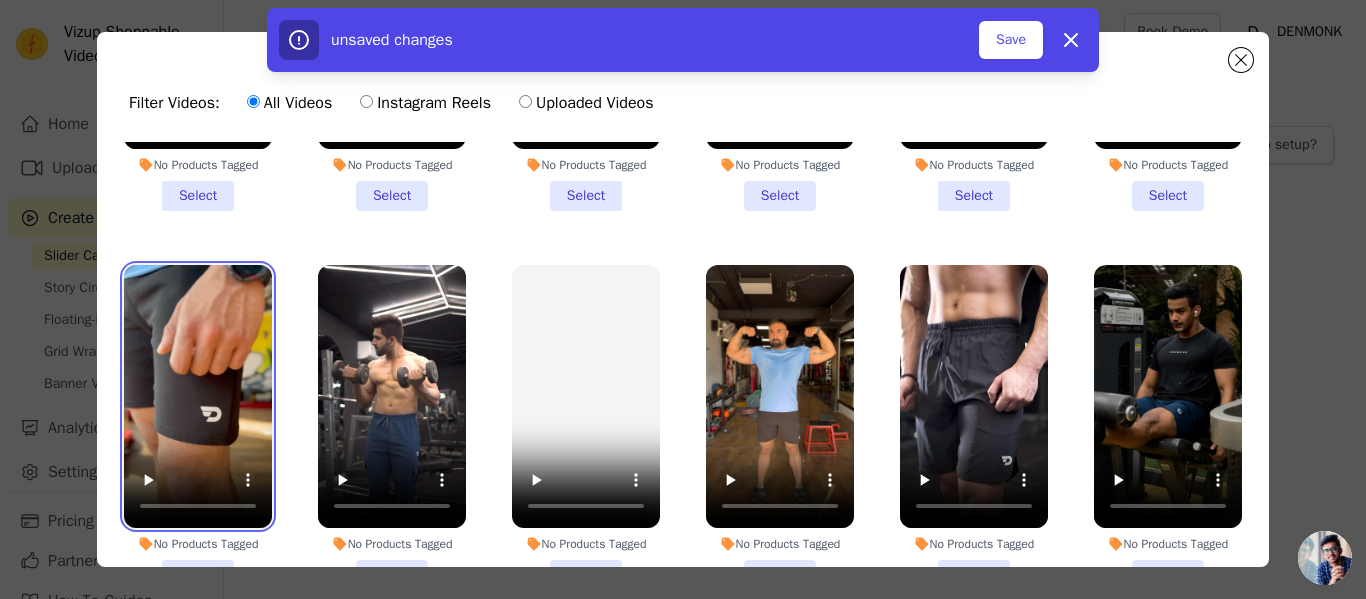 click at bounding box center (198, 396) 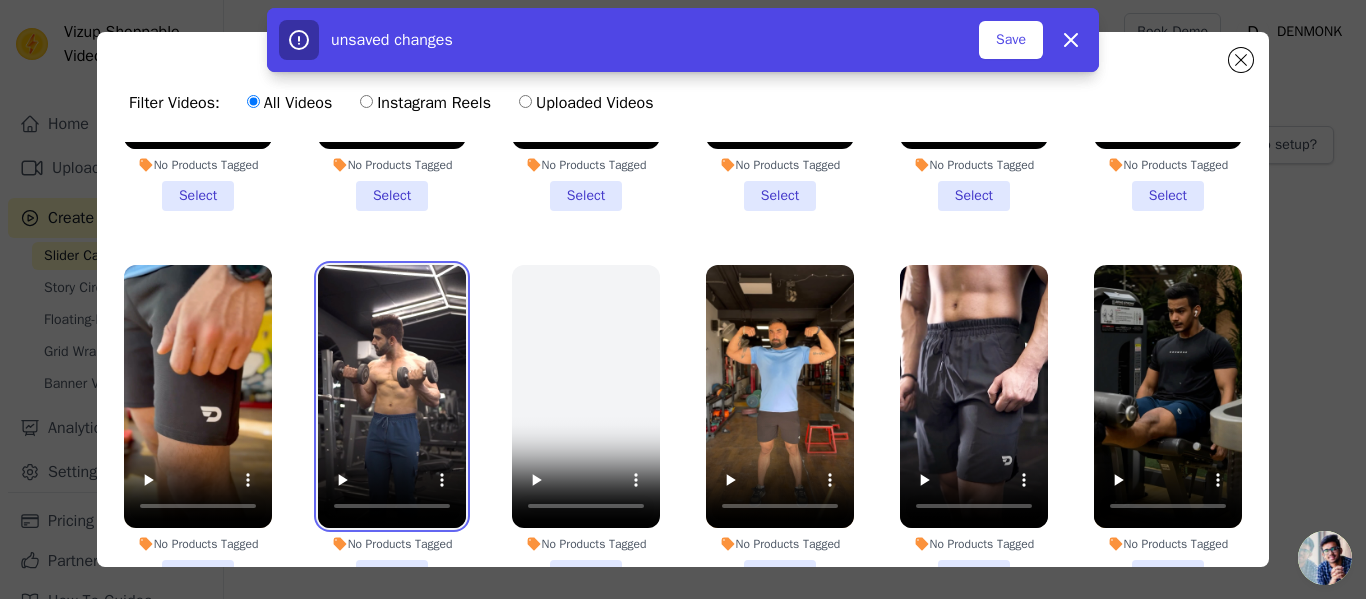 click at bounding box center [392, 396] 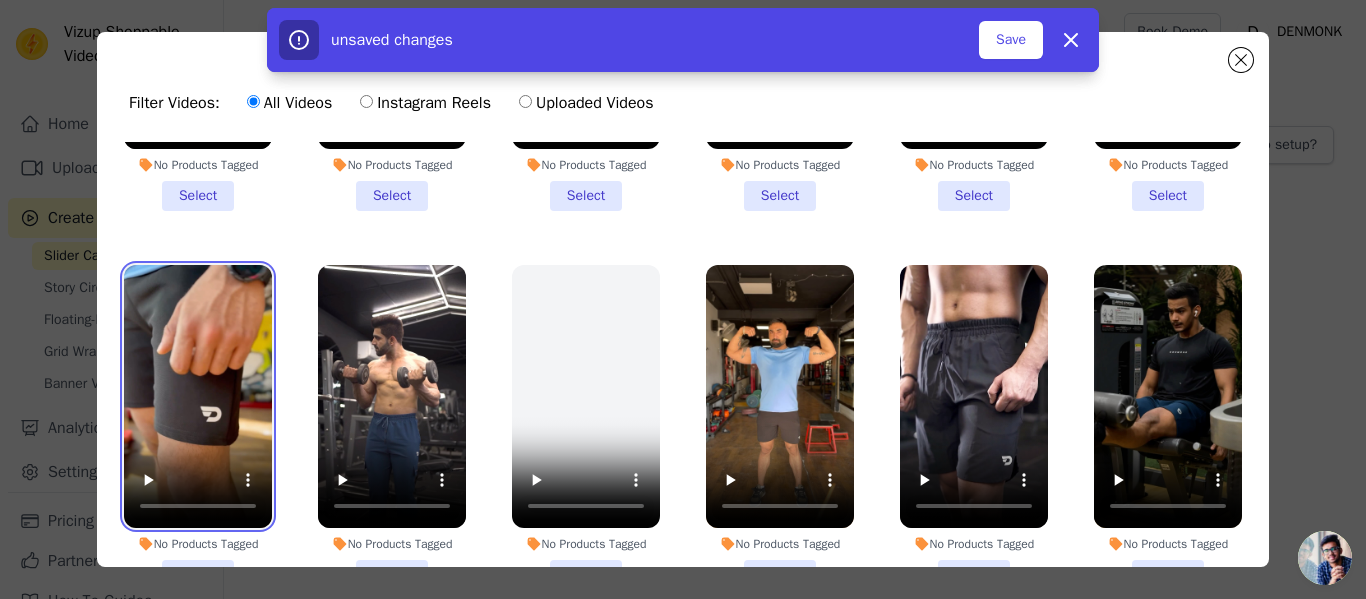 click at bounding box center [198, 396] 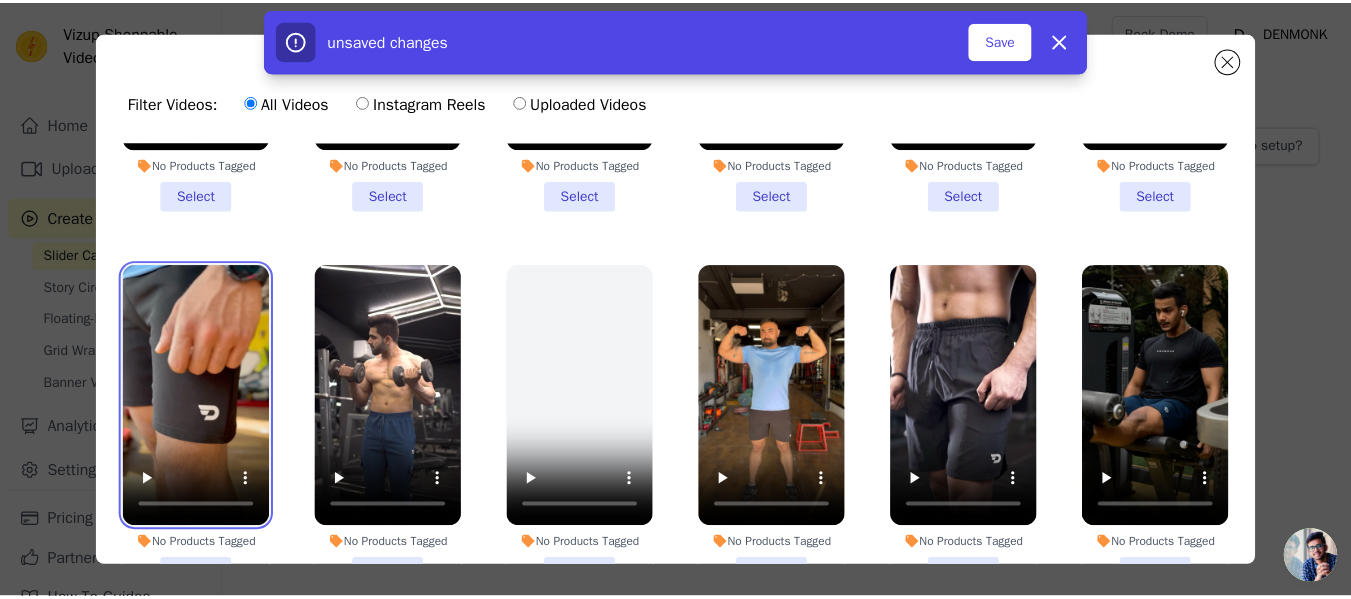 scroll, scrollTop: 400, scrollLeft: 0, axis: vertical 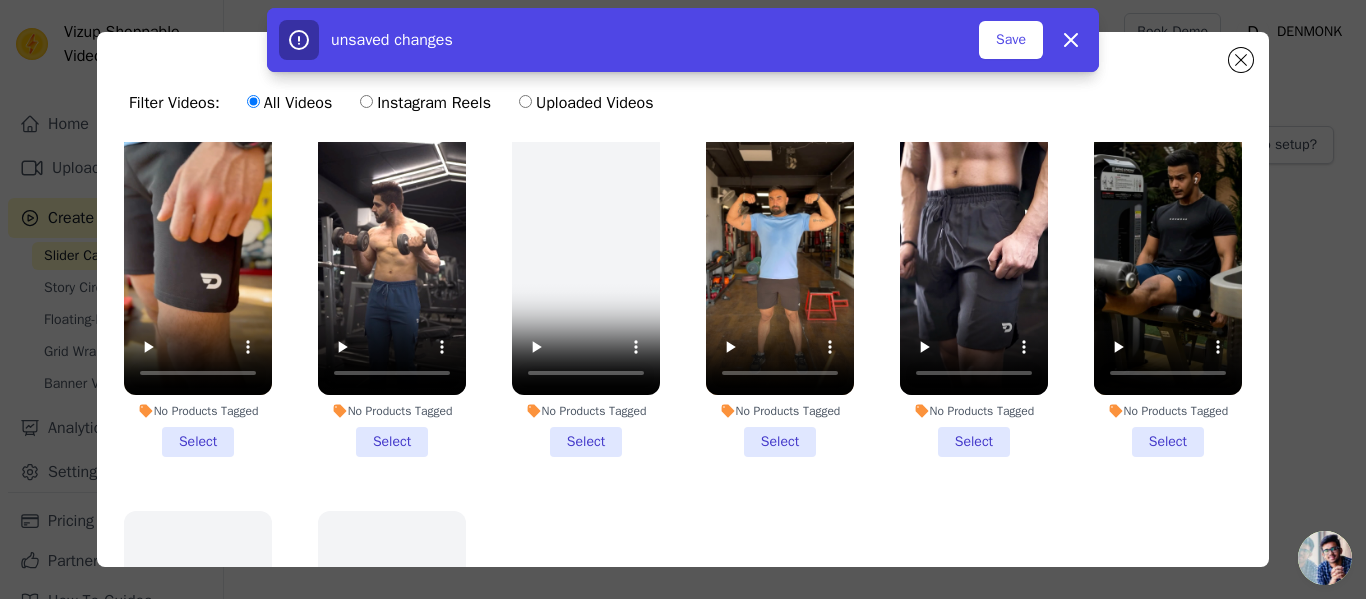 click on "No Products Tagged     Select" at bounding box center (198, 294) 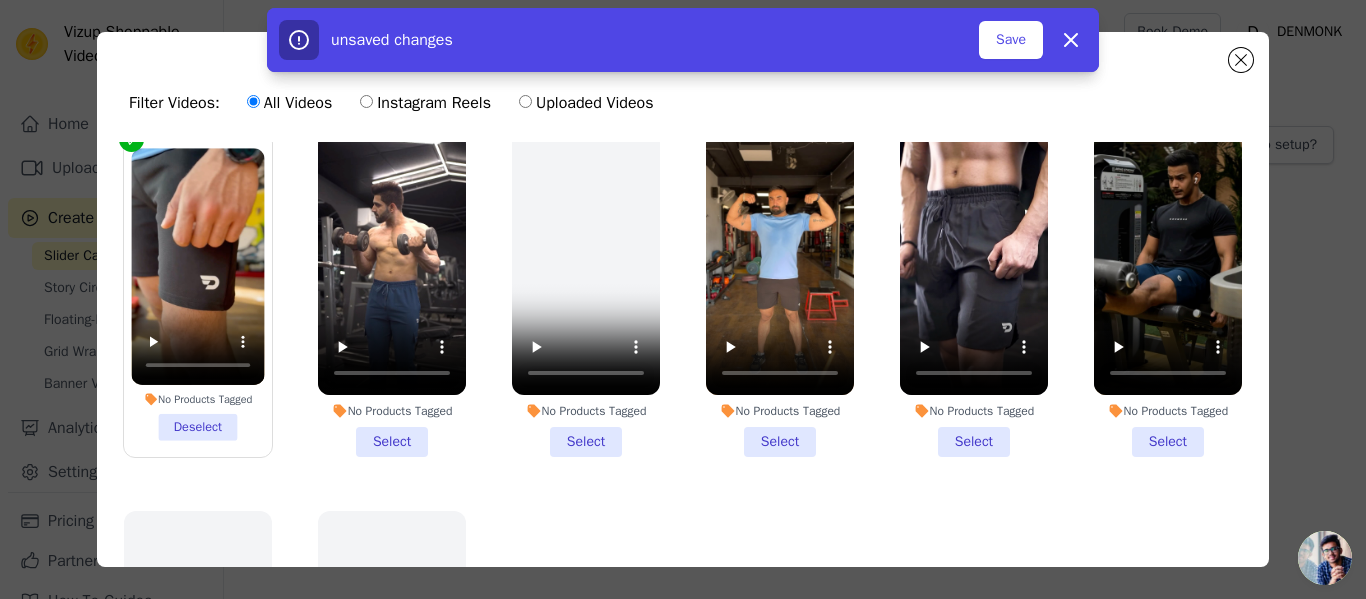 click on "No Products Tagged     Select" at bounding box center (392, 294) 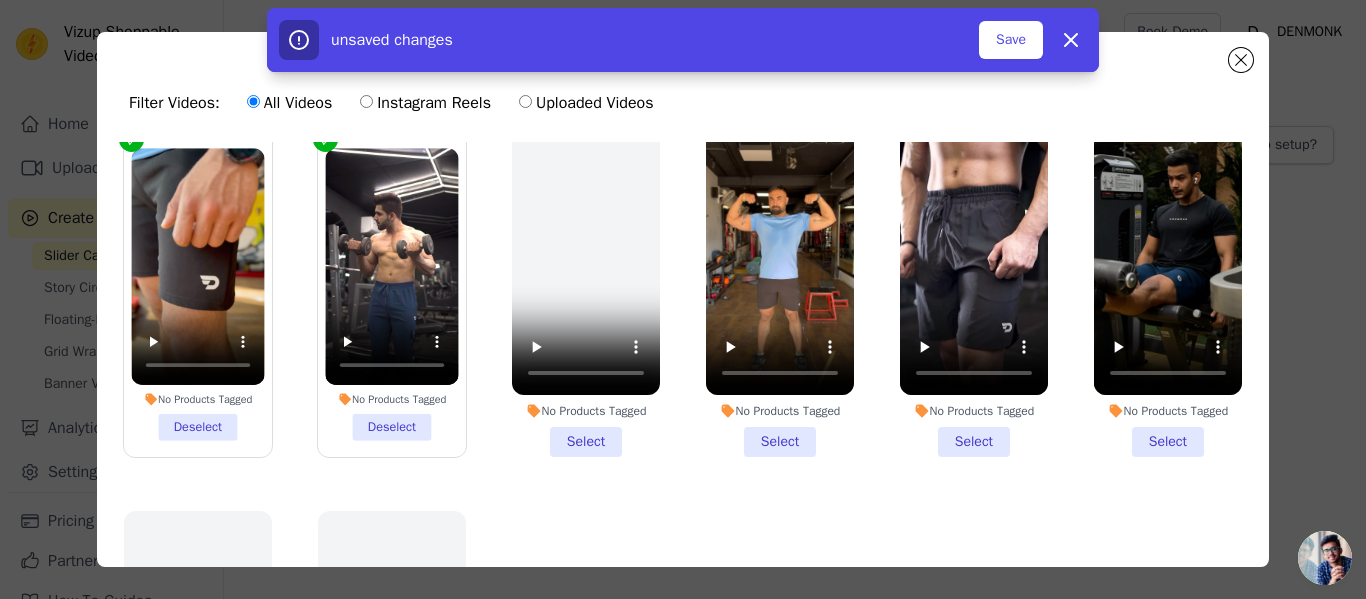 click on "No Products Tagged     Select" at bounding box center (780, 294) 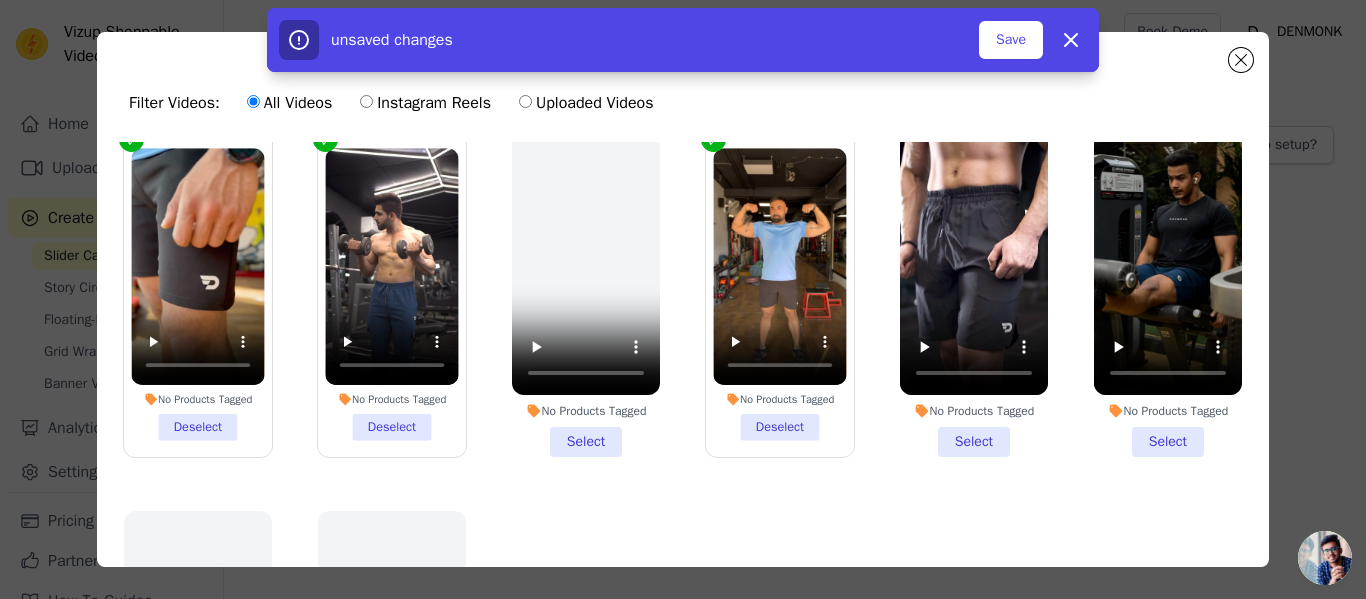 click on "No Products Tagged     Select" at bounding box center [974, 294] 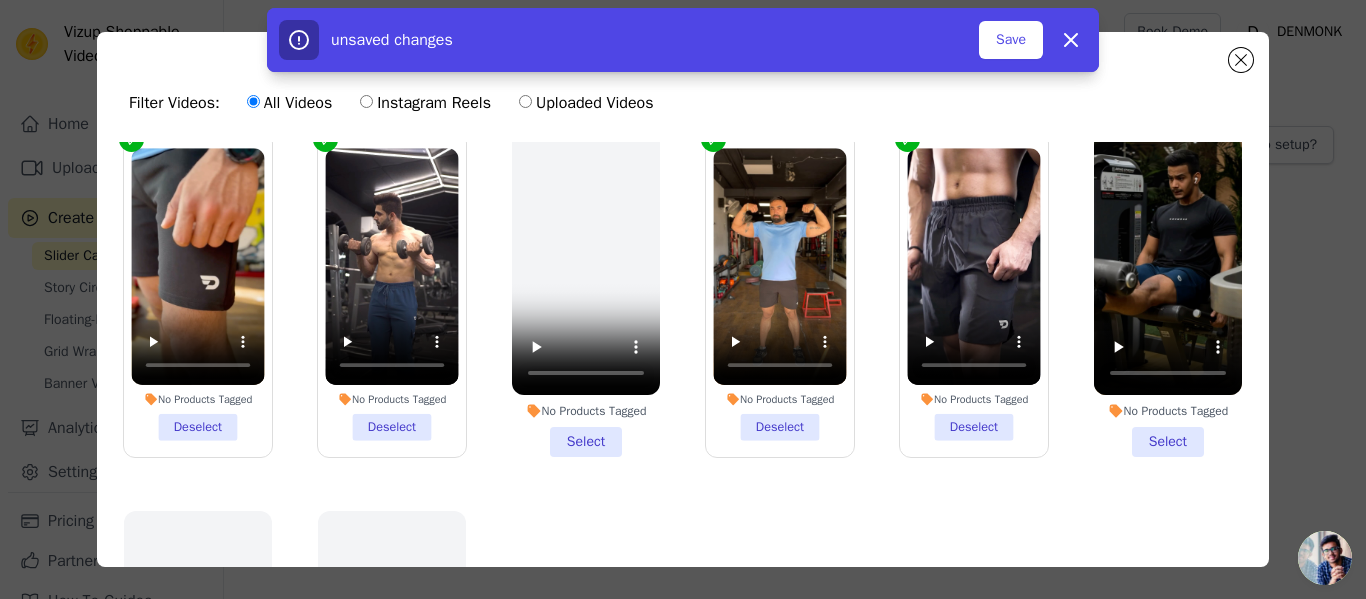 click on "No Products Tagged     Select" at bounding box center [1168, 294] 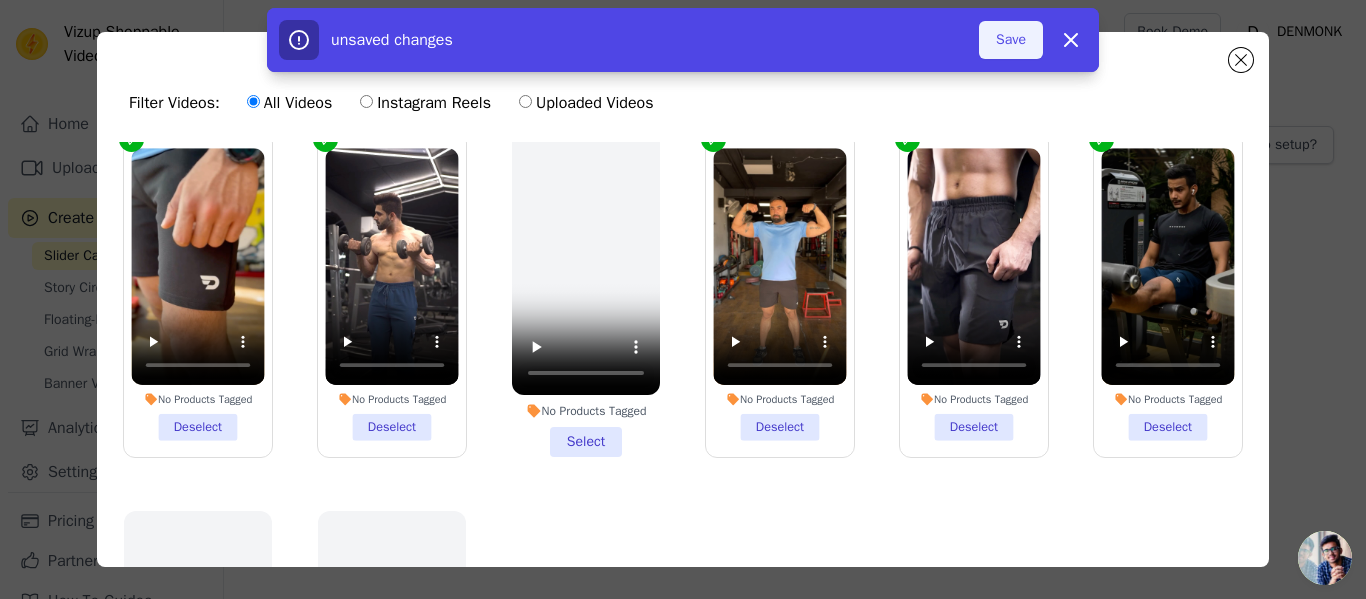 click on "Save" at bounding box center (1011, 40) 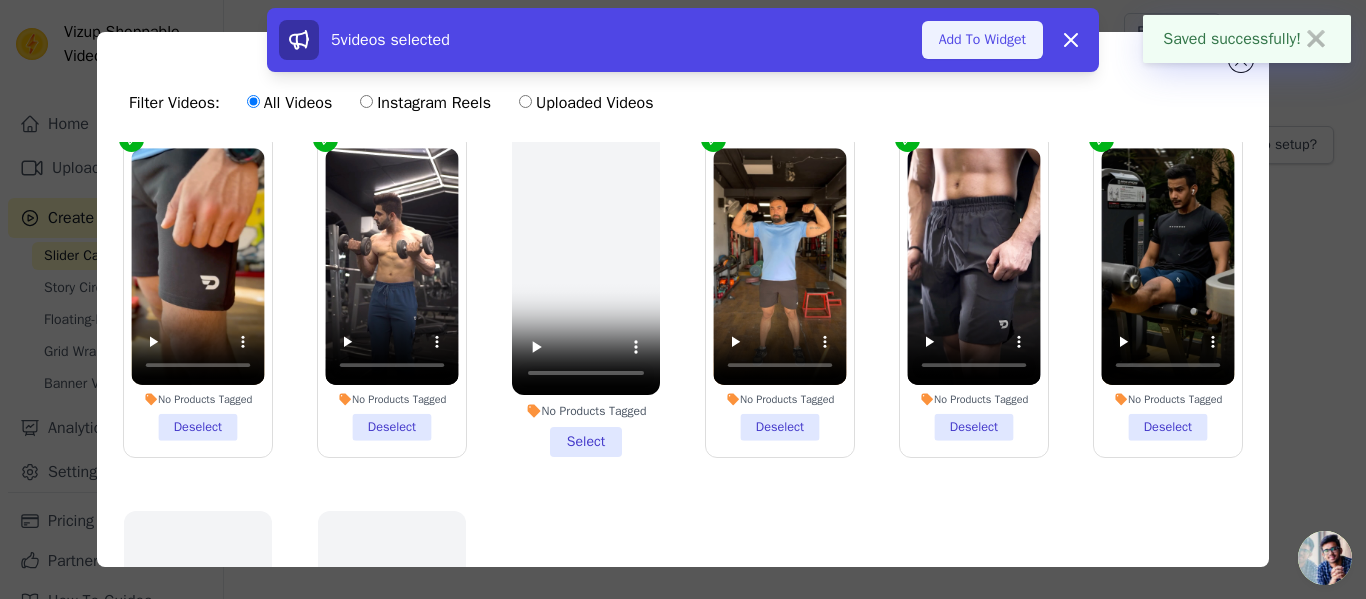 click on "Add To Widget" at bounding box center [982, 40] 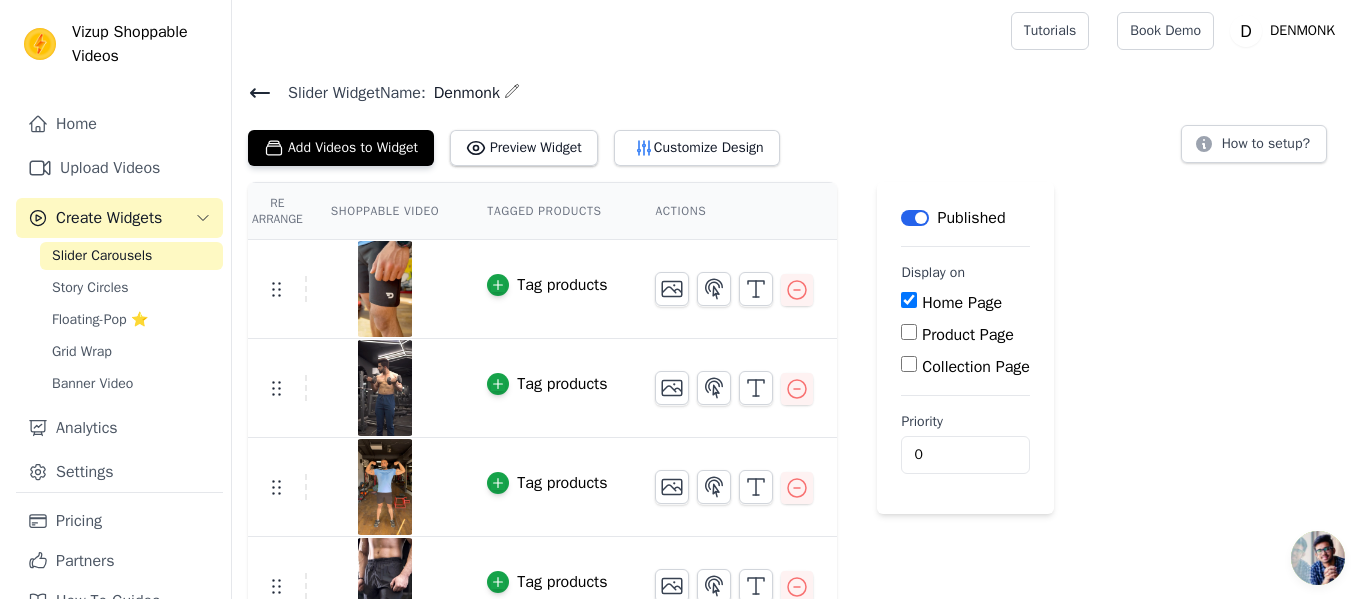 scroll, scrollTop: 0, scrollLeft: 0, axis: both 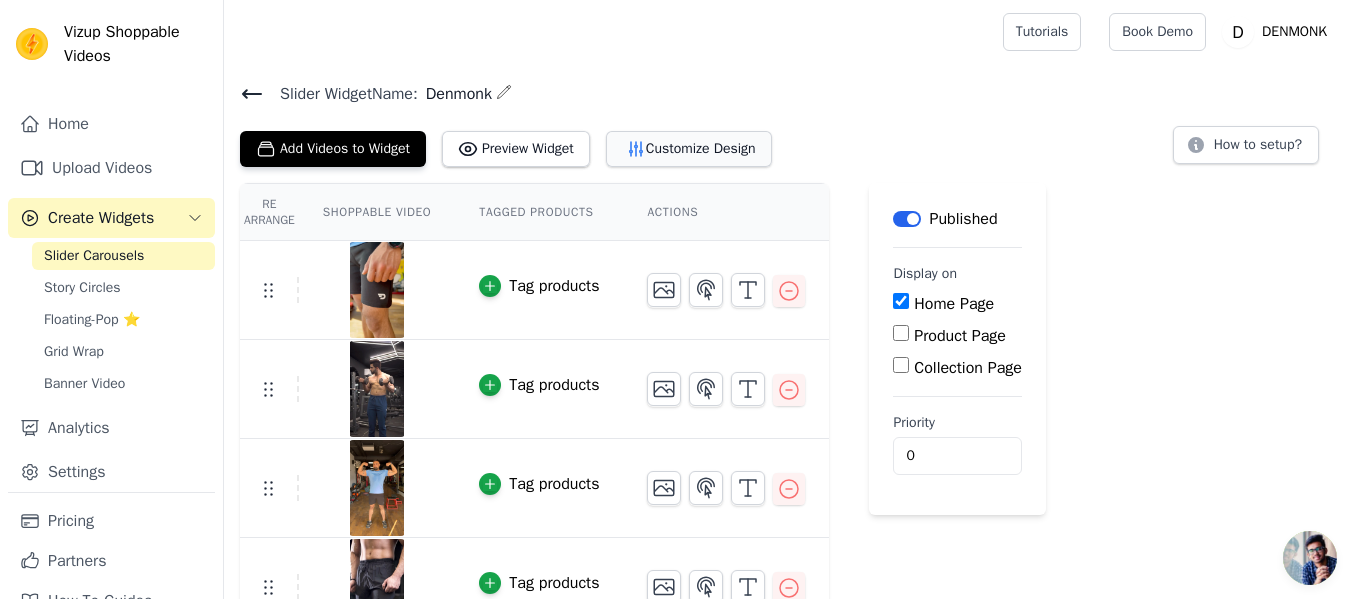 click on "Customize Design" at bounding box center [689, 149] 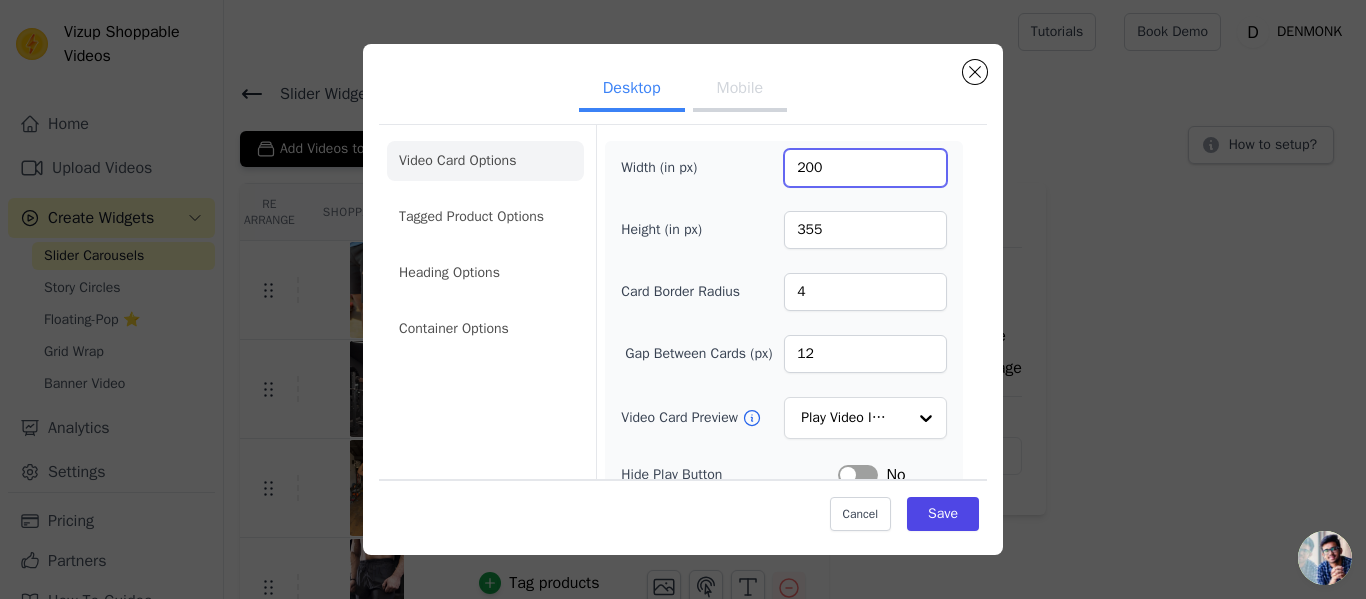 click on "200" at bounding box center [865, 168] 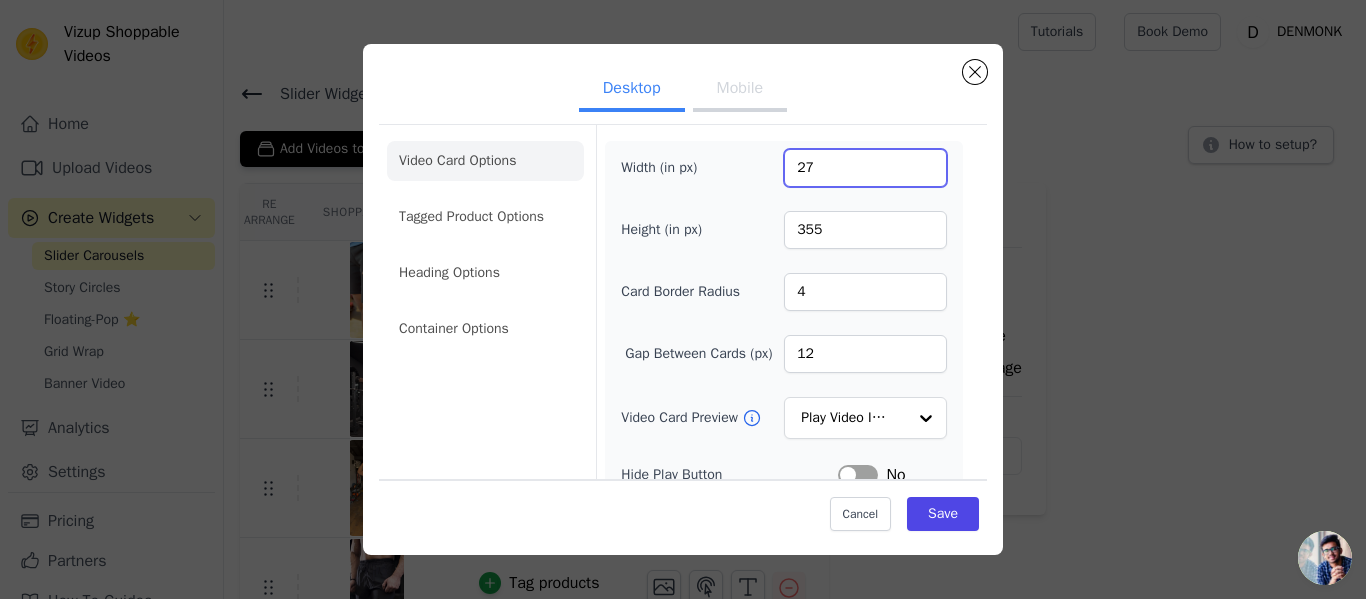 click on "27" at bounding box center (865, 168) 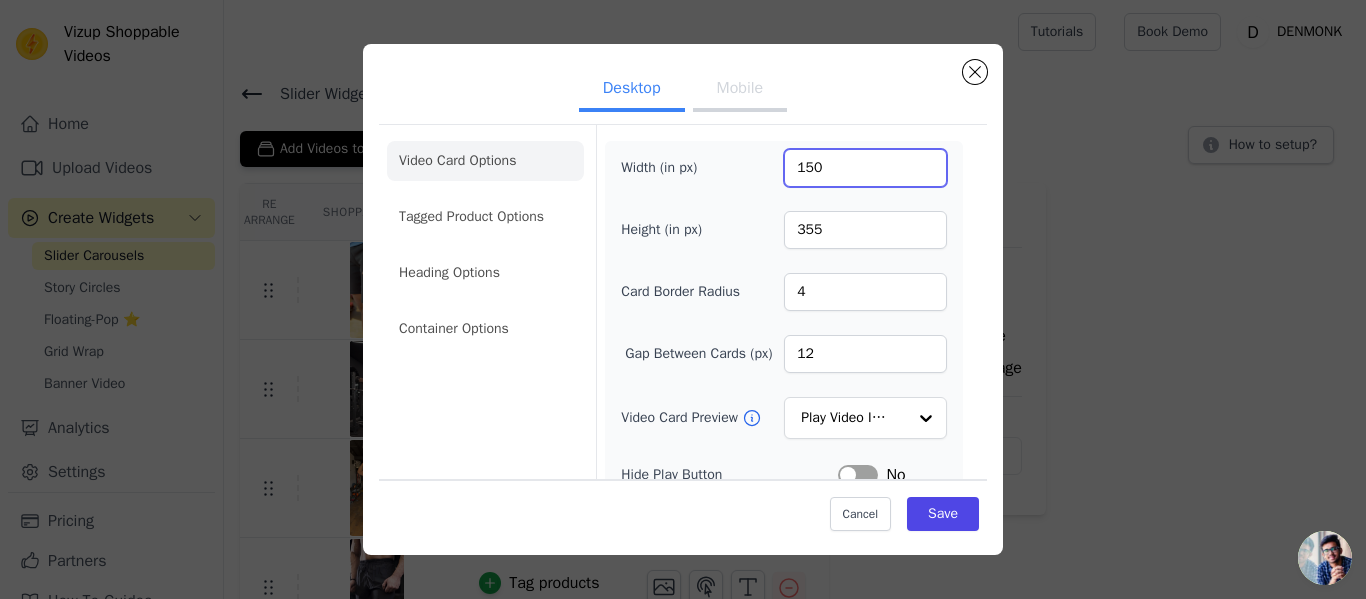 type on "150" 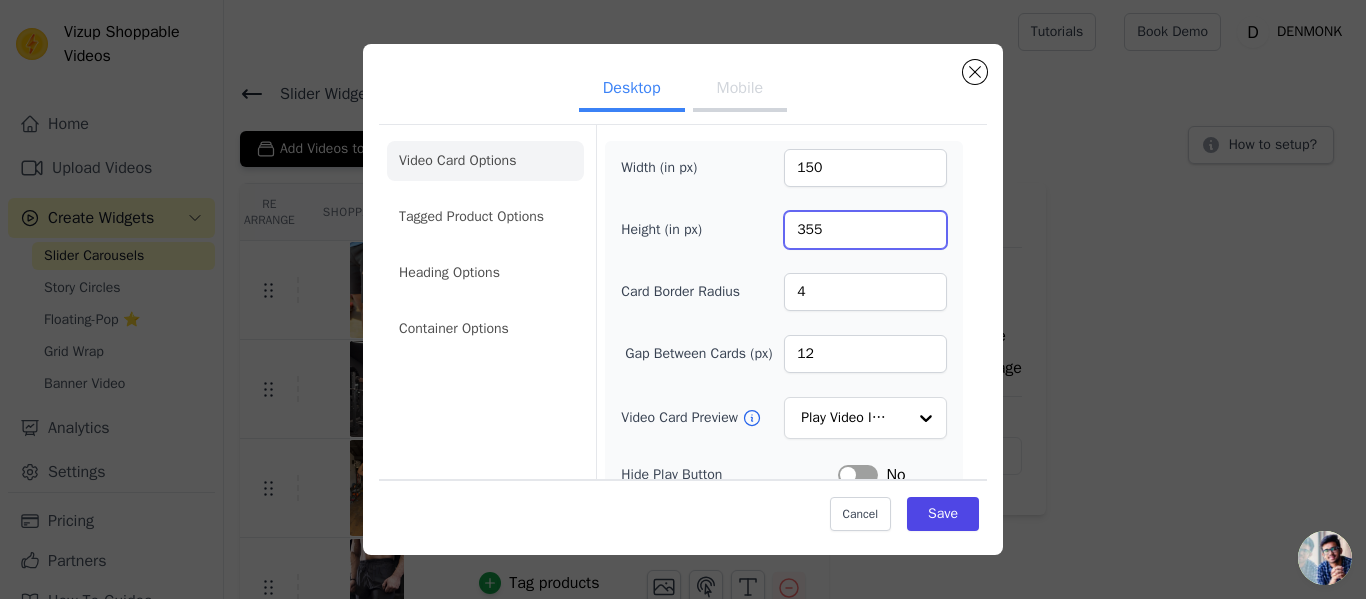 click on "355" at bounding box center (865, 230) 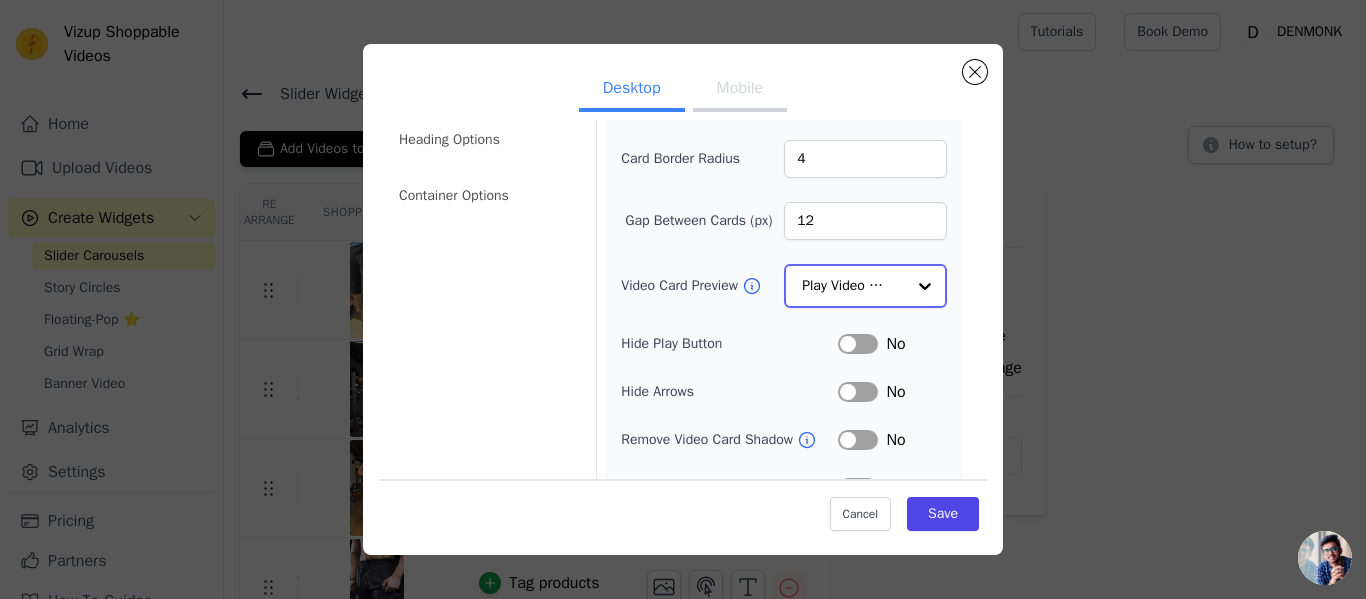 click at bounding box center (925, 286) 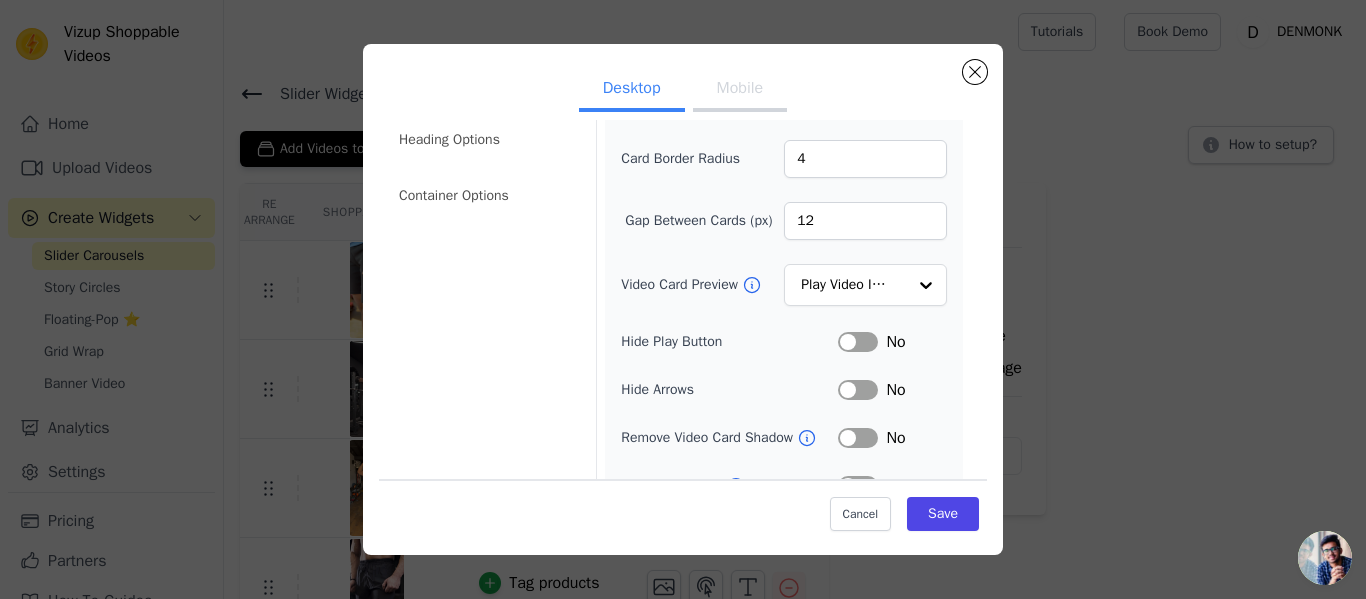 scroll, scrollTop: 264, scrollLeft: 0, axis: vertical 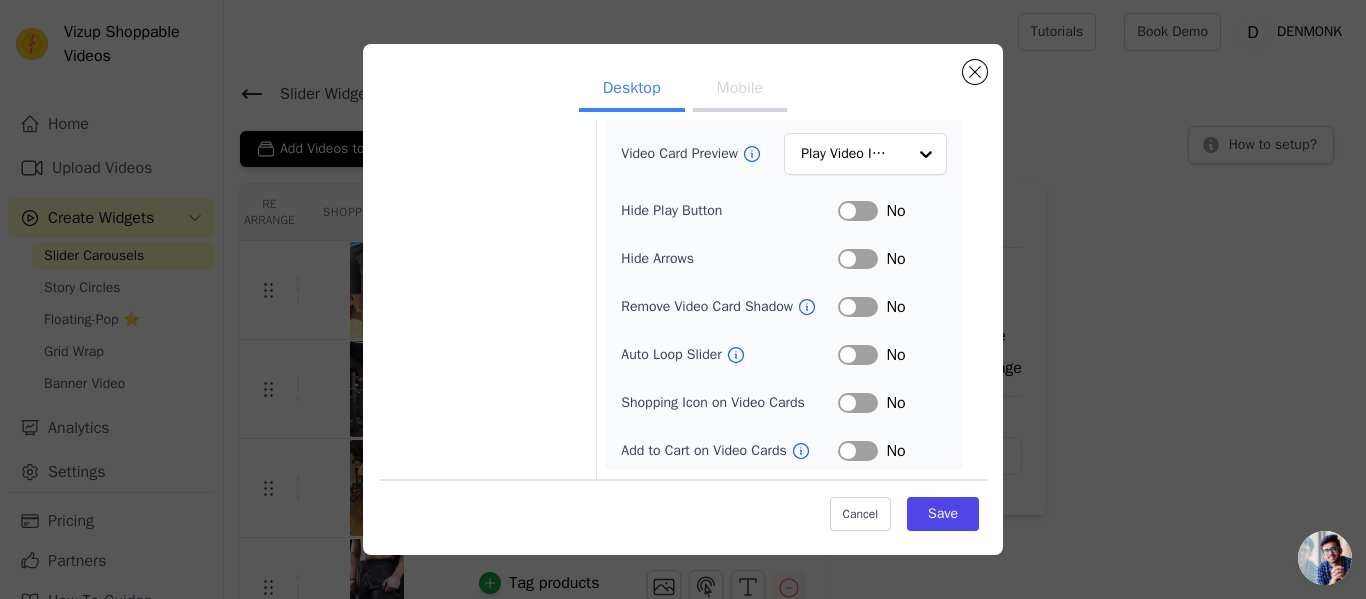 click on "Label" at bounding box center [858, 355] 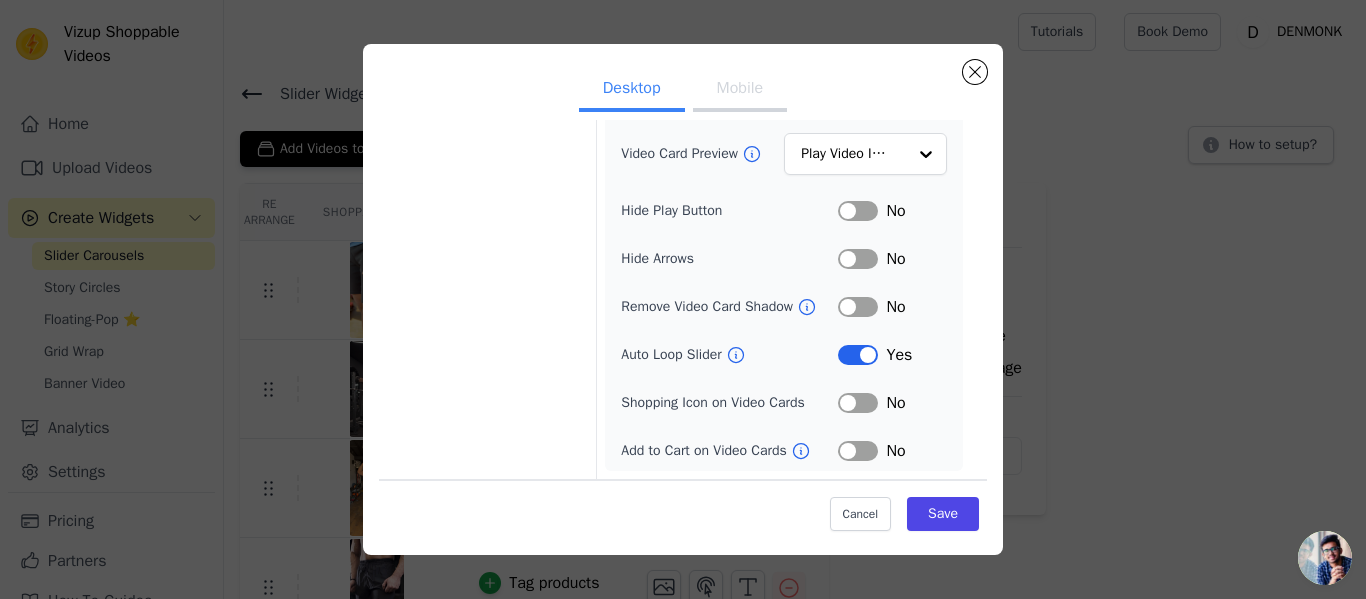 scroll, scrollTop: 131, scrollLeft: 0, axis: vertical 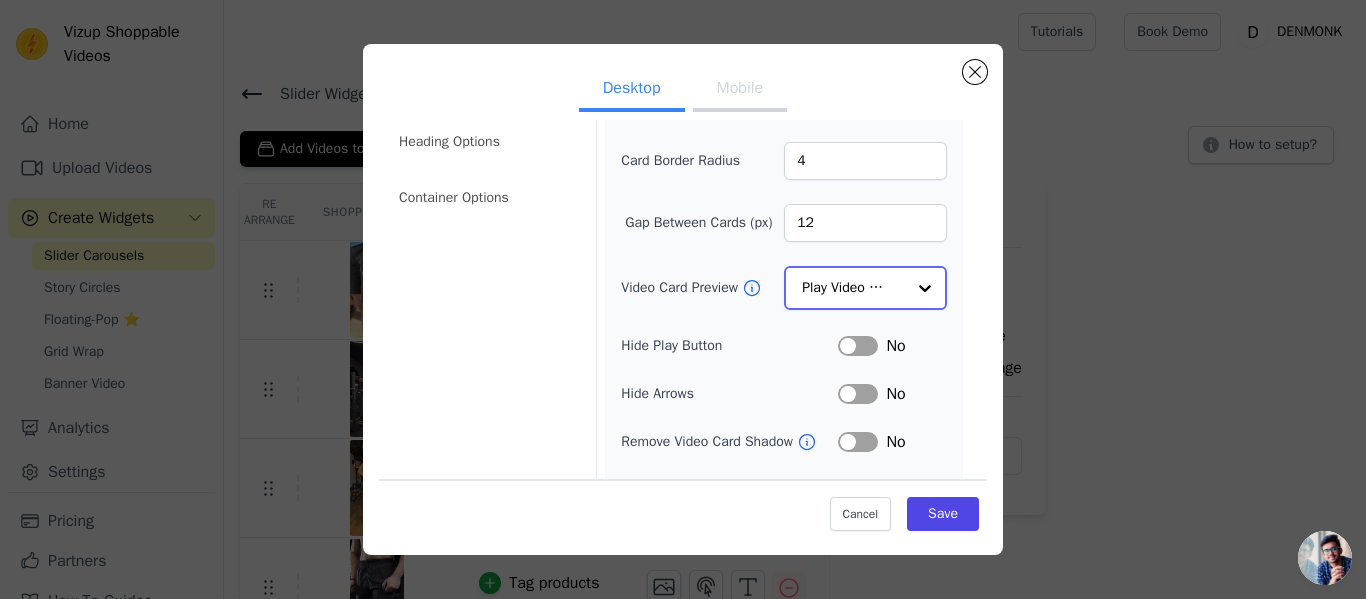 click at bounding box center [925, 288] 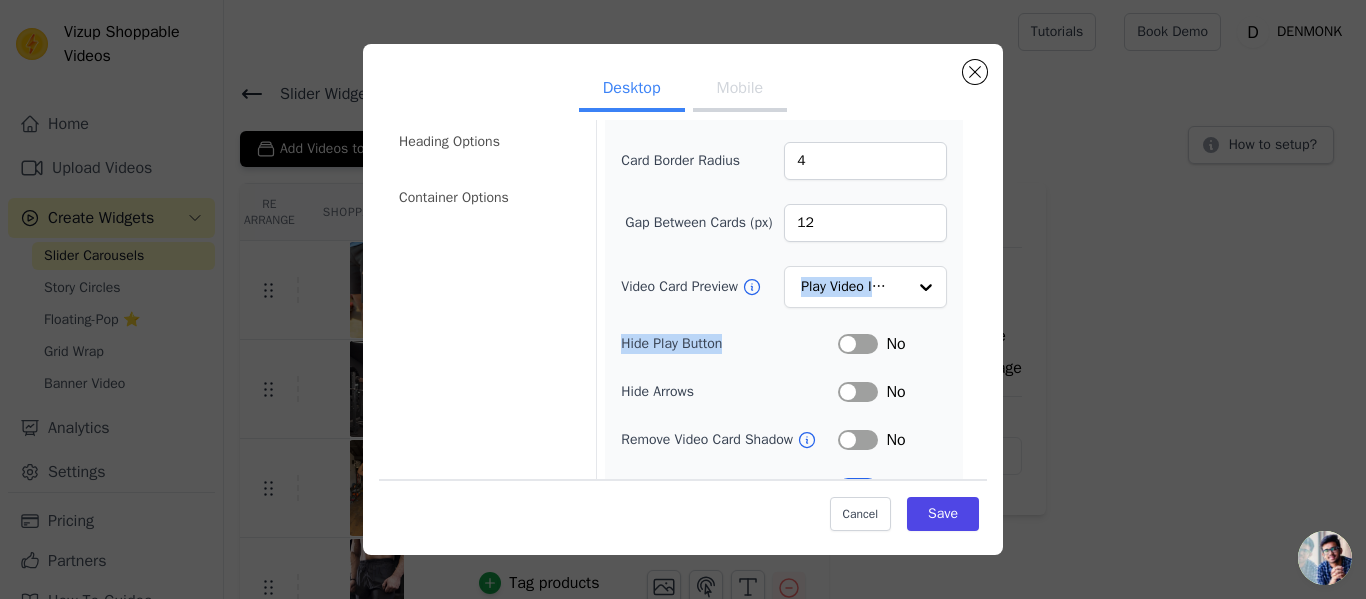 click on "Width (in px)   150   Height (in px)   355   Card Border Radius   4   Gap Between Cards (px)   12   Video Card Preview           Play Video In Loop               Hide Play Button   Label     No   Hide Arrows   Label     No   Remove Video Card Shadow     Label     No   Auto Loop Slider     Label     Yes   Shopping Icon on Video Cards   Label     No   Add to Cart on Video Cards     Label     No" at bounding box center (784, 307) 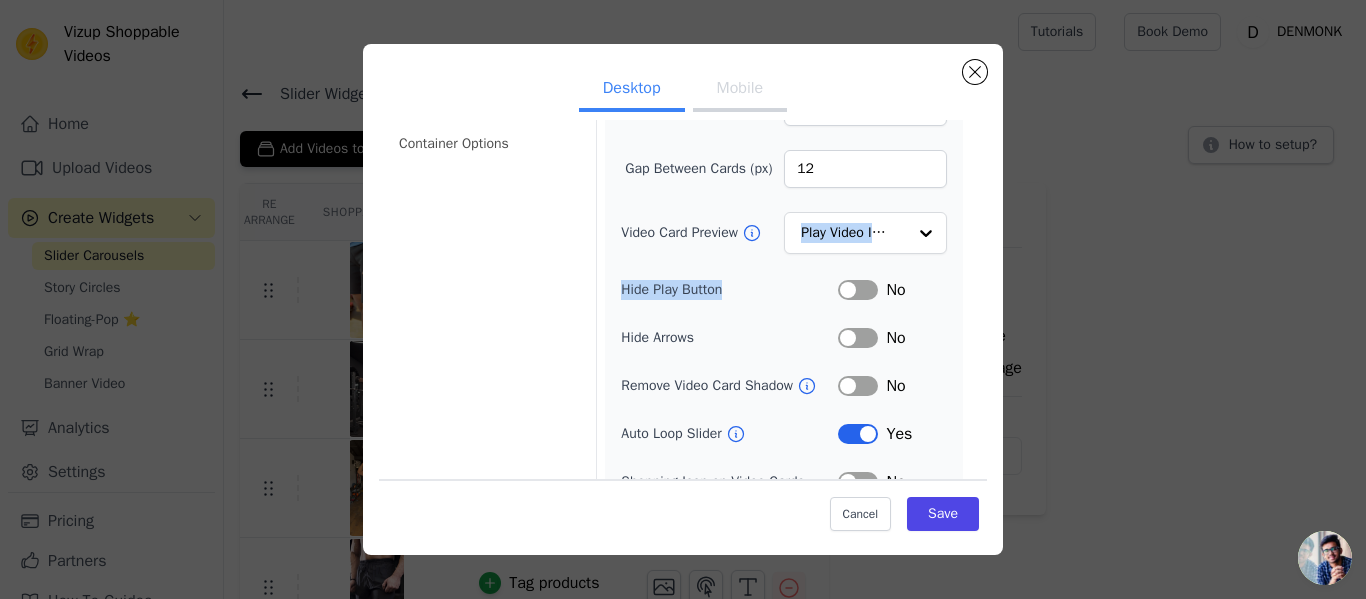 scroll, scrollTop: 264, scrollLeft: 0, axis: vertical 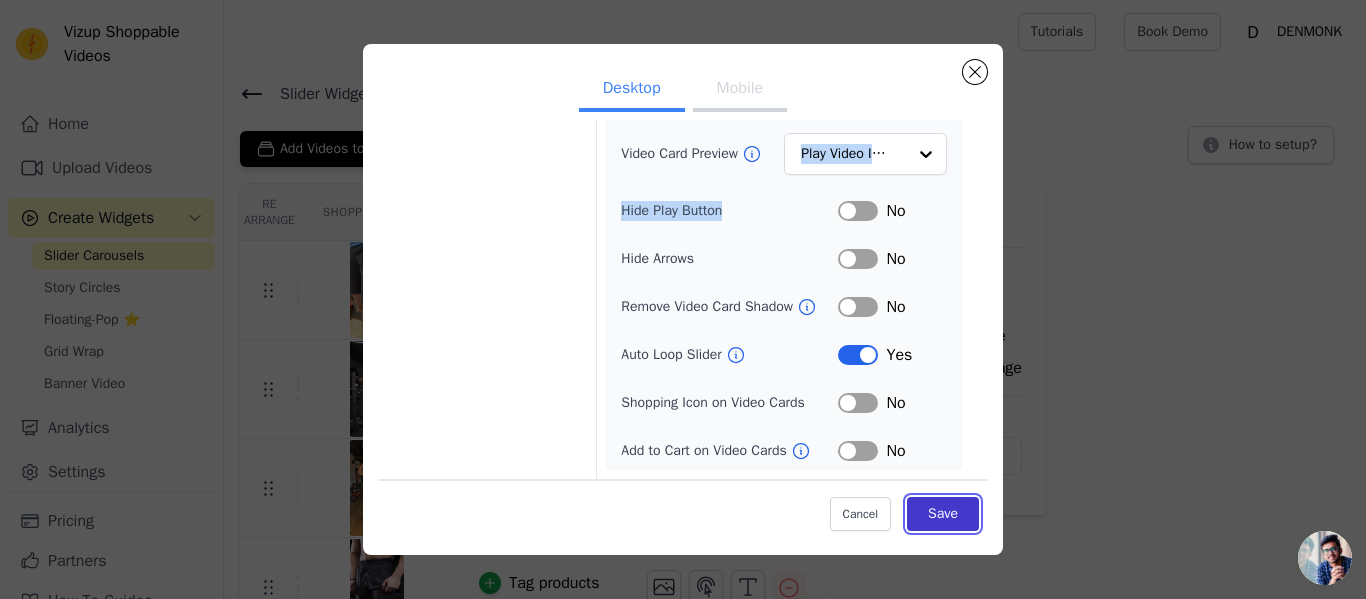 click on "Save" at bounding box center [943, 514] 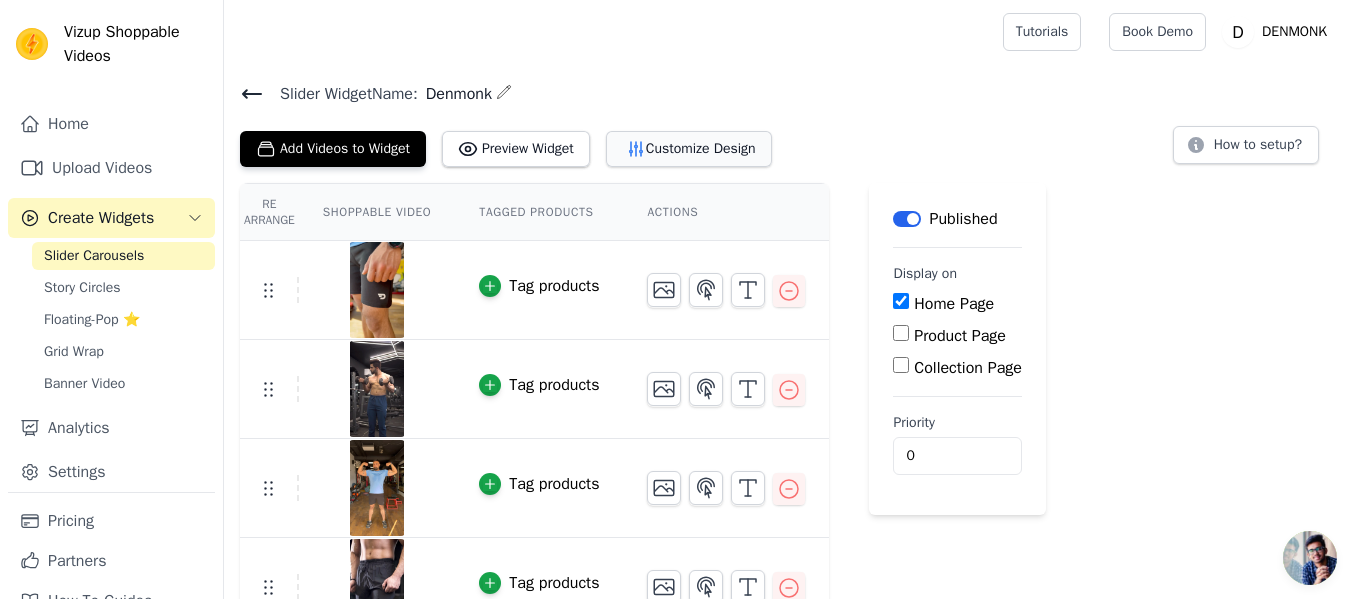 click on "Customize Design" at bounding box center (689, 149) 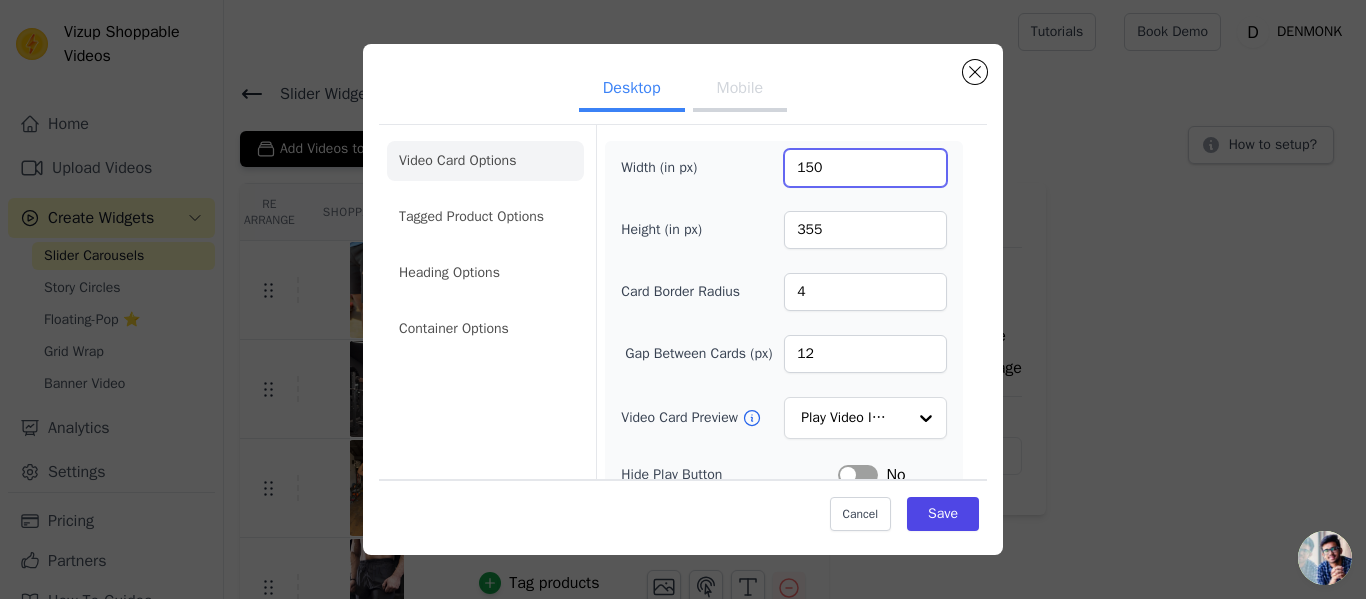 click on "150" at bounding box center (865, 168) 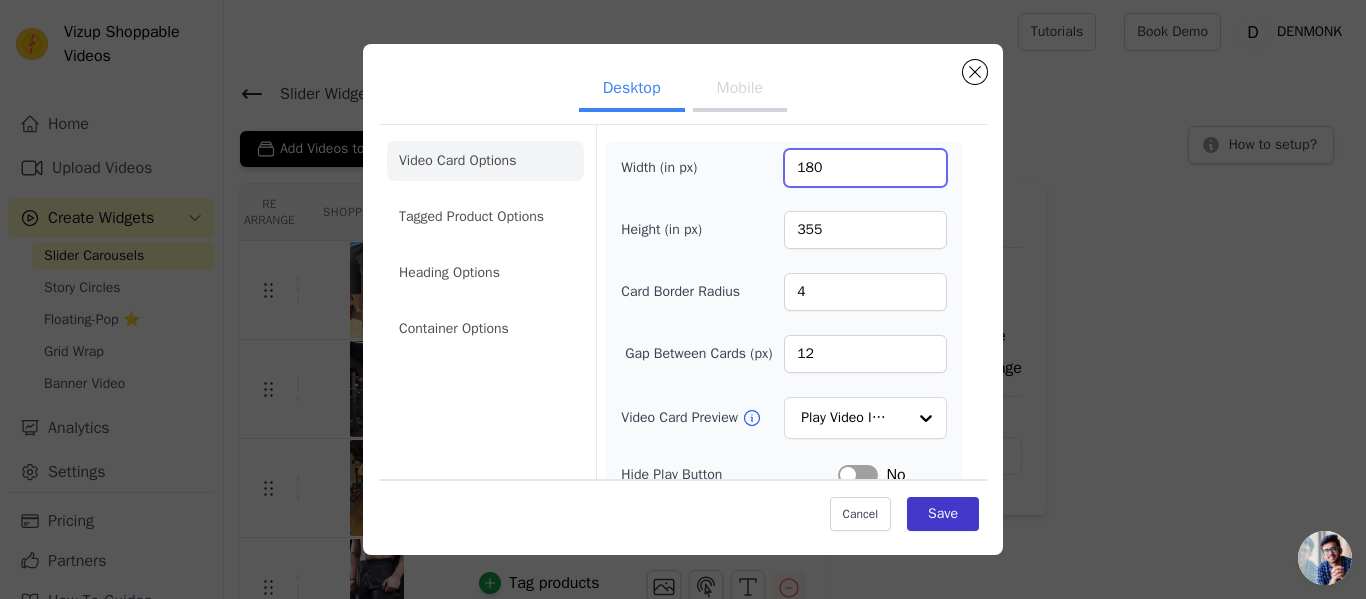 type on "180" 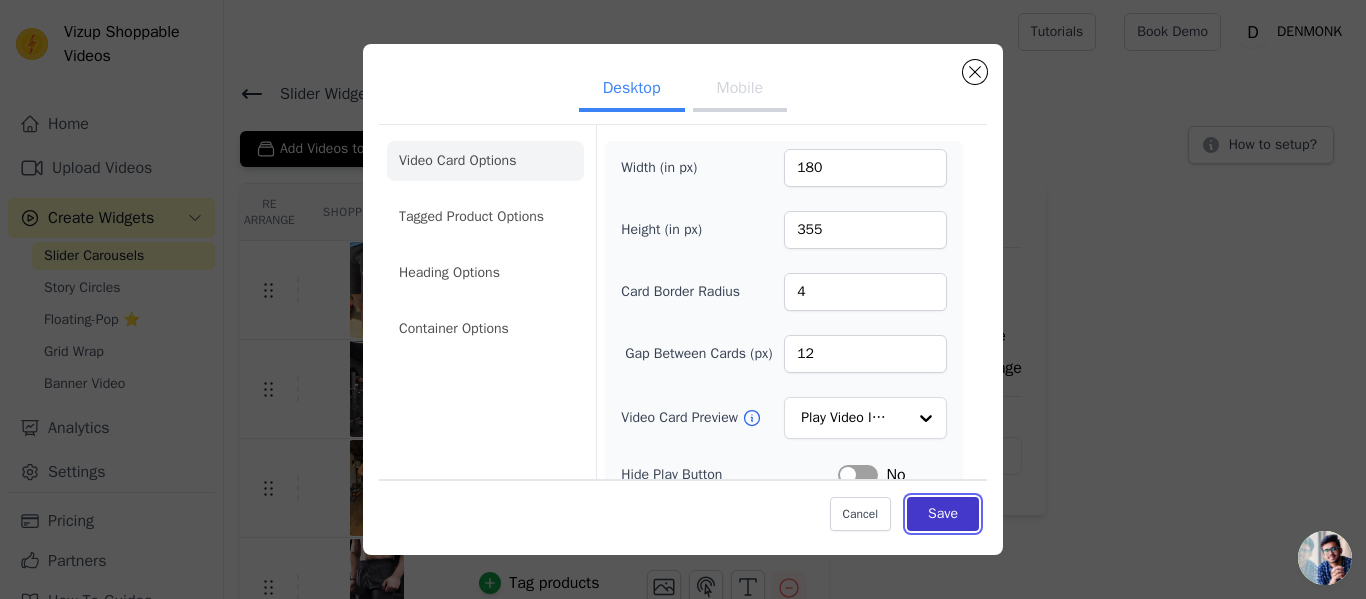 click on "Save" at bounding box center (943, 514) 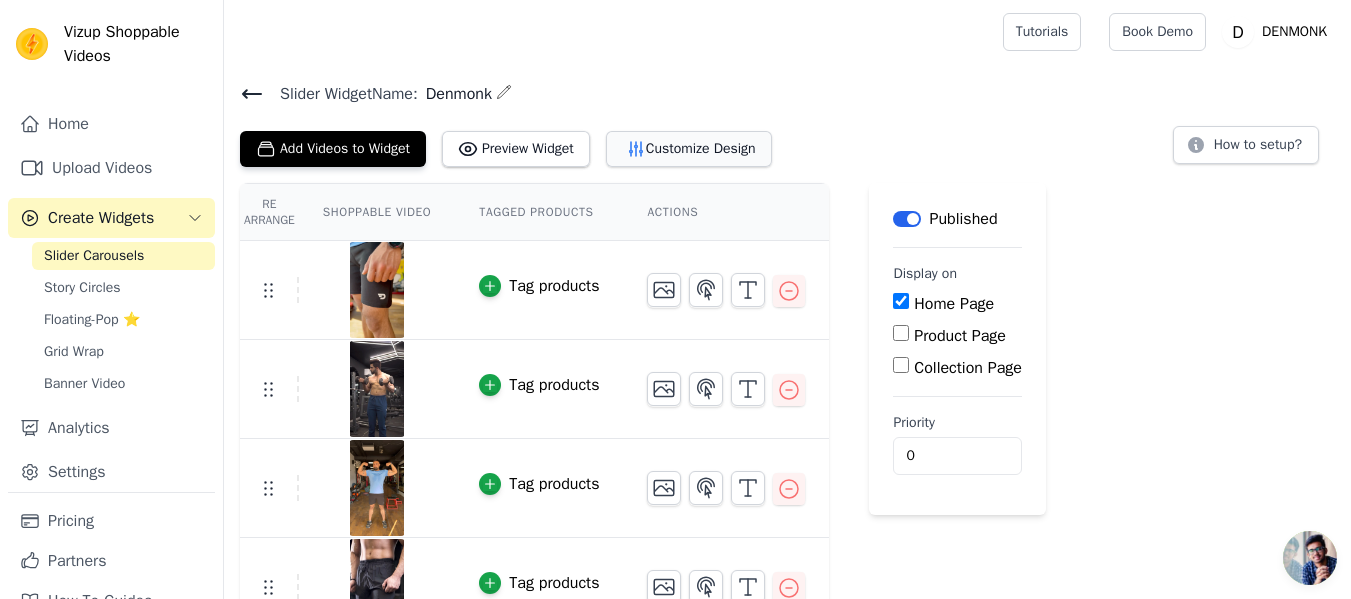 click on "Customize Design" at bounding box center [689, 149] 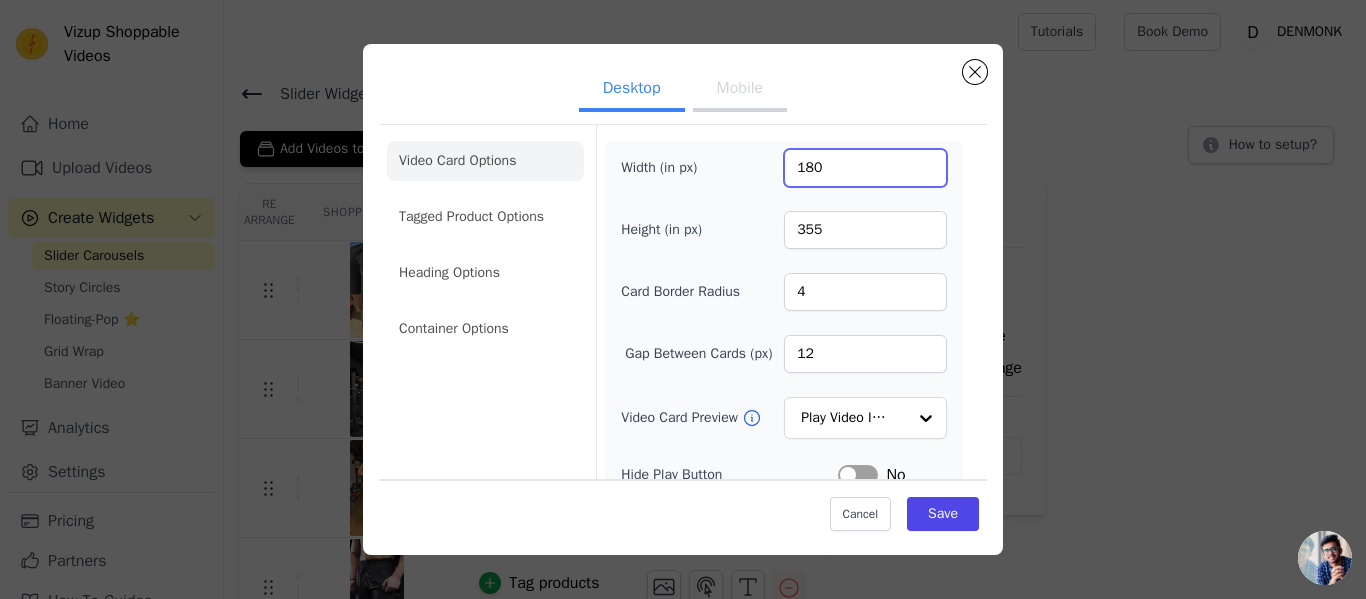 click on "180" at bounding box center [865, 168] 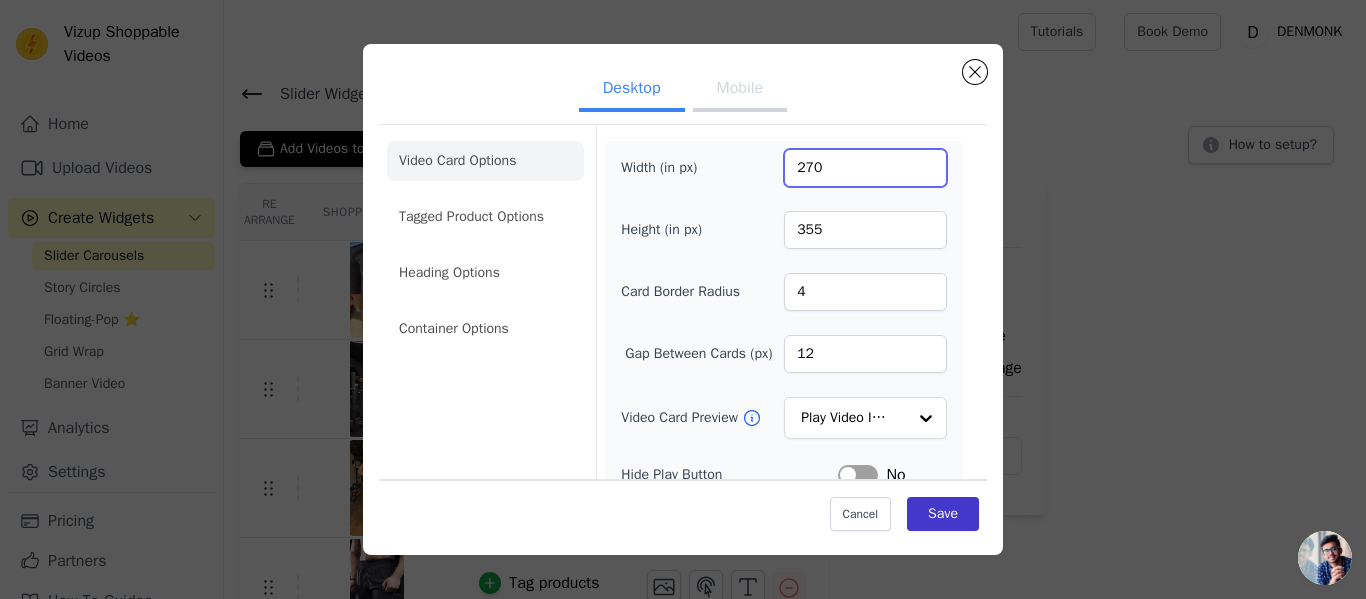 type on "270" 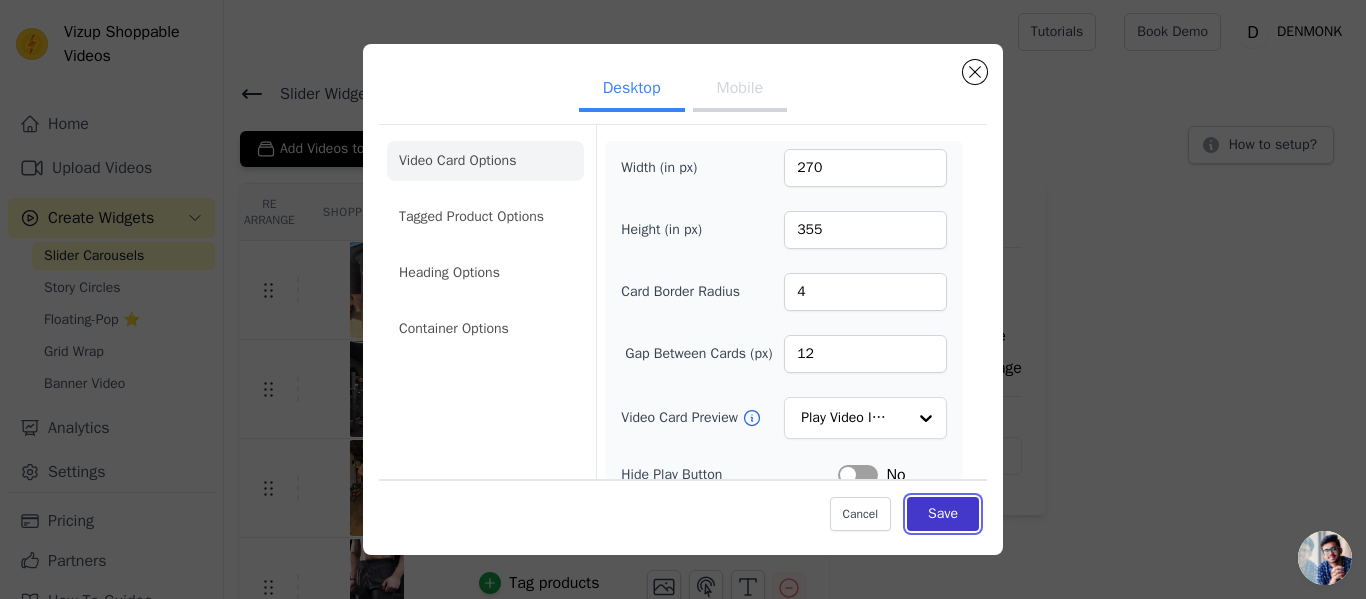 click on "Save" at bounding box center (943, 514) 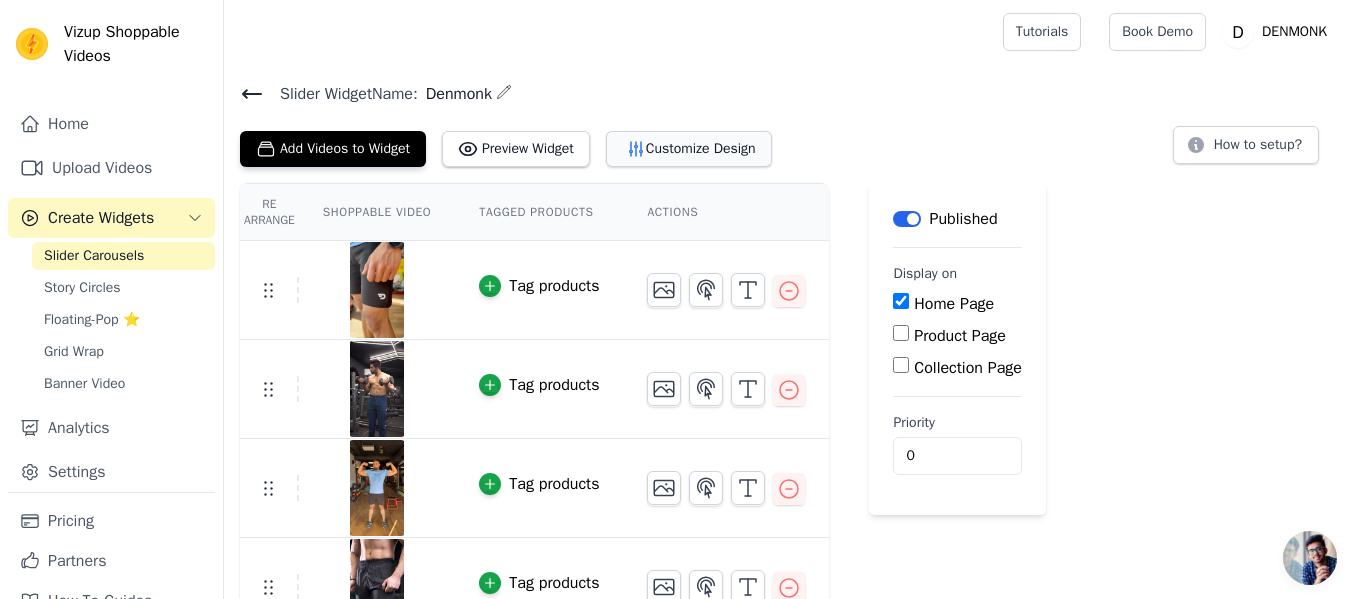 click on "Customize Design" at bounding box center [689, 149] 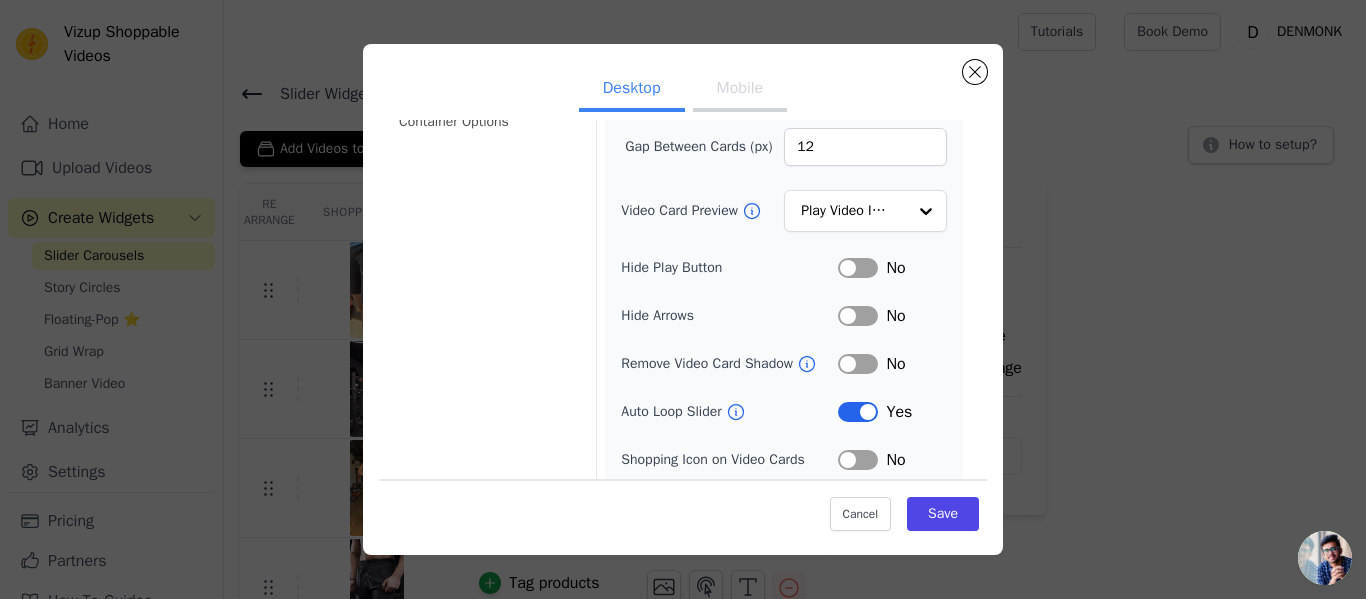 scroll, scrollTop: 264, scrollLeft: 0, axis: vertical 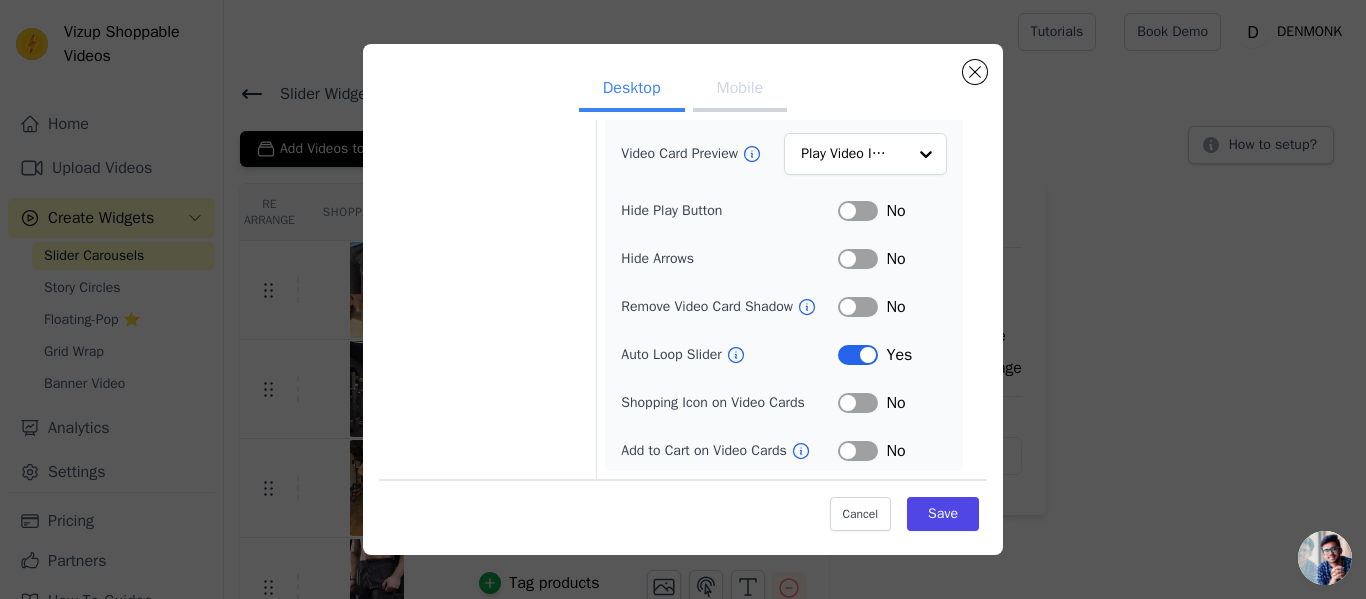 click on "Label" at bounding box center (858, 451) 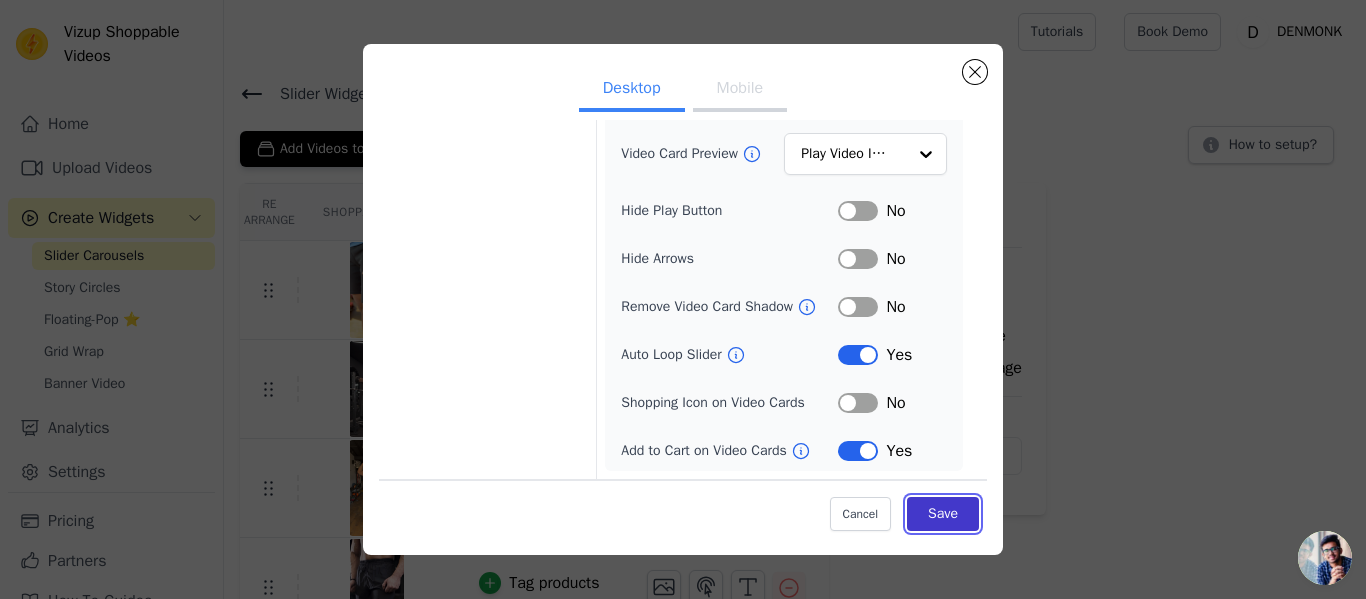 click on "Save" at bounding box center [943, 514] 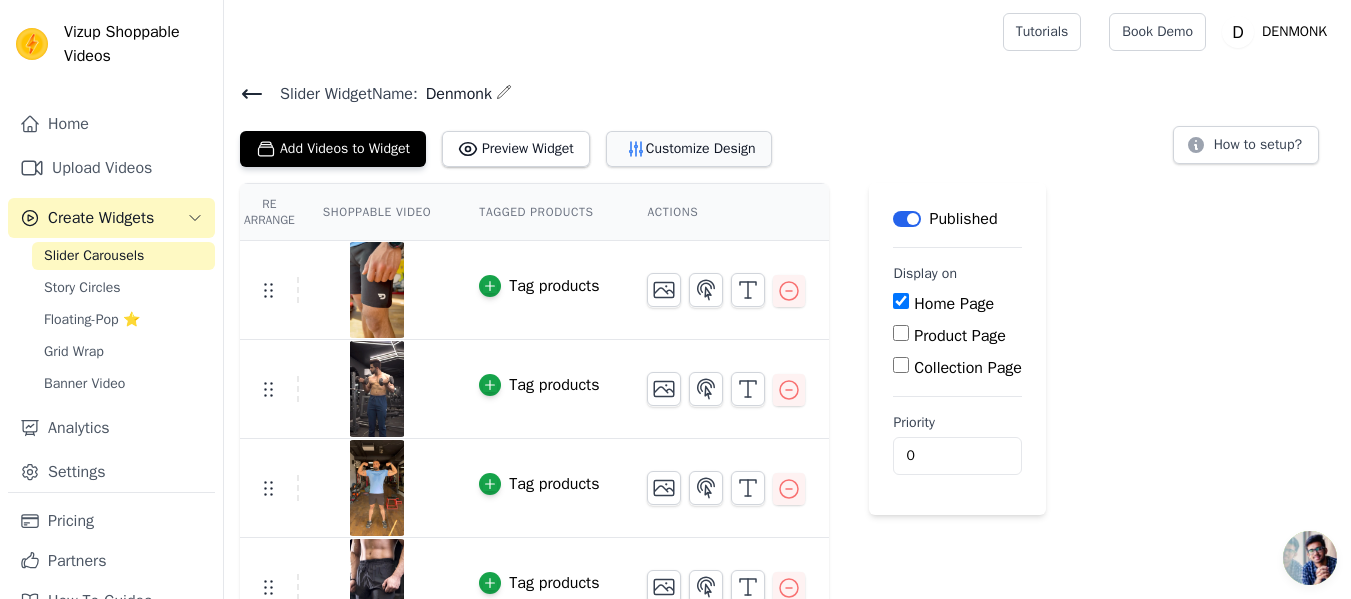 click on "Customize Design" at bounding box center [689, 149] 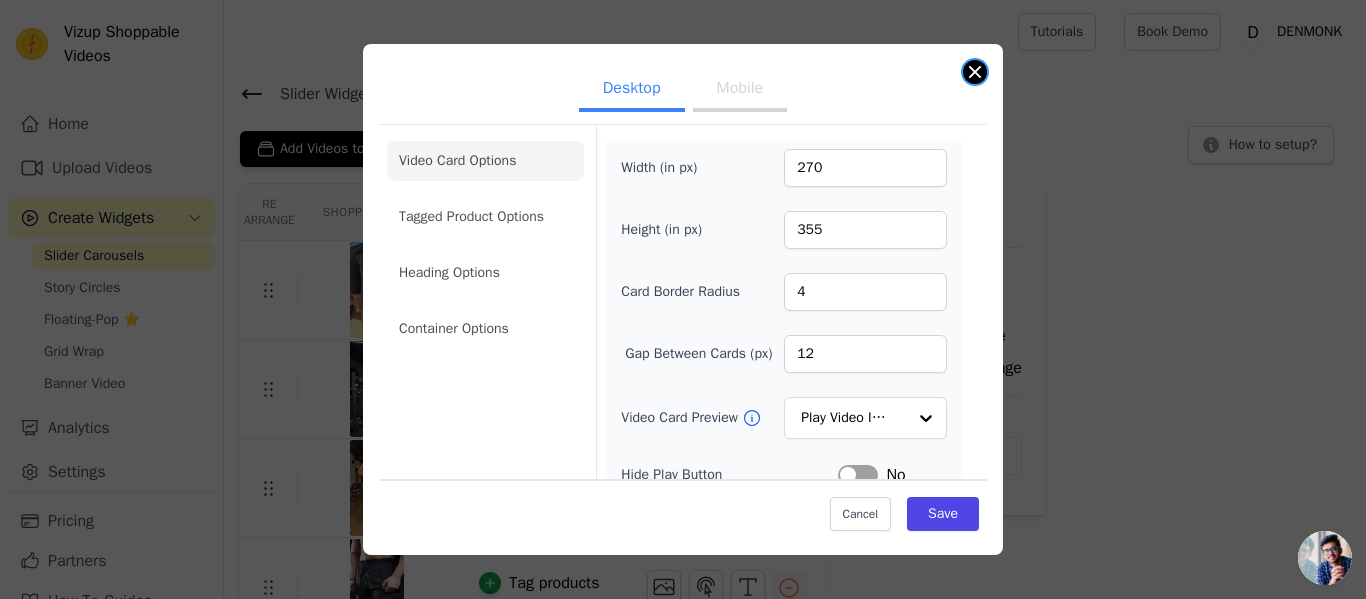 click at bounding box center [975, 72] 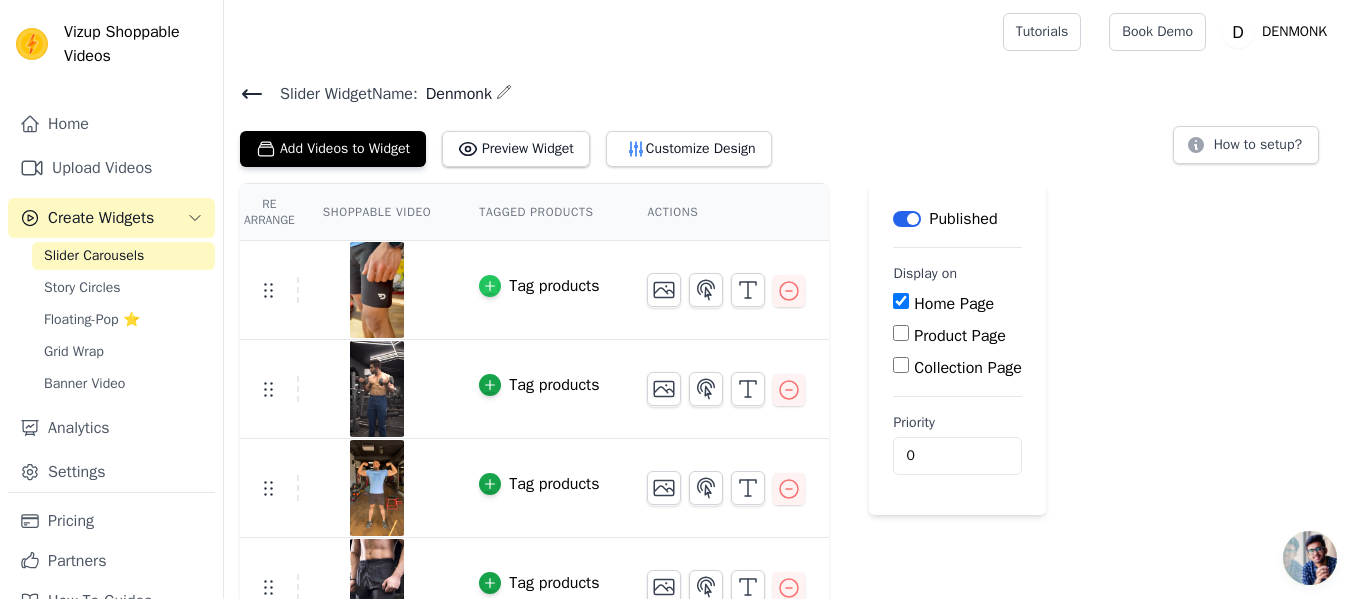 click 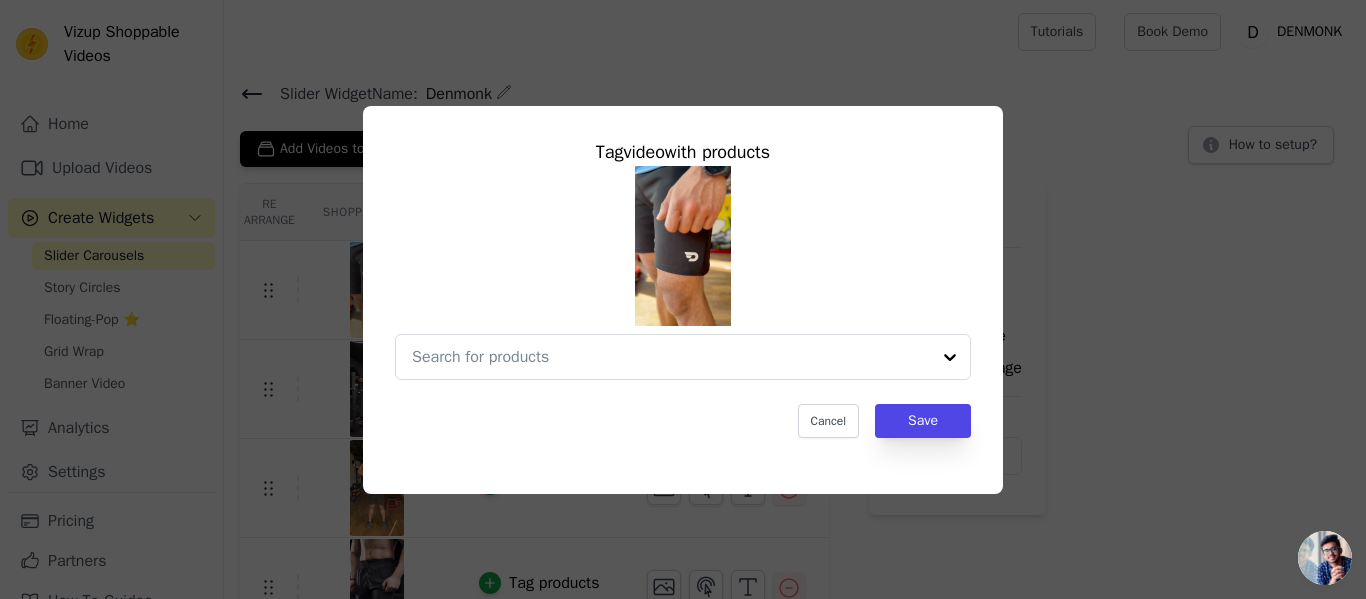 click on "Tag  video  with products                         Cancel   Save" at bounding box center (683, 300) 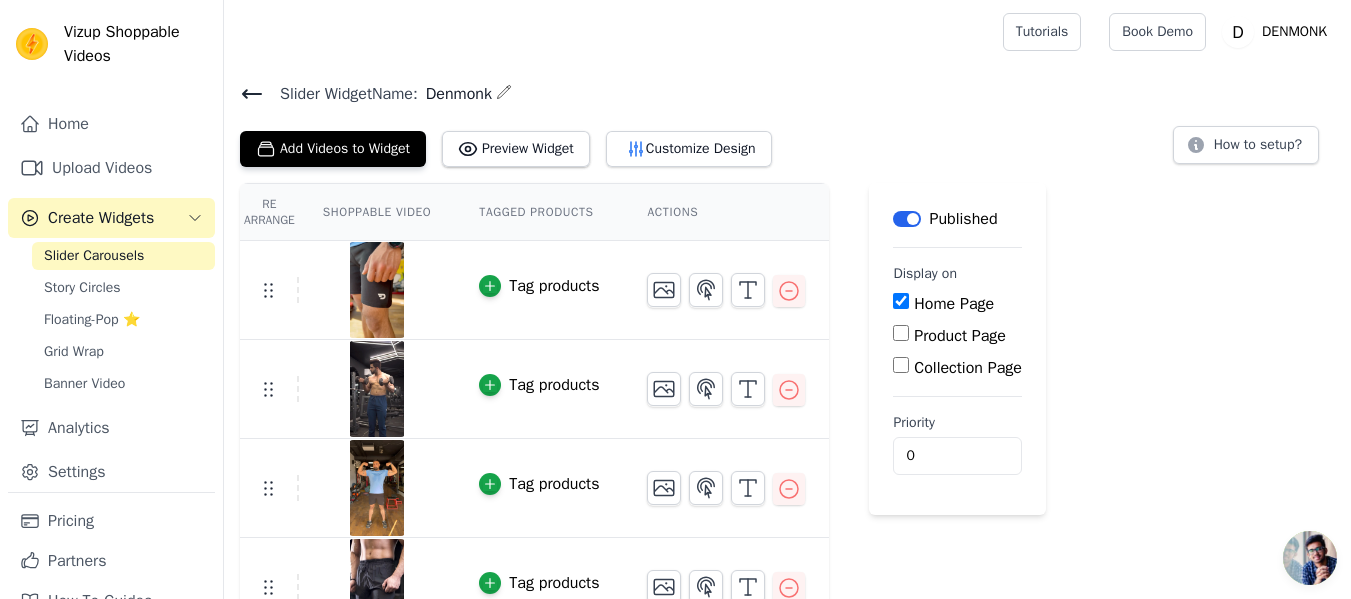 click at bounding box center (377, 290) 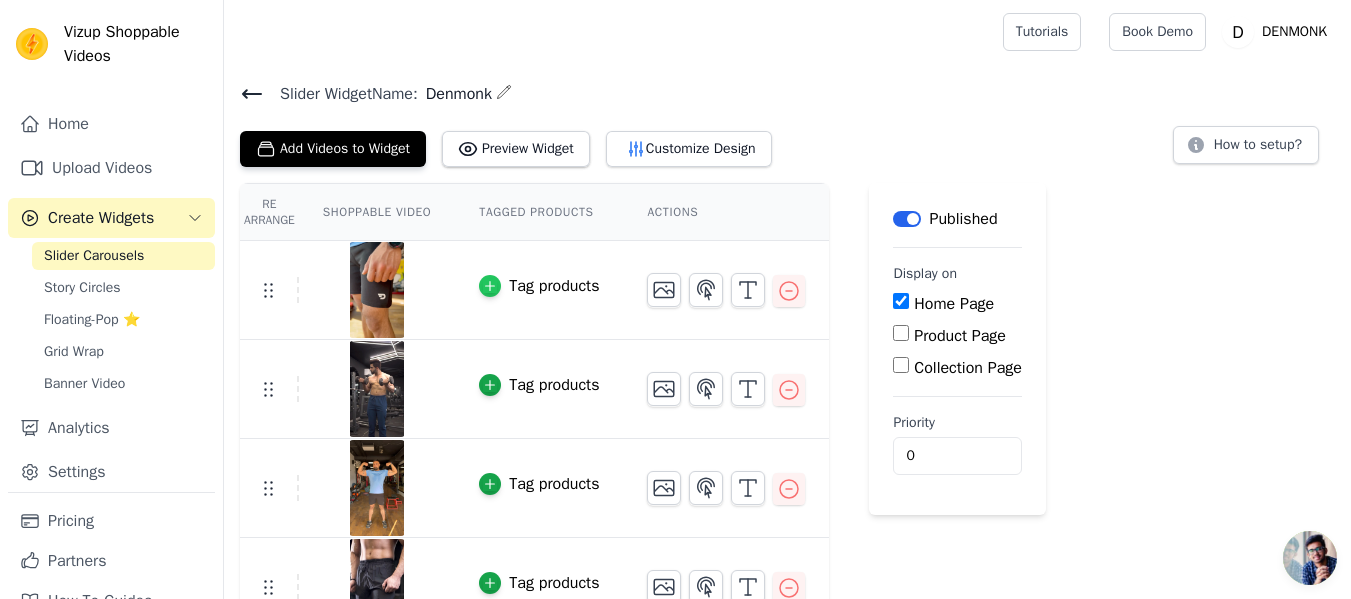 click 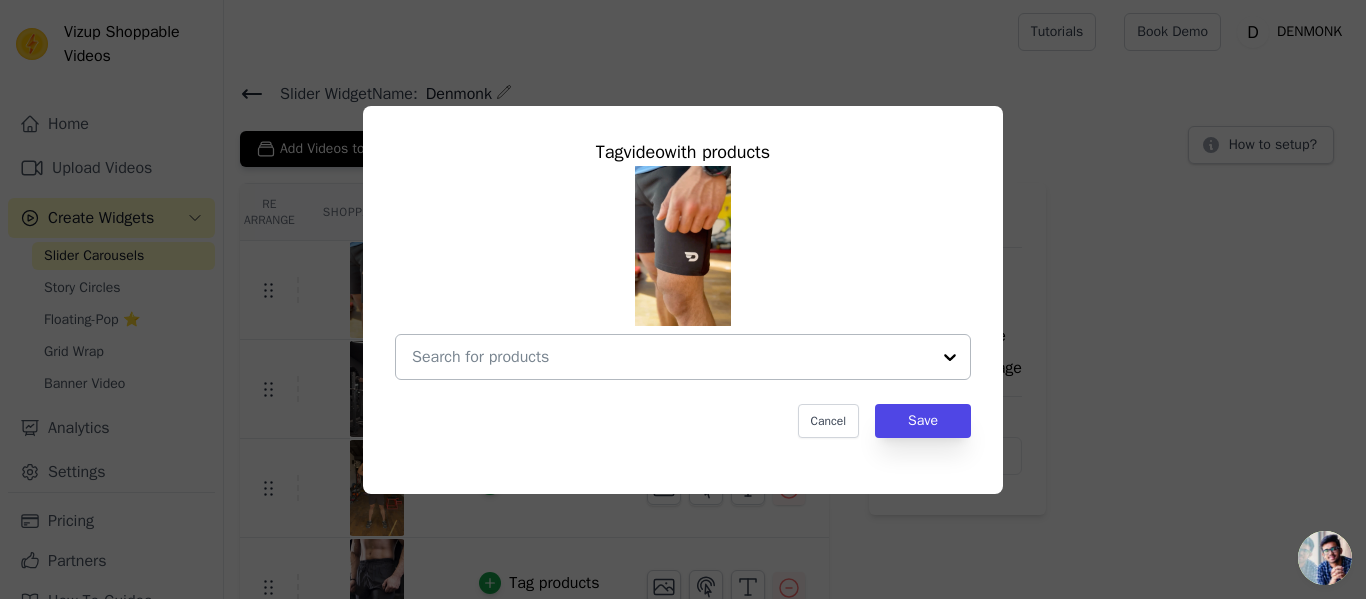 click at bounding box center [671, 357] 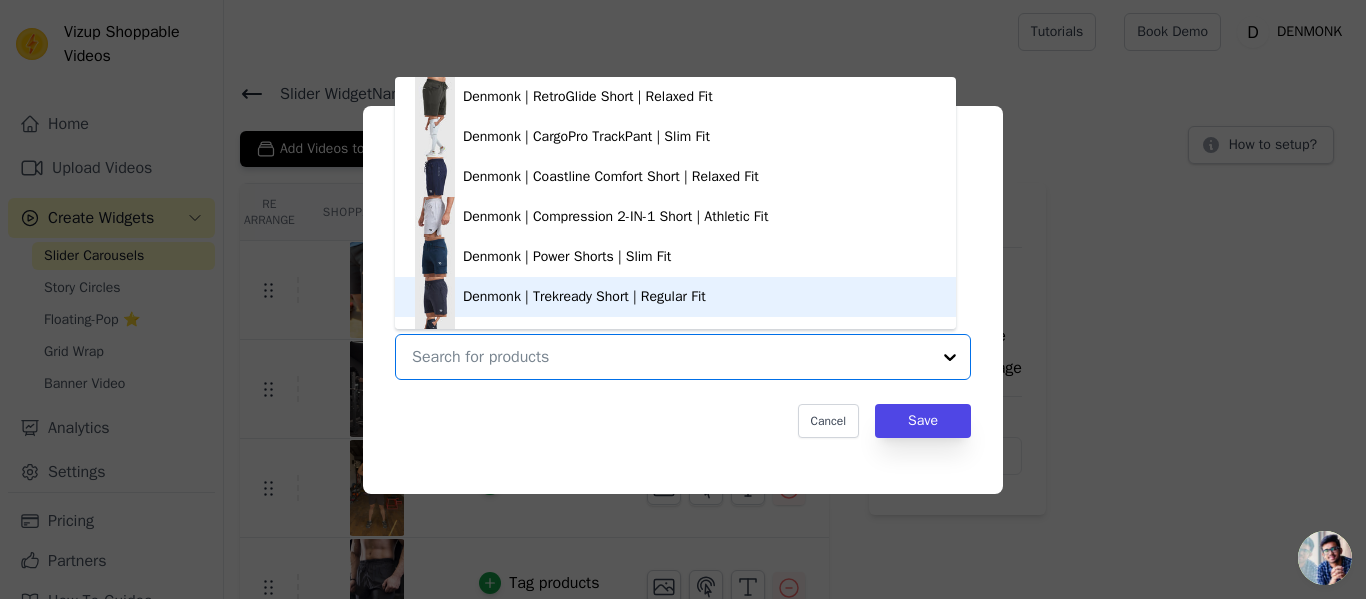 click on "Denmonk | Trekready Short | Regular  Fit" at bounding box center (584, 297) 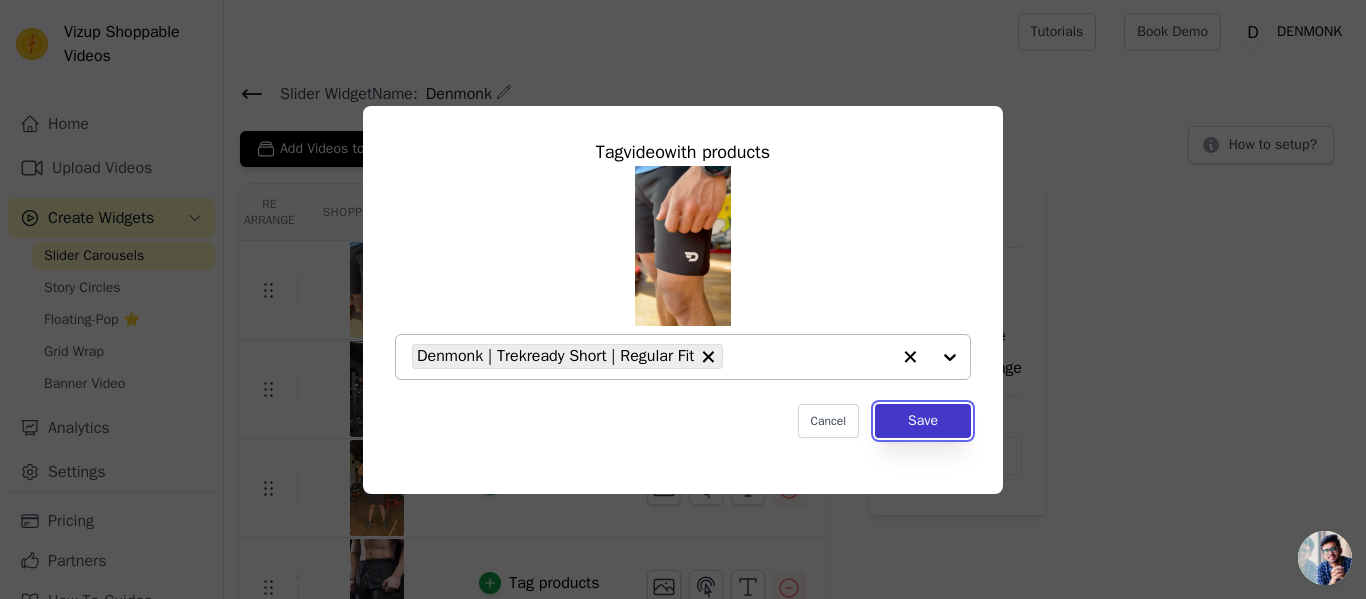 click on "Save" at bounding box center (923, 421) 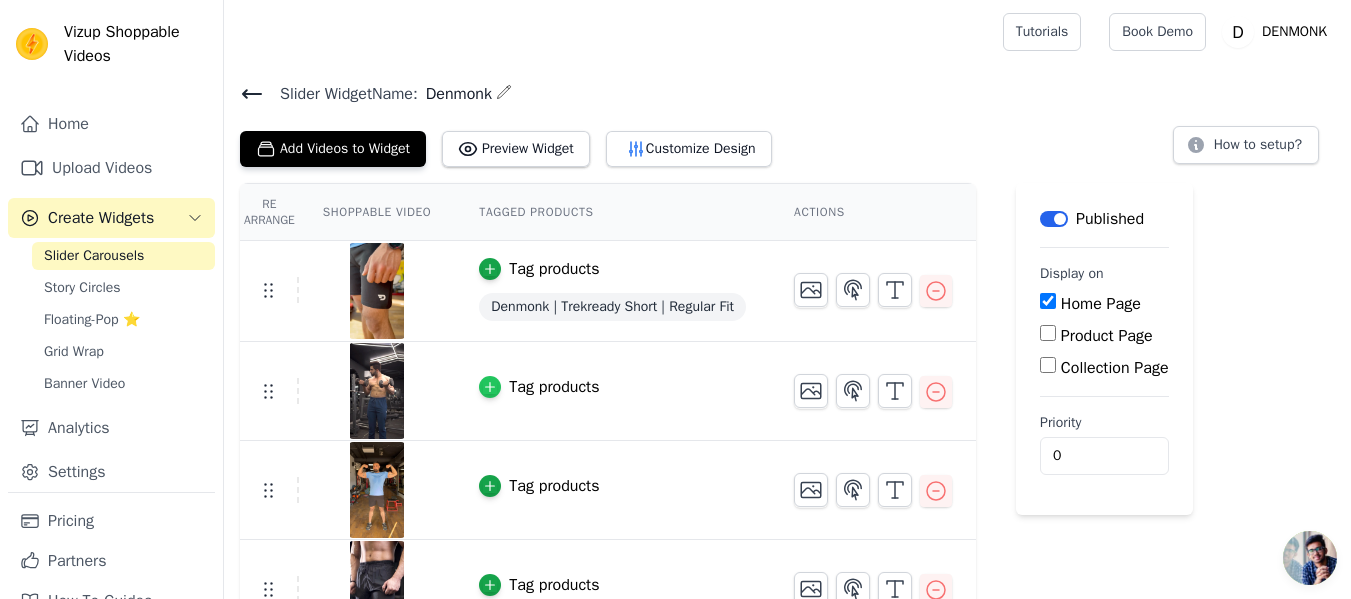 click 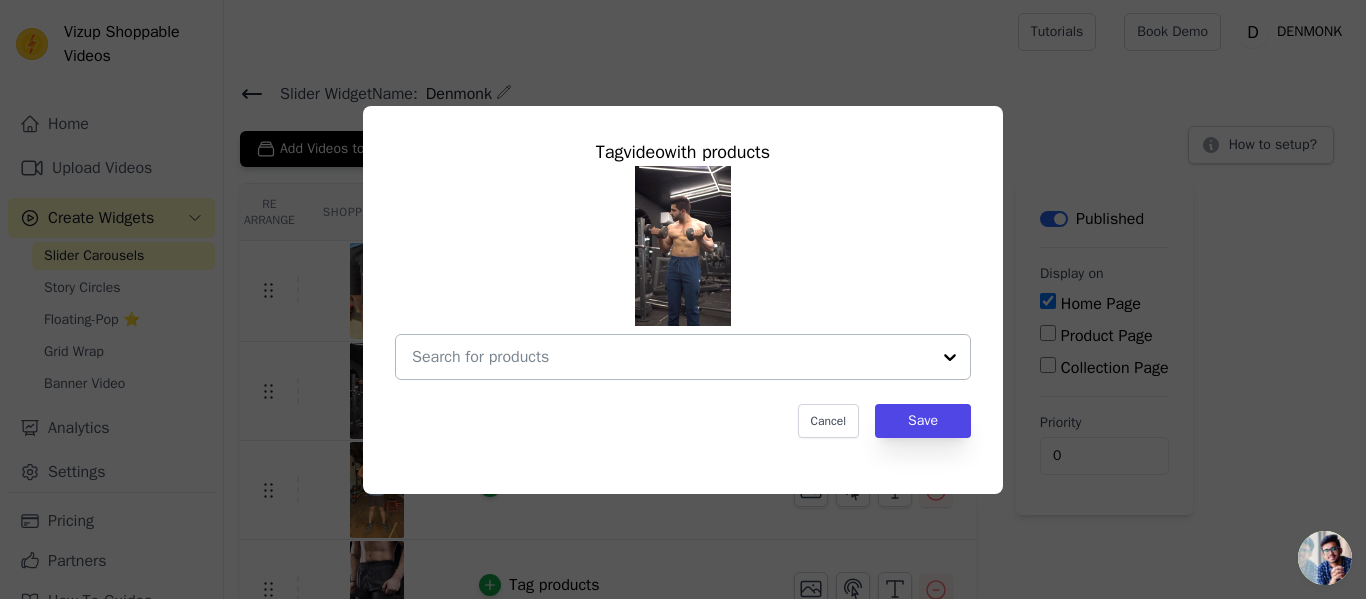 click at bounding box center (671, 357) 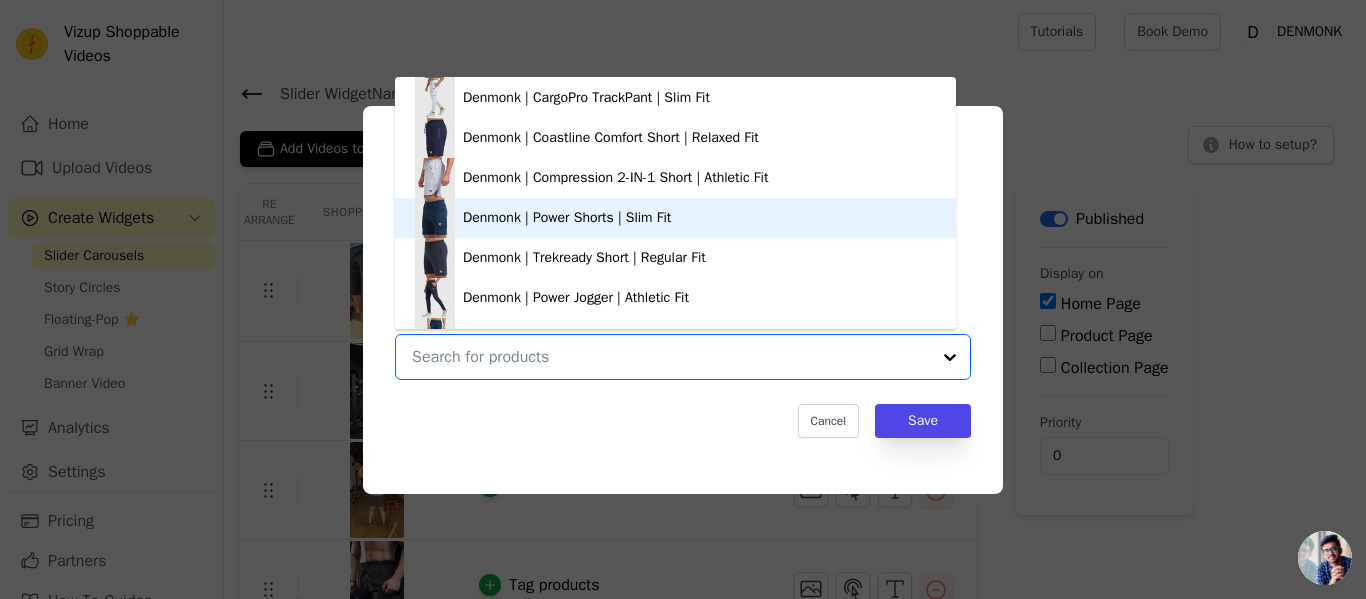 scroll, scrollTop: 74, scrollLeft: 0, axis: vertical 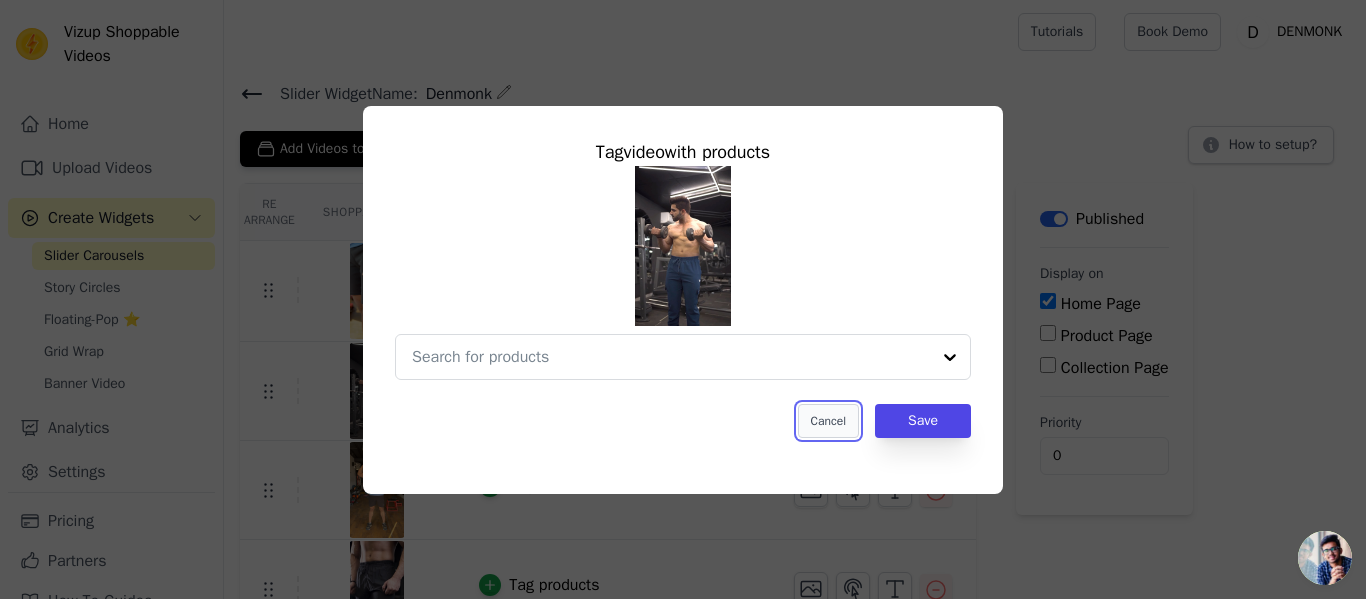 click on "Cancel" at bounding box center [828, 421] 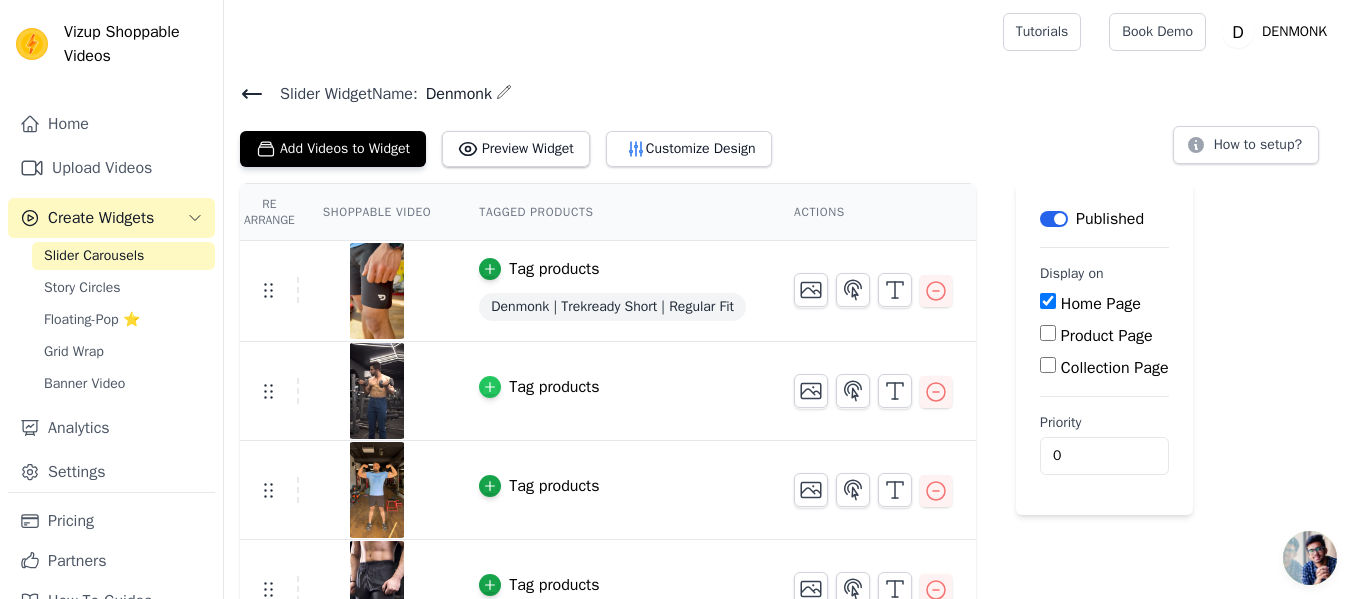 click 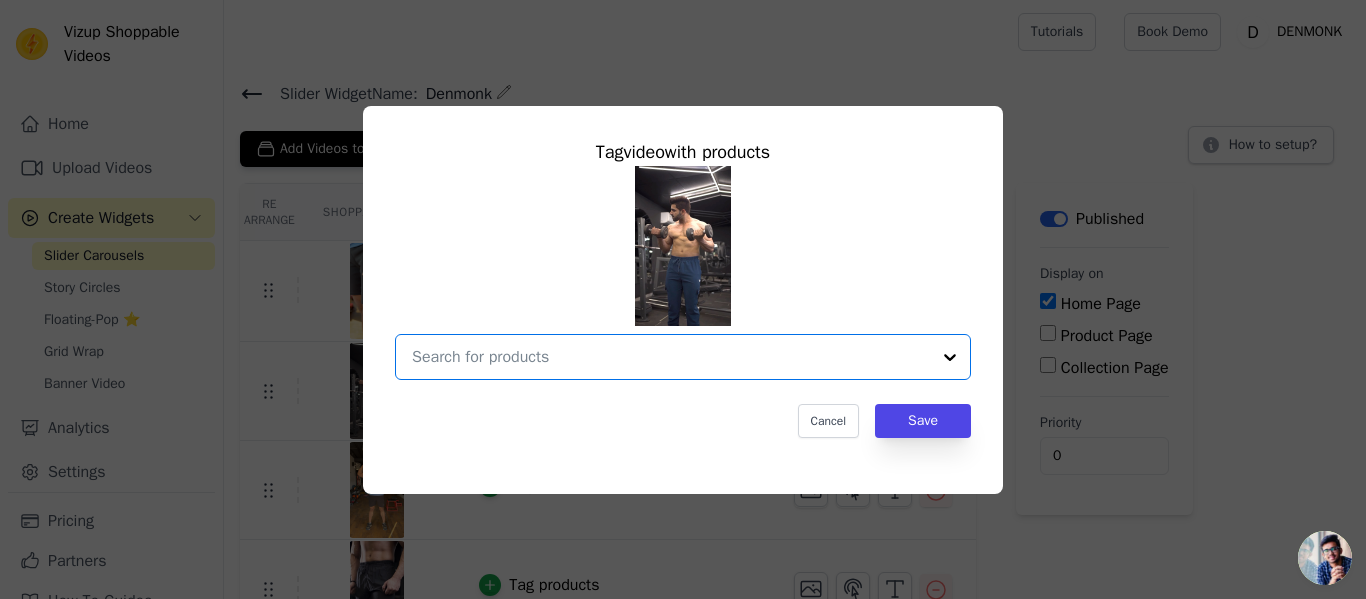 click at bounding box center [671, 357] 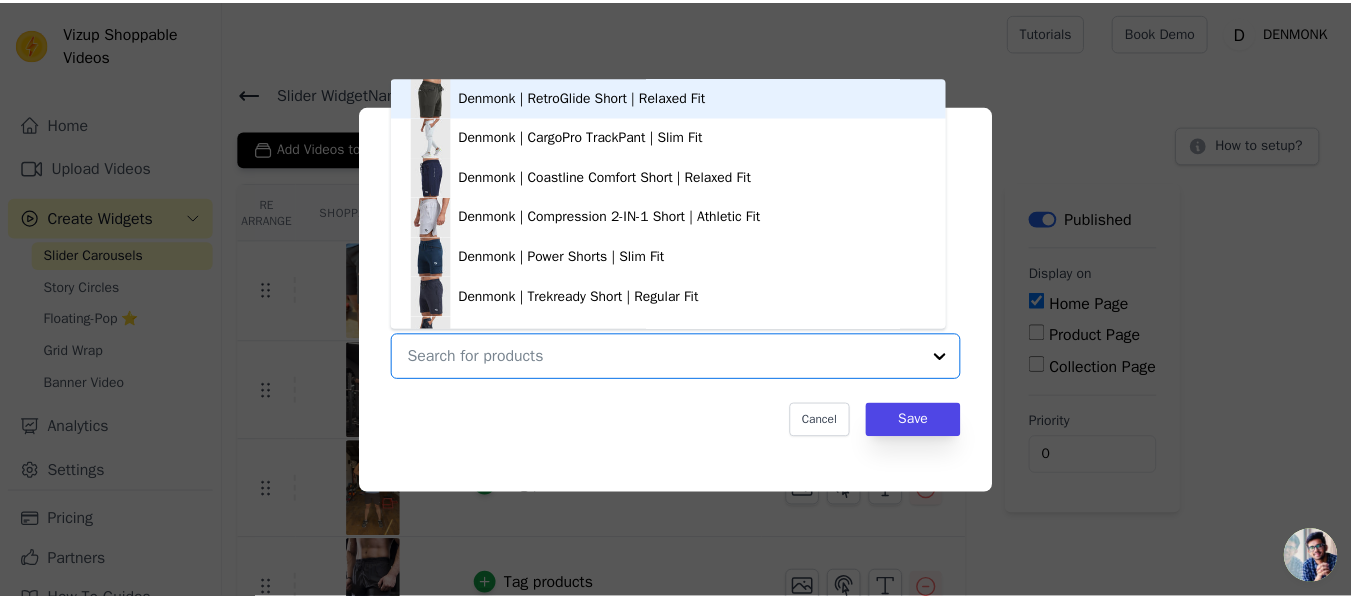 scroll, scrollTop: 28, scrollLeft: 0, axis: vertical 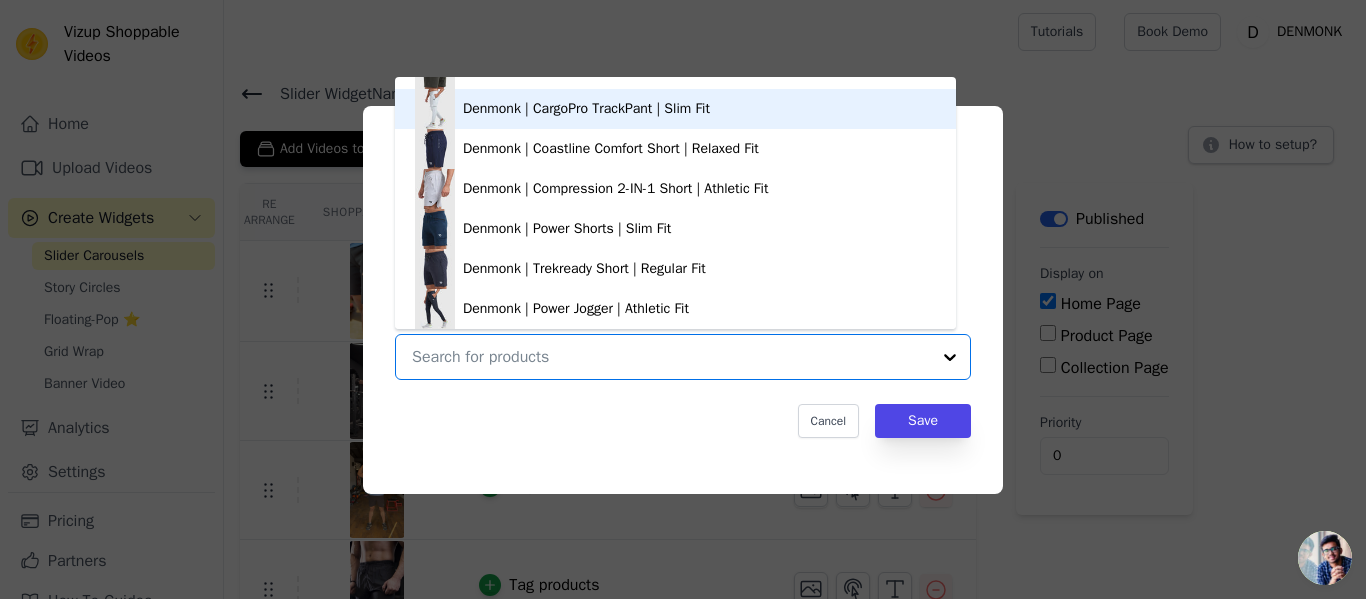 click on "Denmonk | CargoPro TrackPant | Slim Fit" at bounding box center (586, 109) 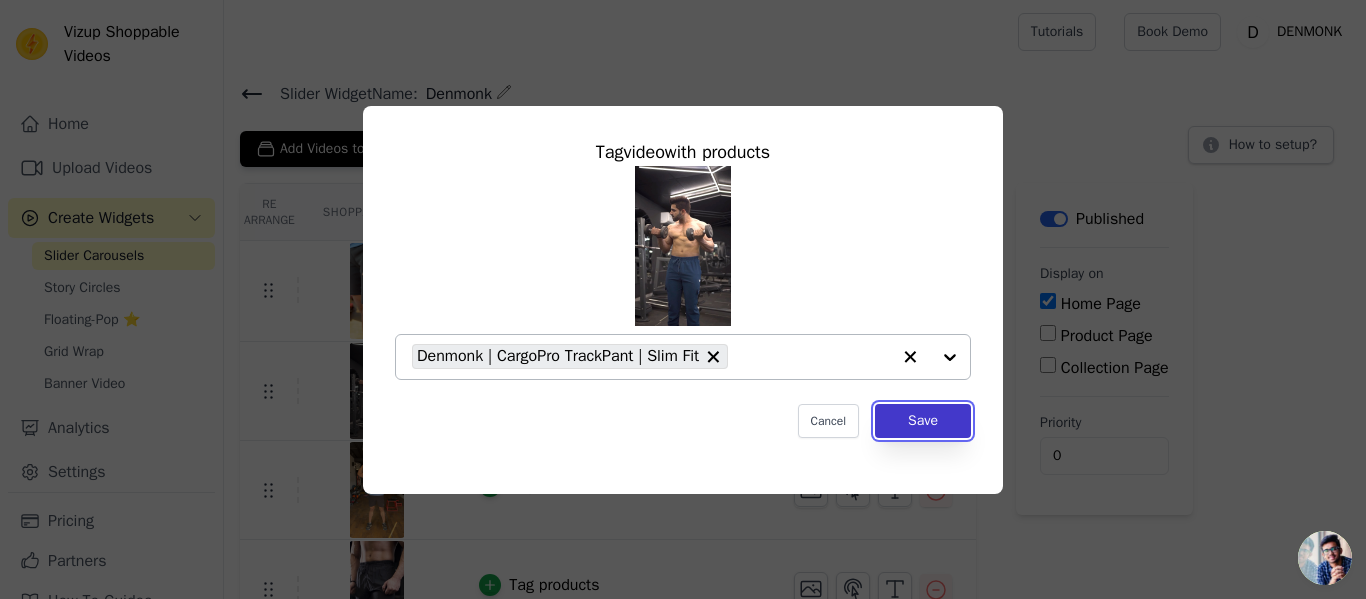 click on "Save" at bounding box center (923, 421) 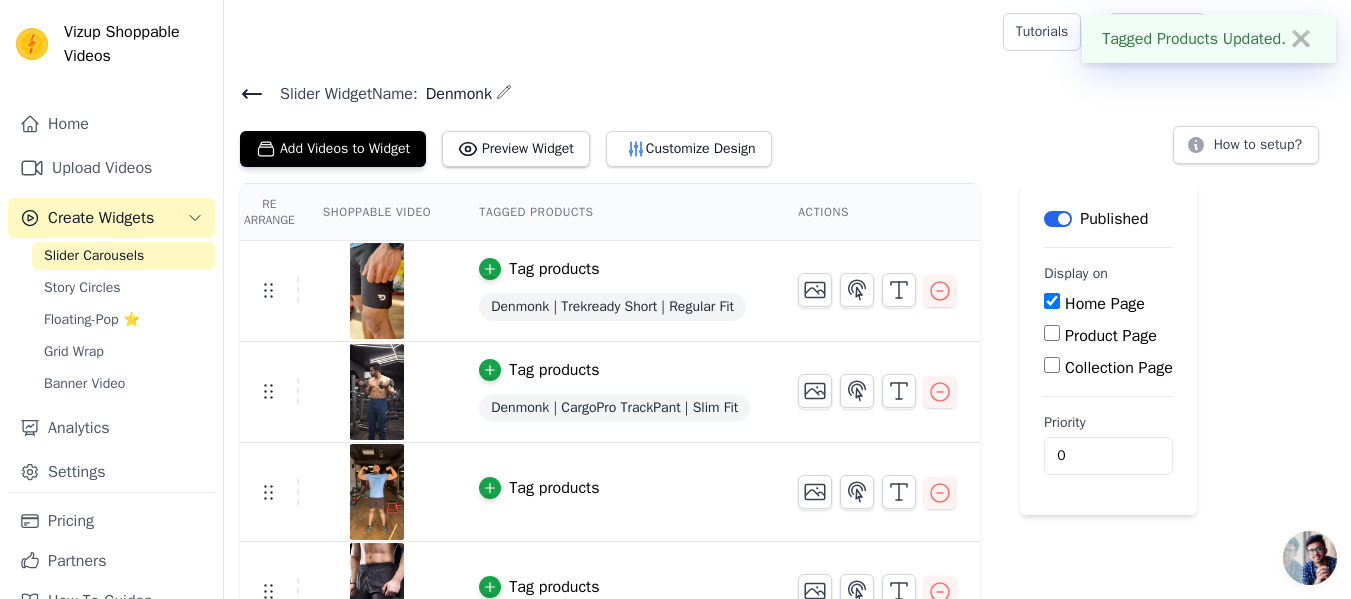 scroll, scrollTop: 133, scrollLeft: 0, axis: vertical 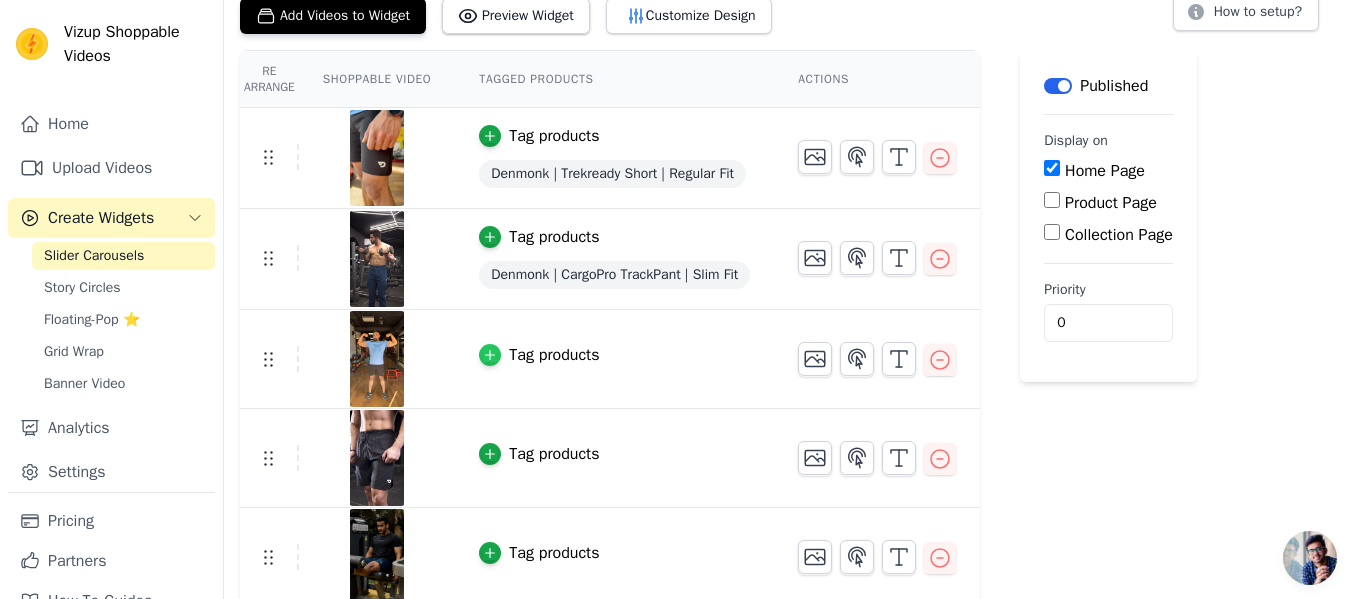 click 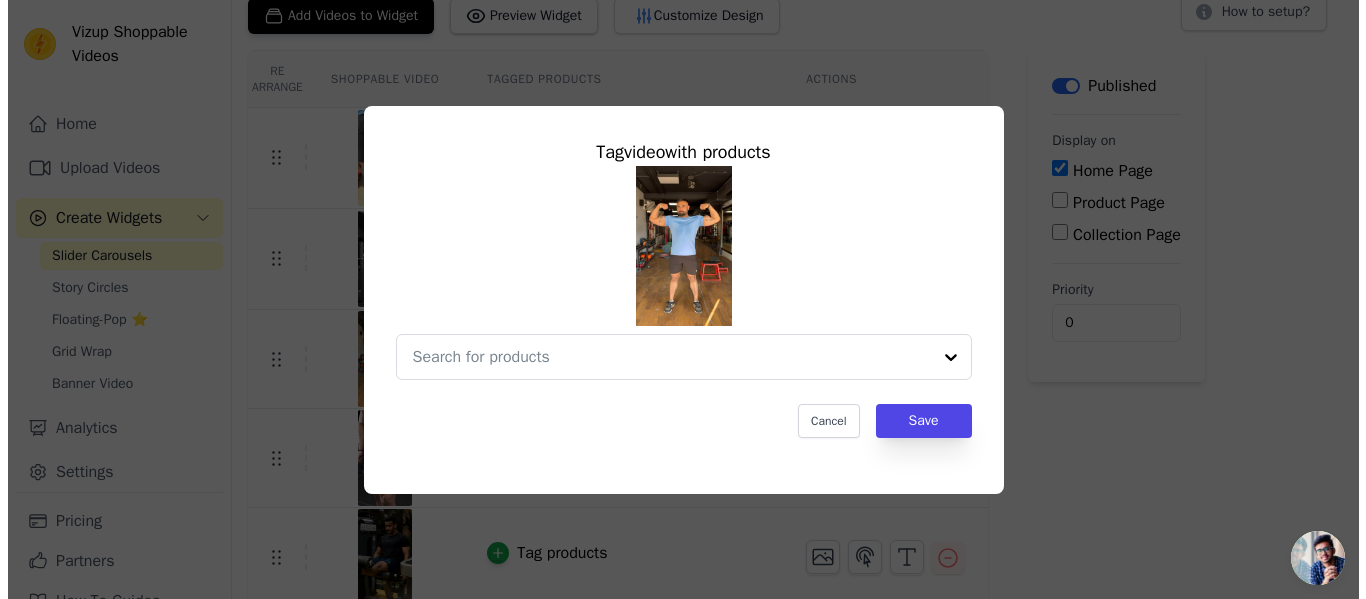 scroll, scrollTop: 0, scrollLeft: 0, axis: both 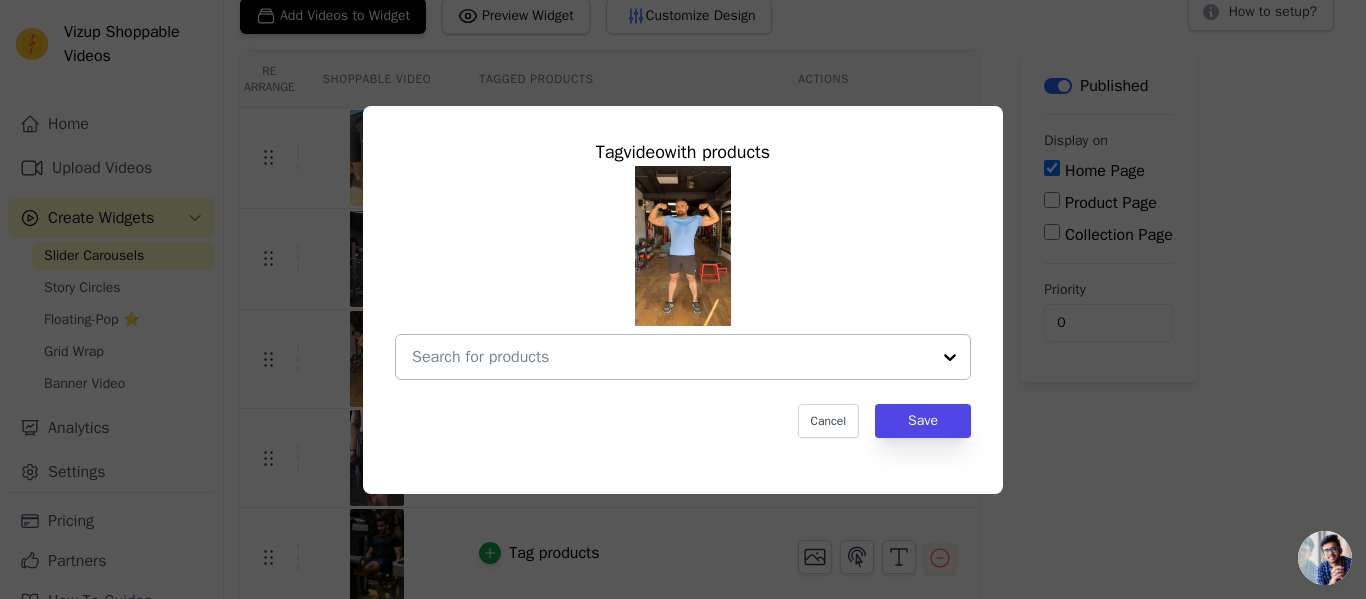 click at bounding box center (671, 357) 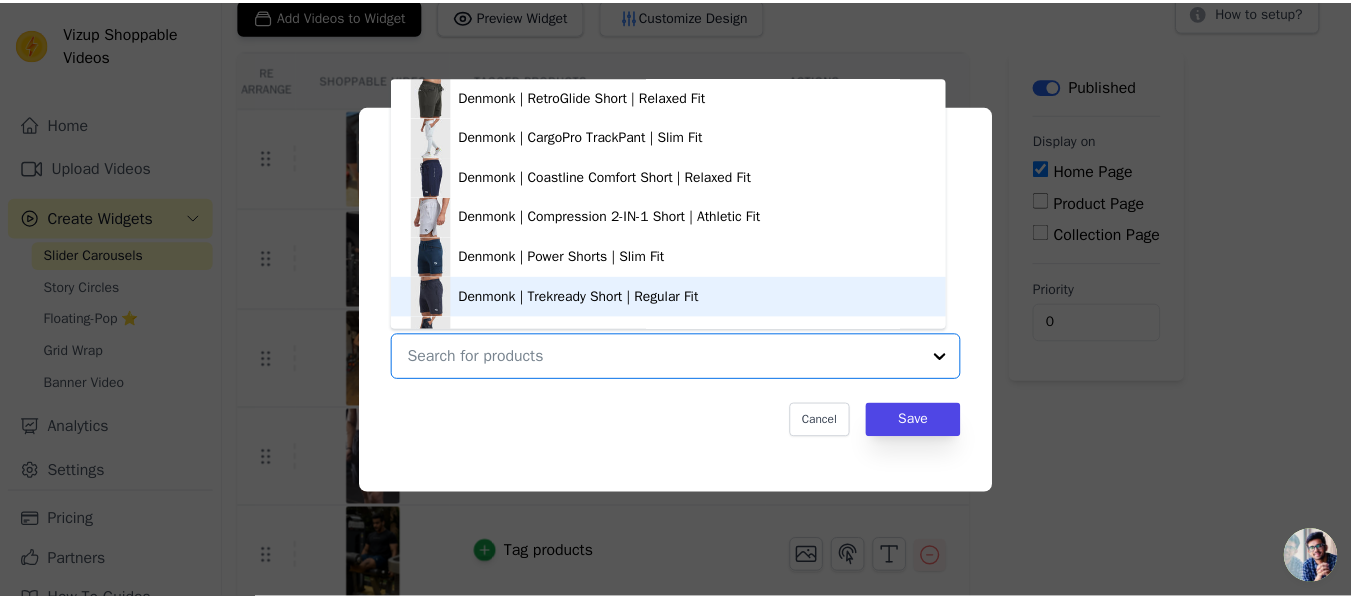 scroll, scrollTop: 28, scrollLeft: 0, axis: vertical 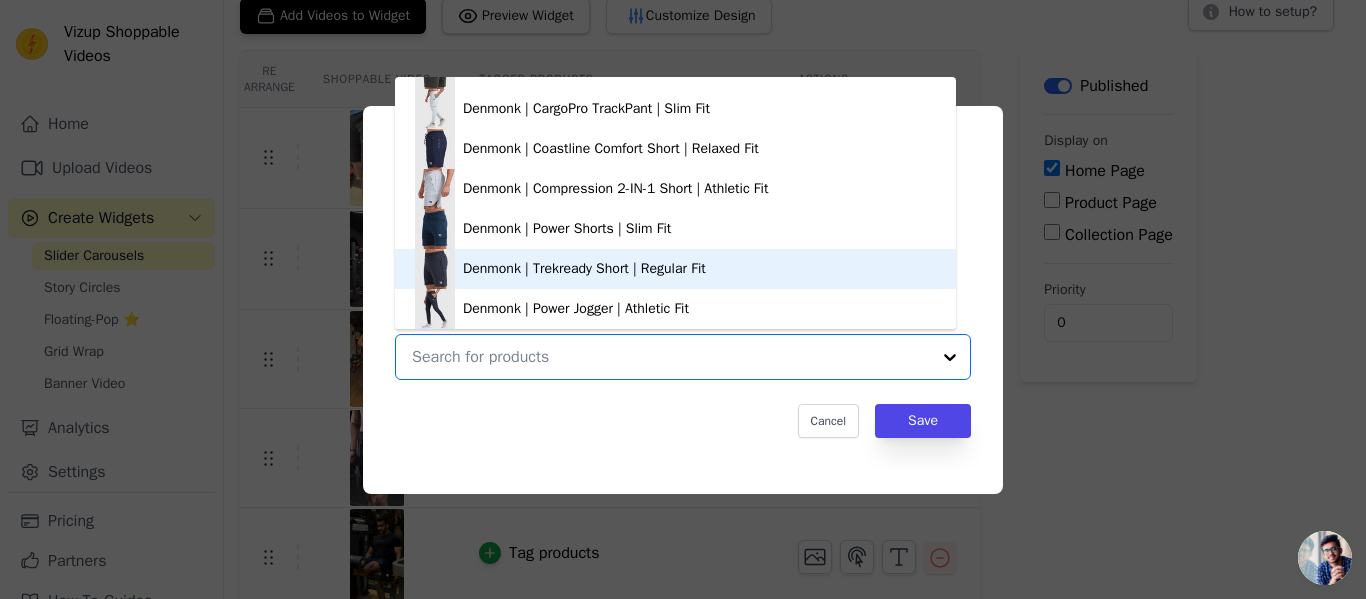click on "Denmonk | Trekready Short | Regular  Fit" at bounding box center [584, 269] 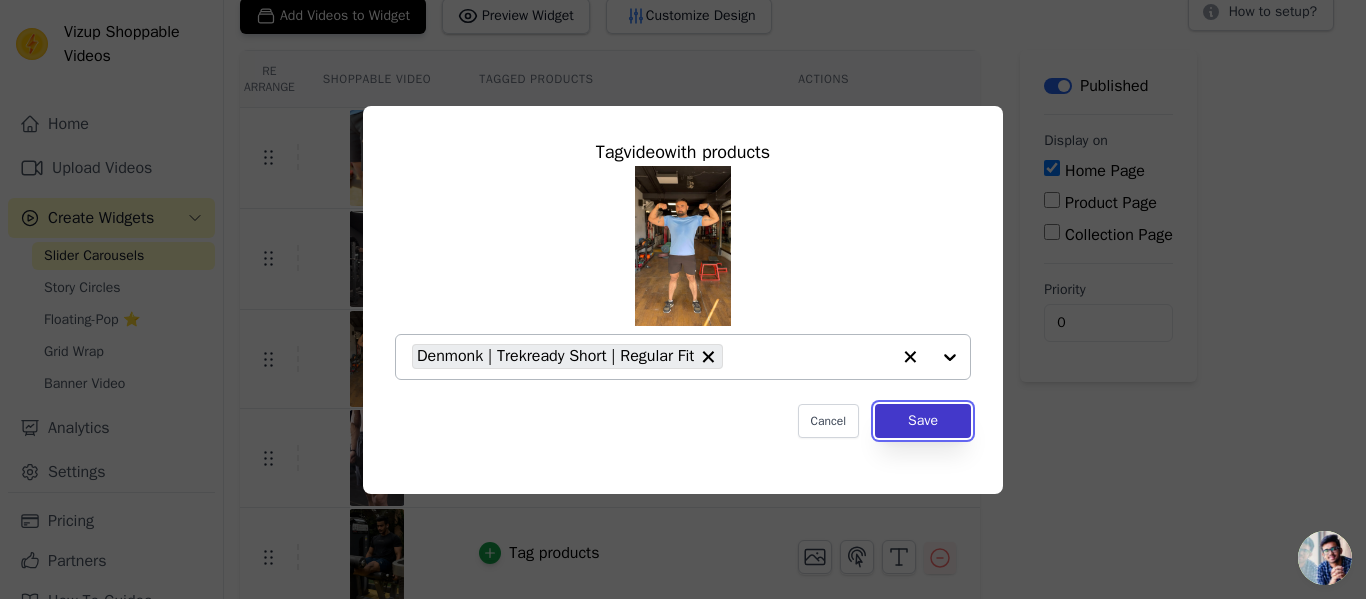 click on "Save" at bounding box center [923, 421] 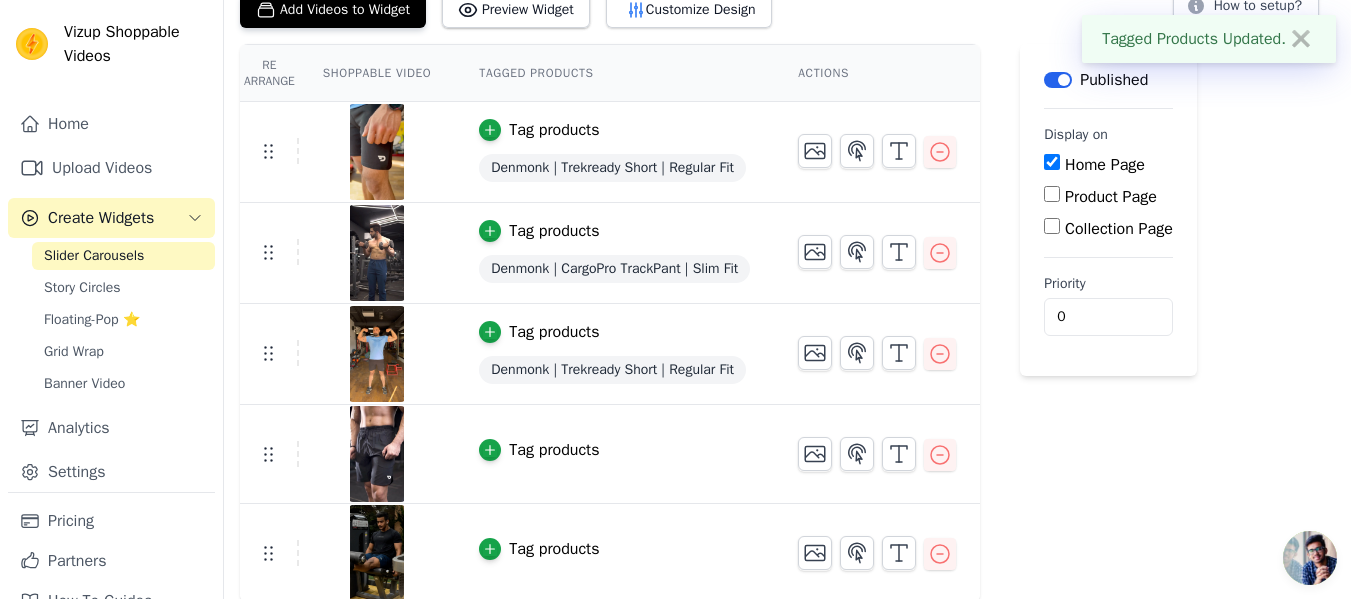 scroll, scrollTop: 142, scrollLeft: 0, axis: vertical 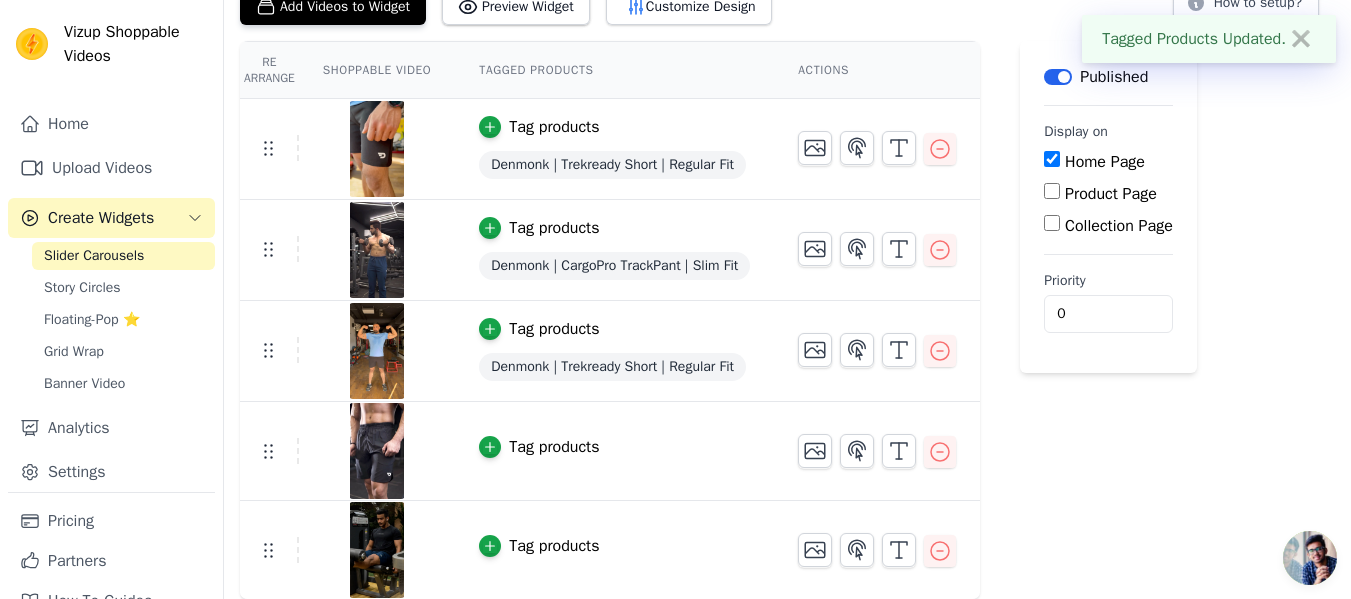 click on "Tag products" at bounding box center [539, 447] 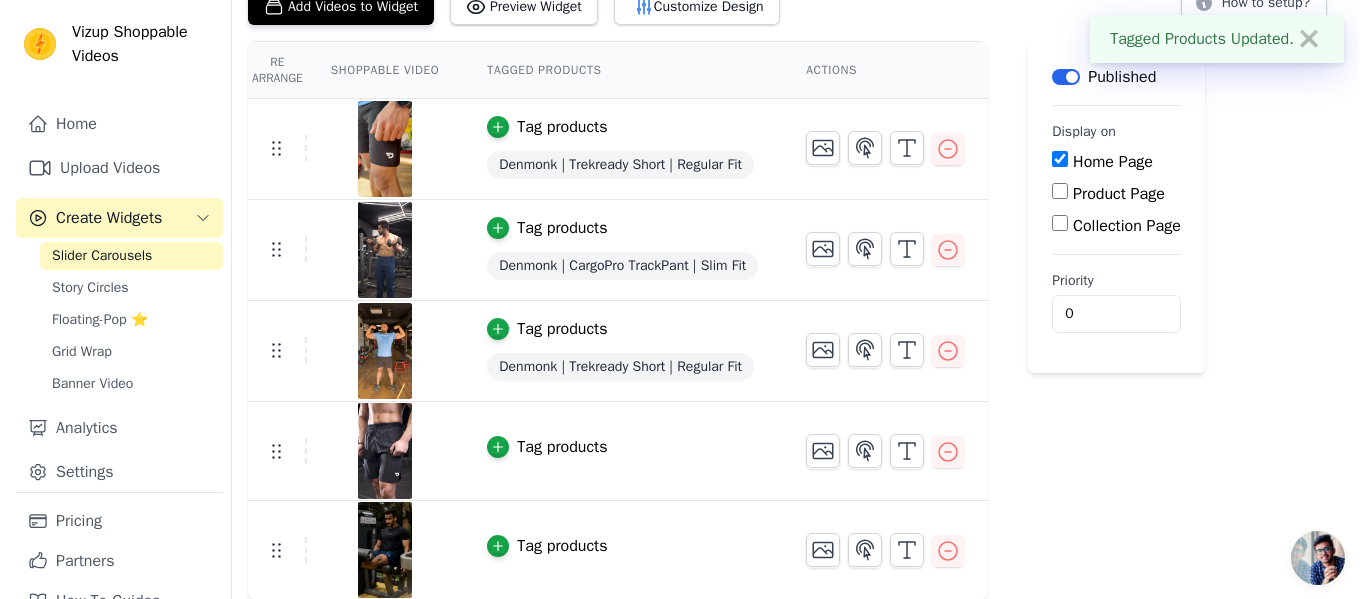 scroll, scrollTop: 0, scrollLeft: 0, axis: both 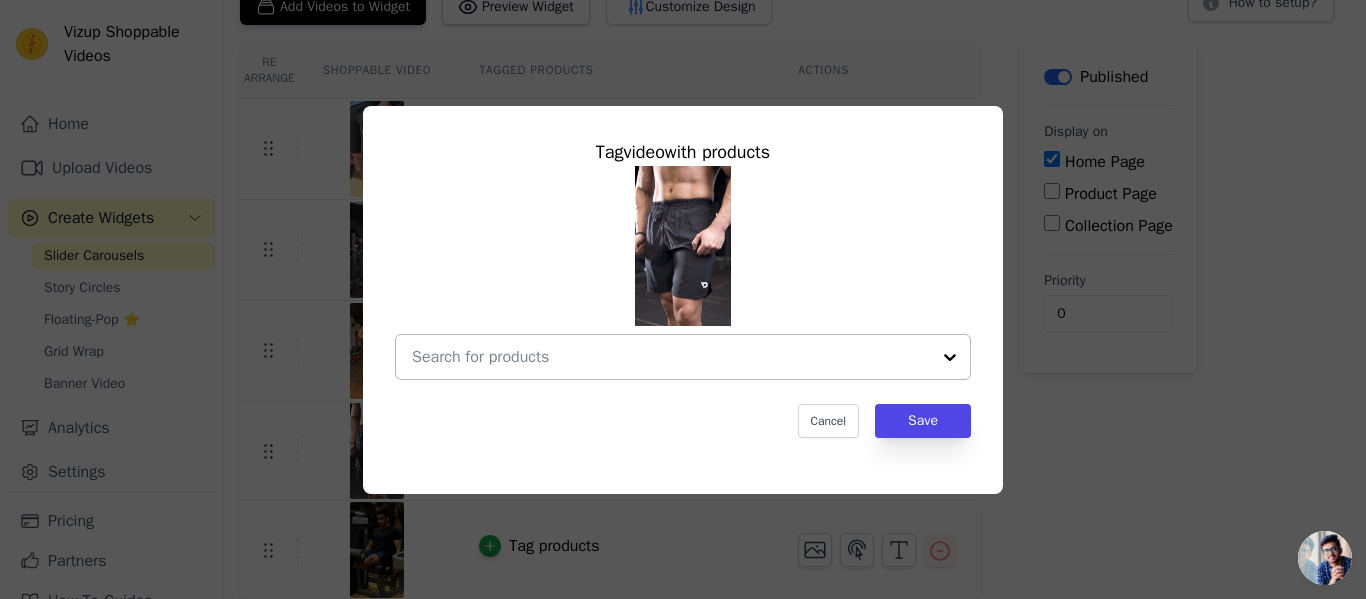 click at bounding box center (671, 357) 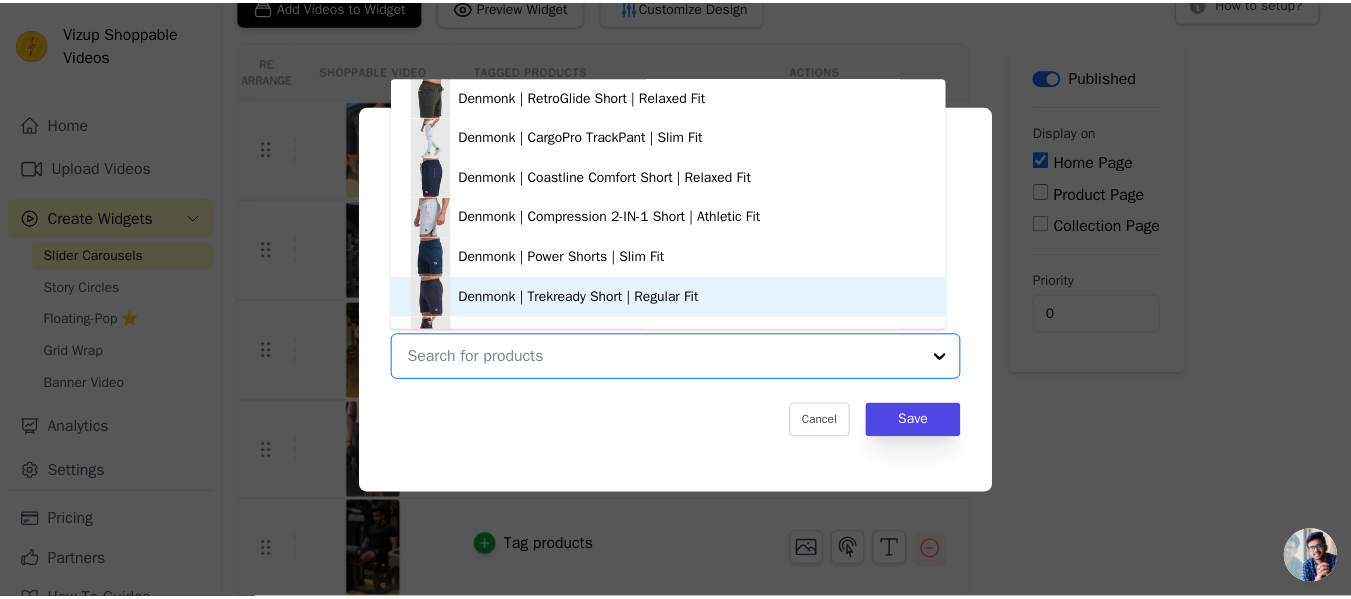 scroll, scrollTop: 28, scrollLeft: 0, axis: vertical 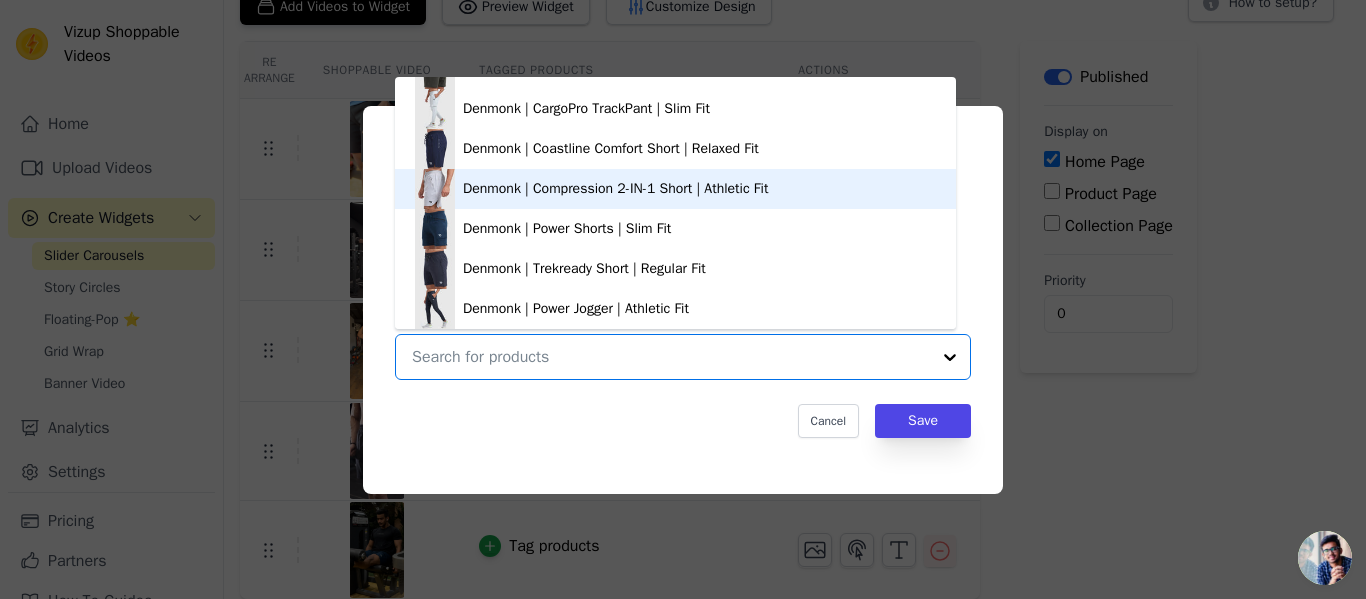 click on "Denmonk | Compression 2-IN-1 Short | Athletic  Fit" at bounding box center (615, 189) 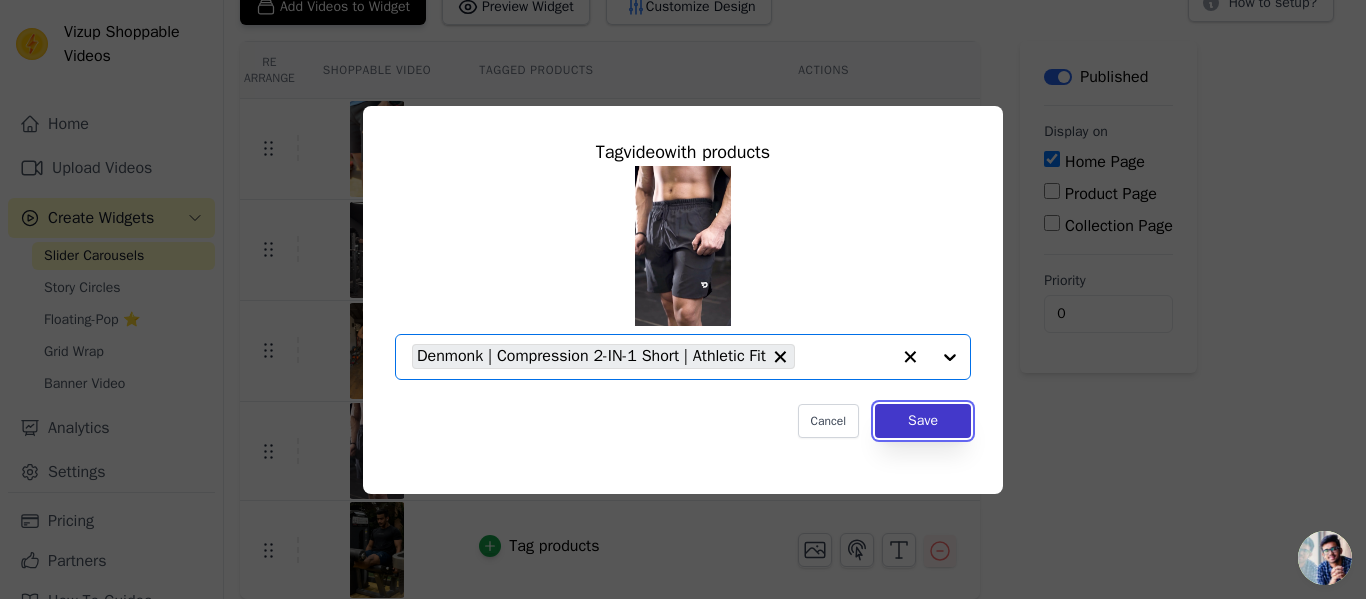 click on "Save" at bounding box center (923, 421) 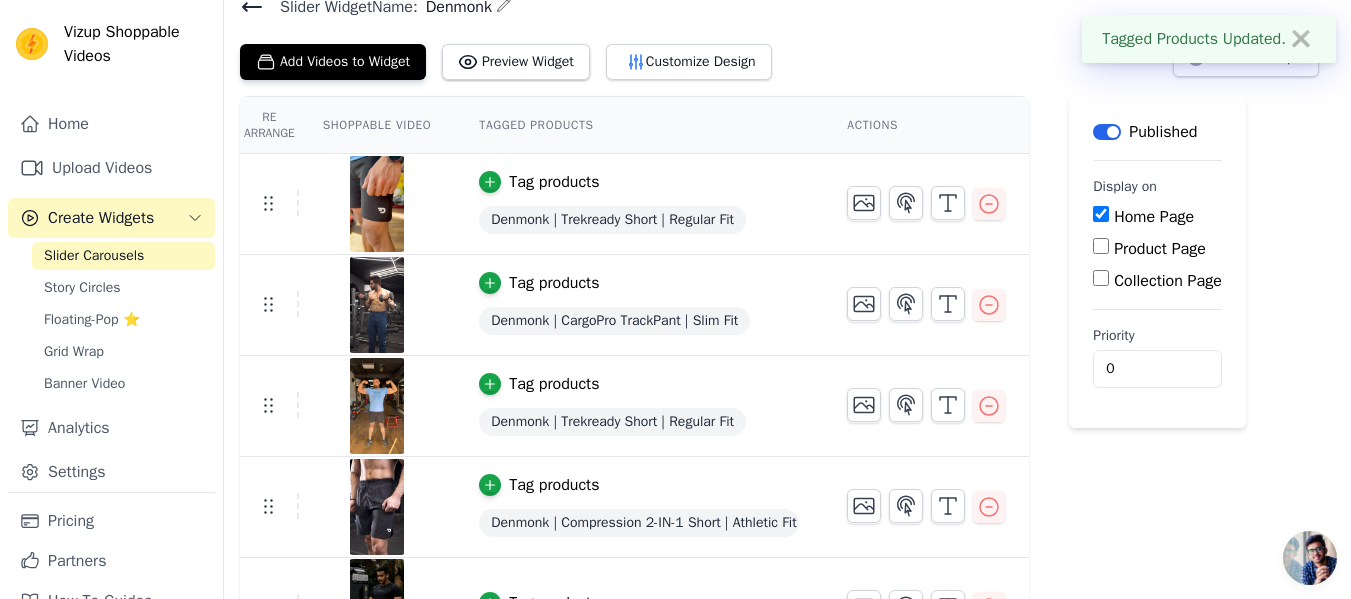 scroll, scrollTop: 144, scrollLeft: 0, axis: vertical 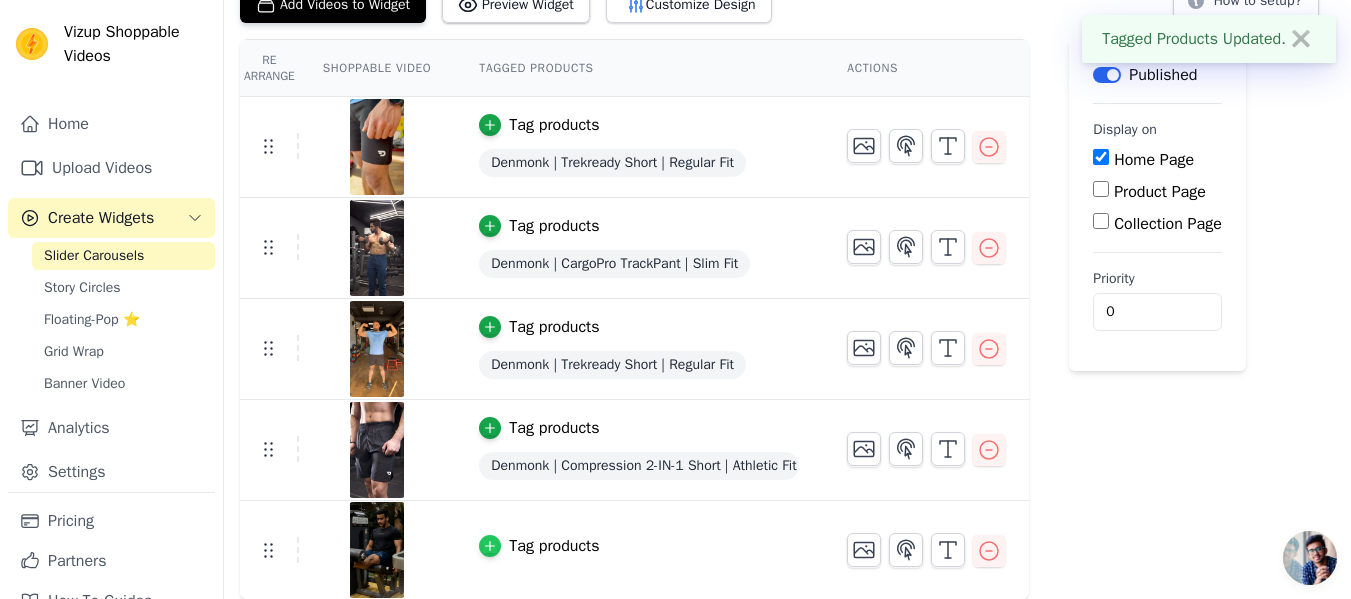 click 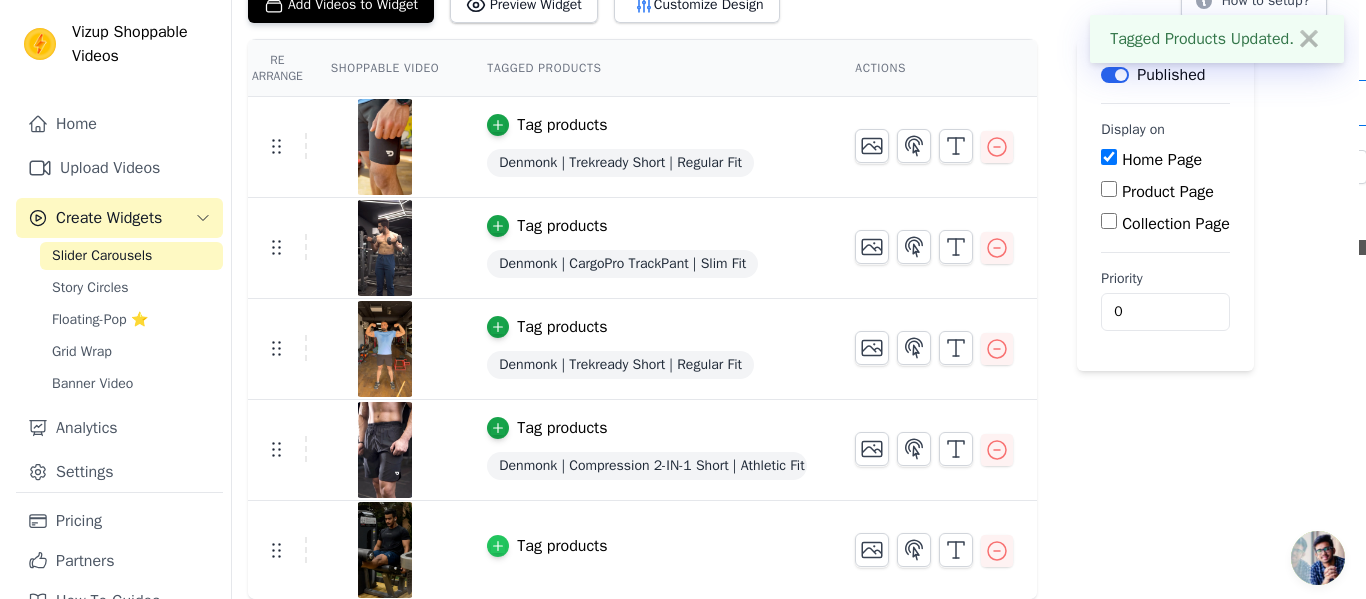 scroll, scrollTop: 0, scrollLeft: 0, axis: both 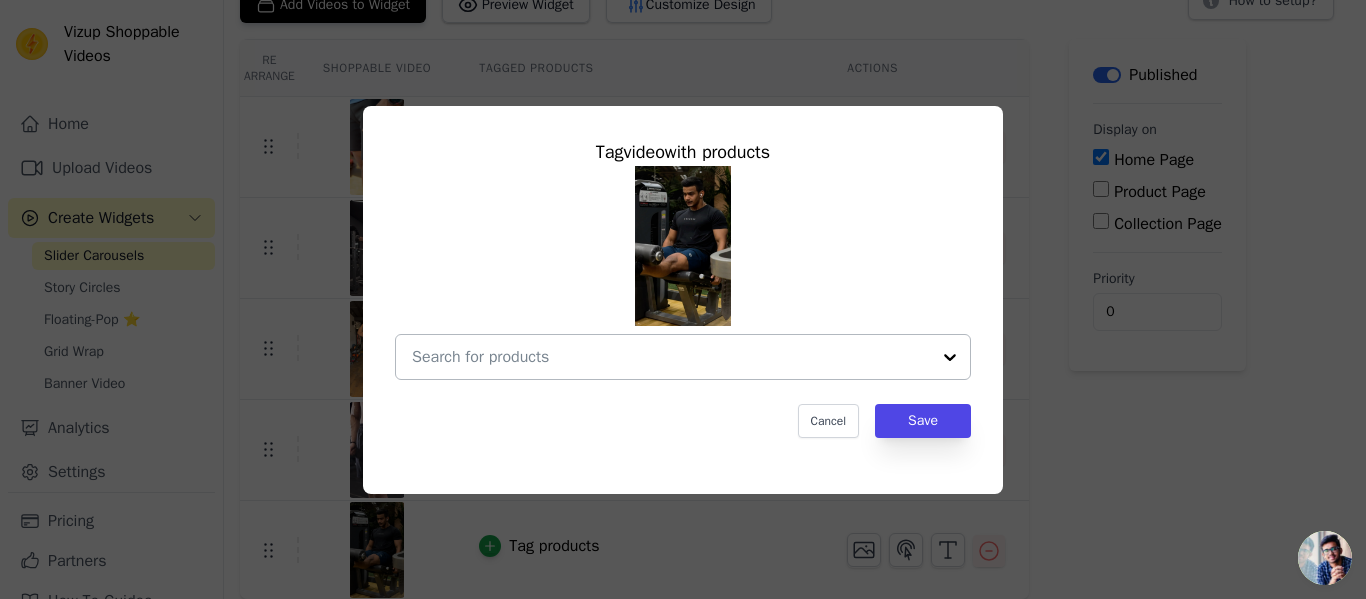click at bounding box center (671, 357) 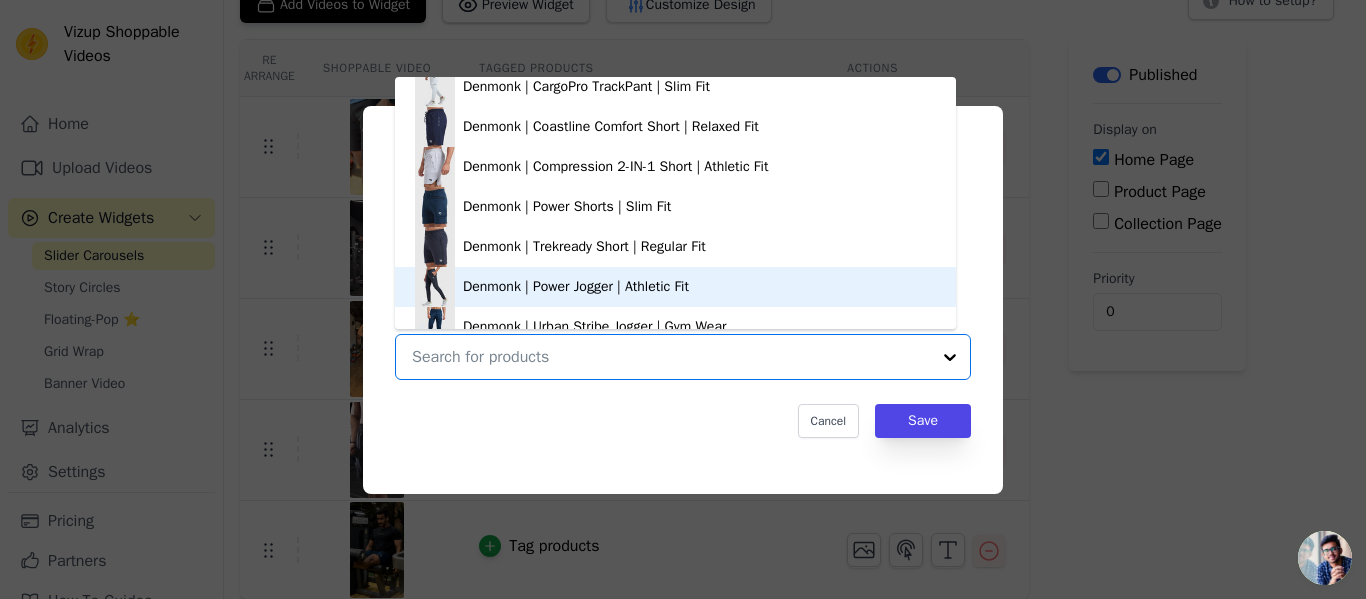 scroll, scrollTop: 74, scrollLeft: 0, axis: vertical 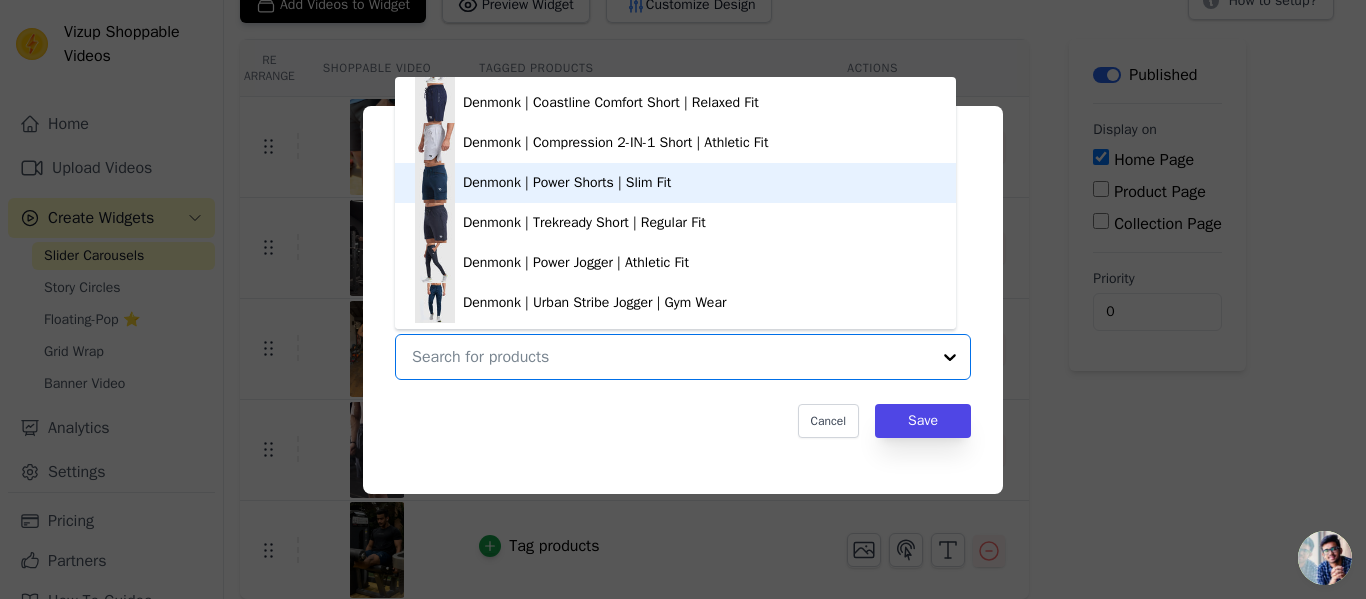 click on "Denmonk | Power Shorts | Slim Fit" at bounding box center (567, 183) 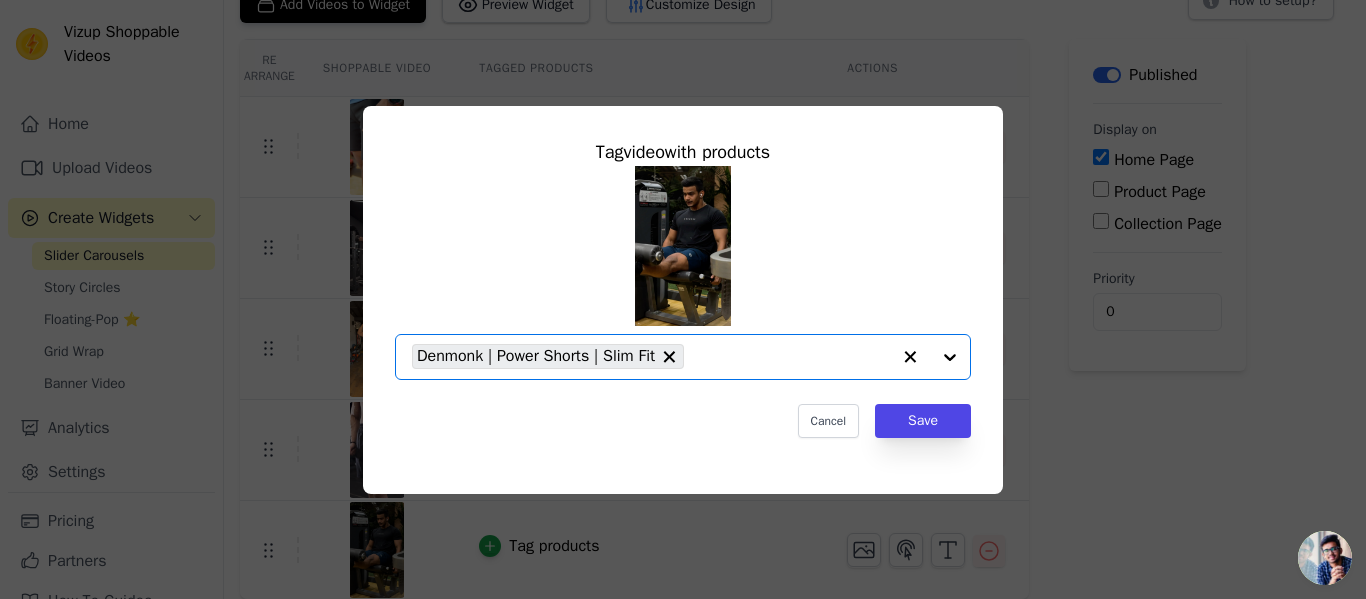 click 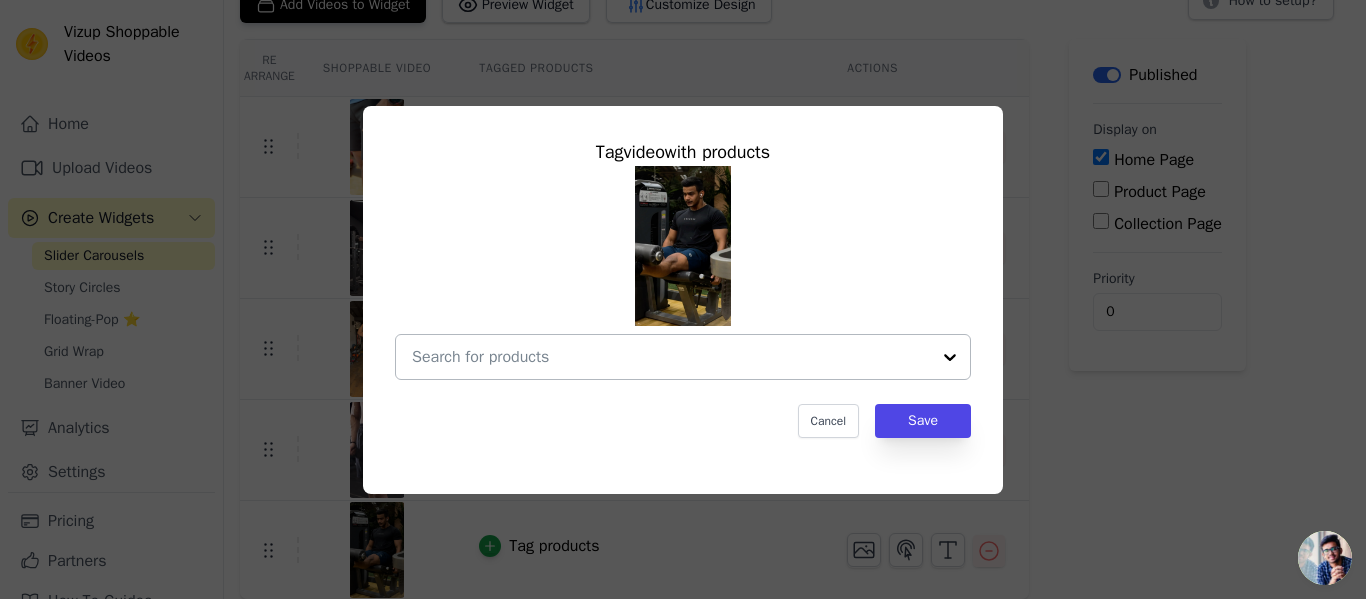click at bounding box center (950, 357) 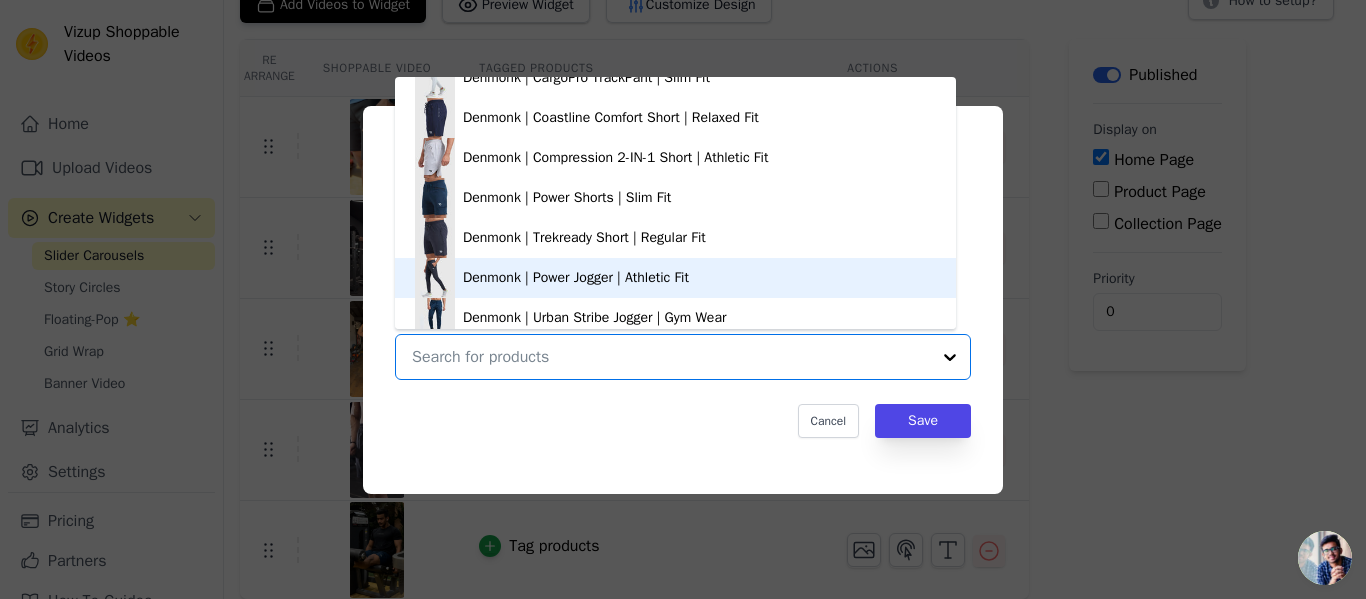 scroll, scrollTop: 74, scrollLeft: 0, axis: vertical 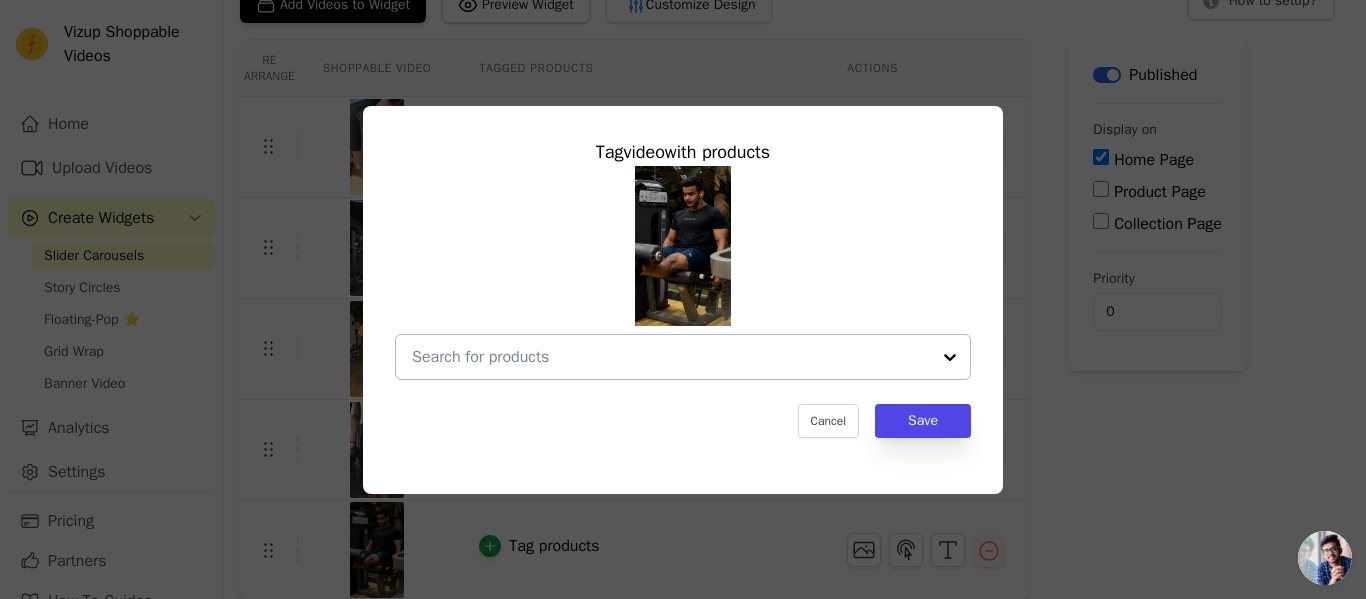 click at bounding box center (671, 357) 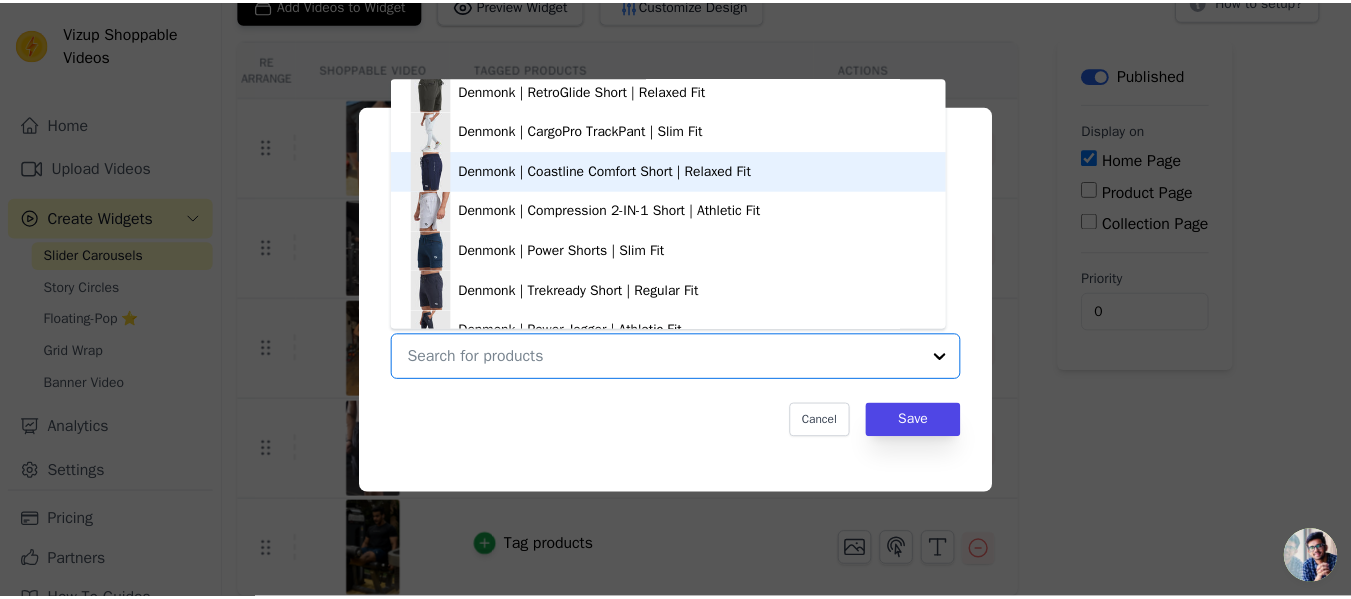 scroll, scrollTop: 0, scrollLeft: 0, axis: both 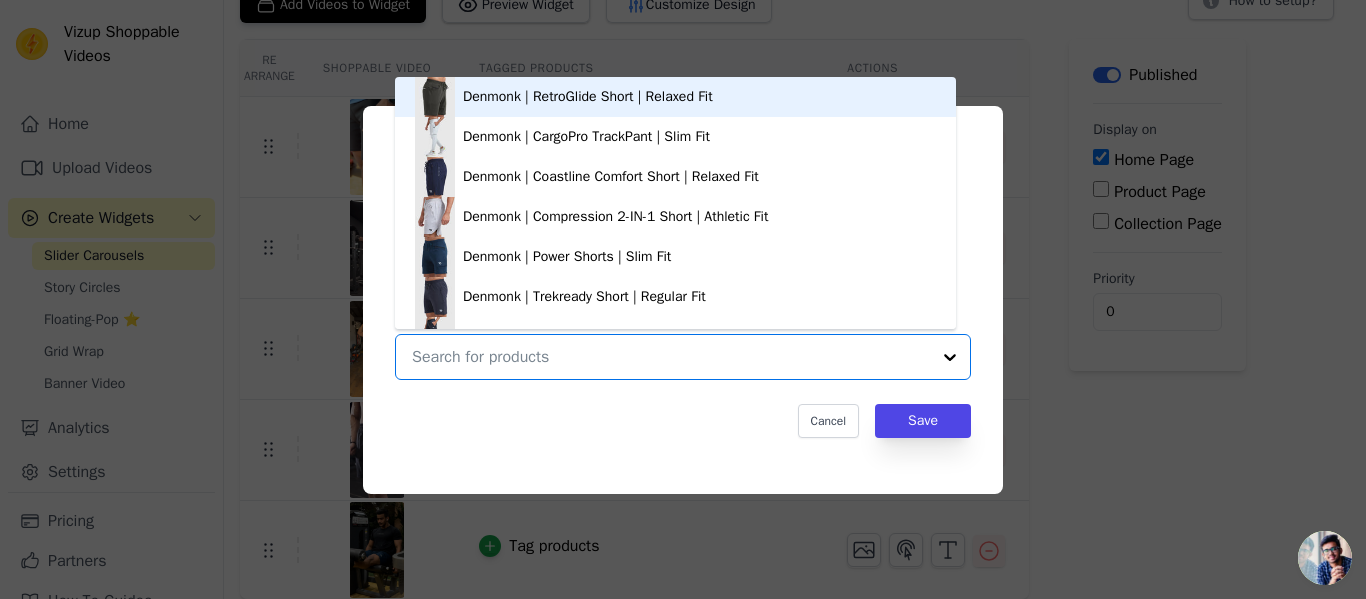 click on "Denmonk | RetroGlide Short | Relaxed  Fit" at bounding box center (588, 97) 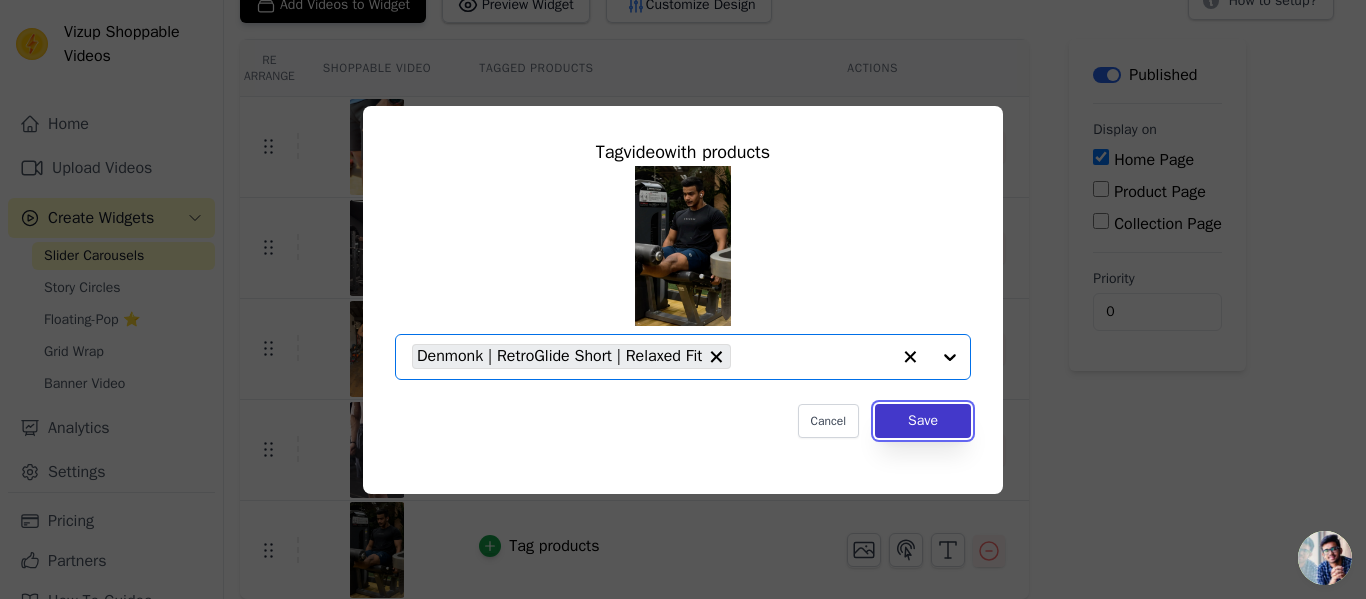 click on "Save" at bounding box center [923, 421] 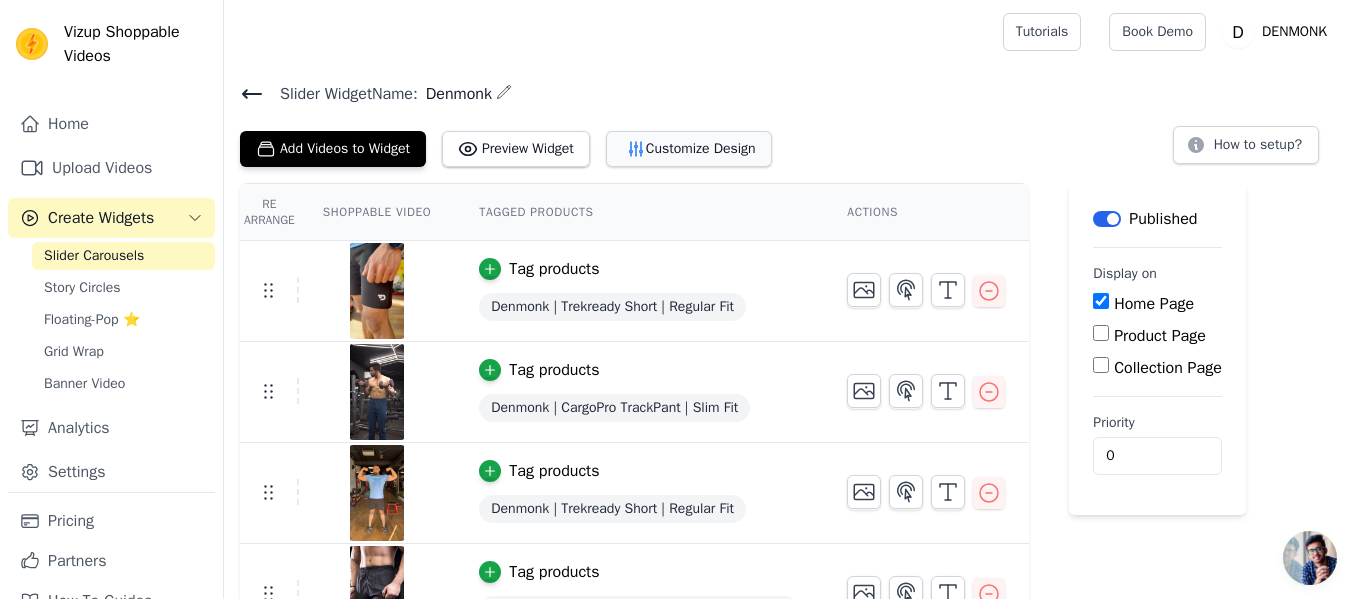 click on "Customize Design" at bounding box center (689, 149) 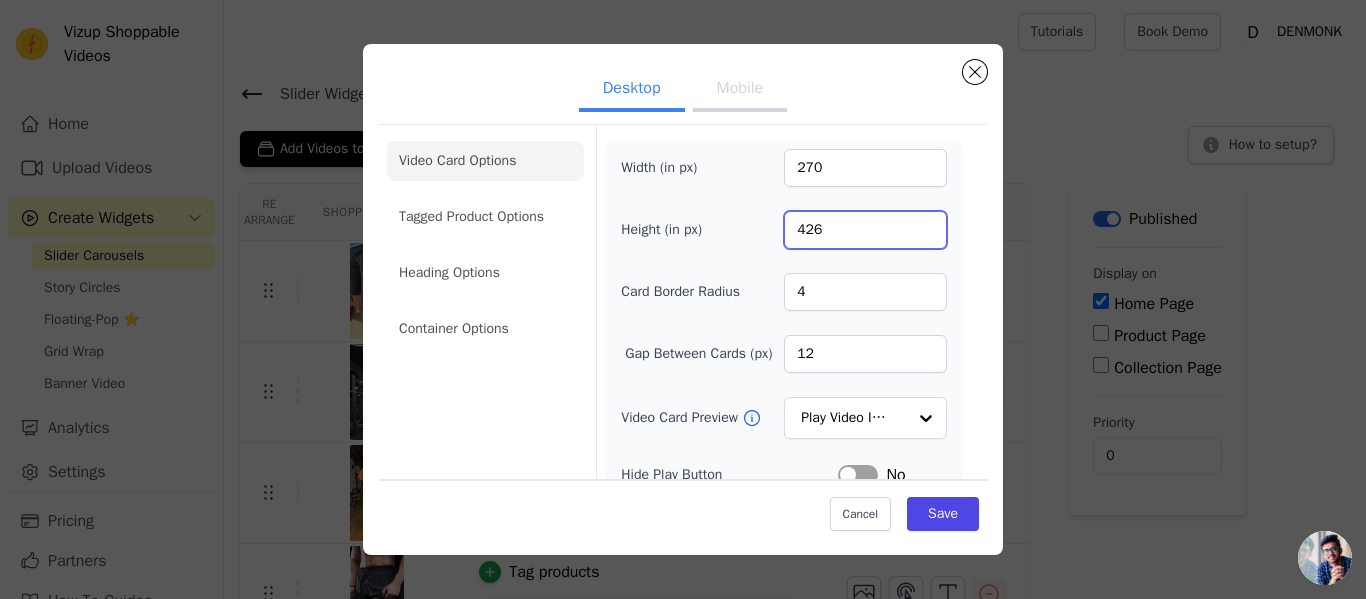 click on "426" at bounding box center [865, 230] 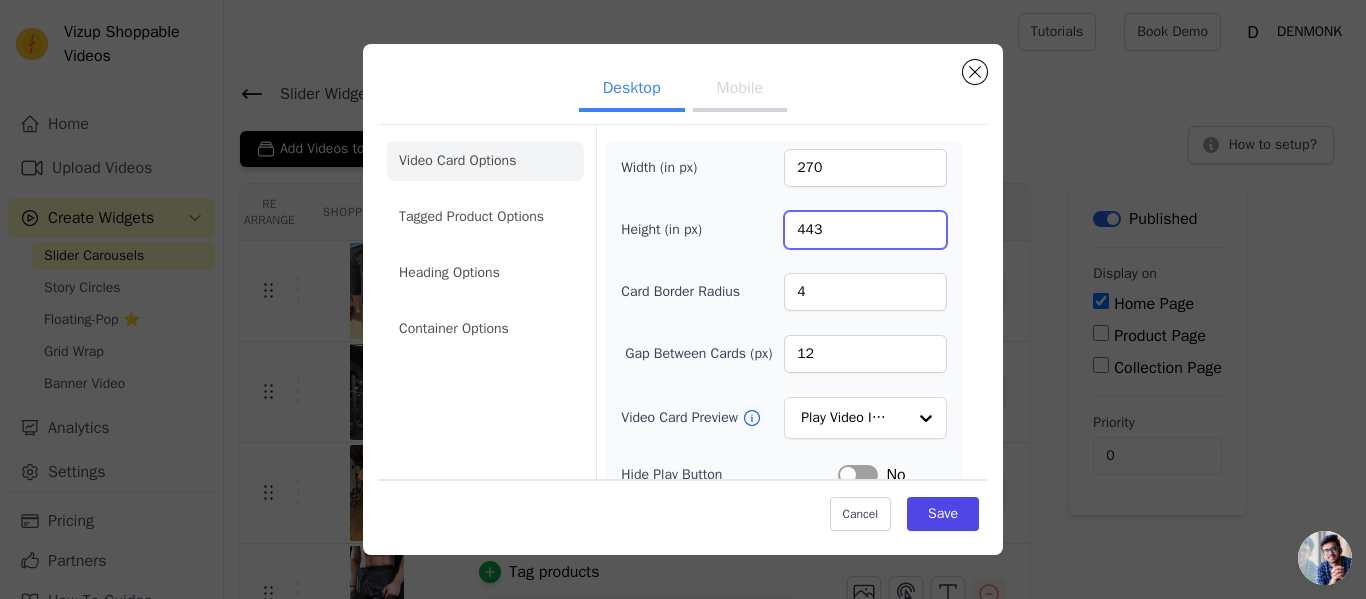 click on "443" at bounding box center [865, 230] 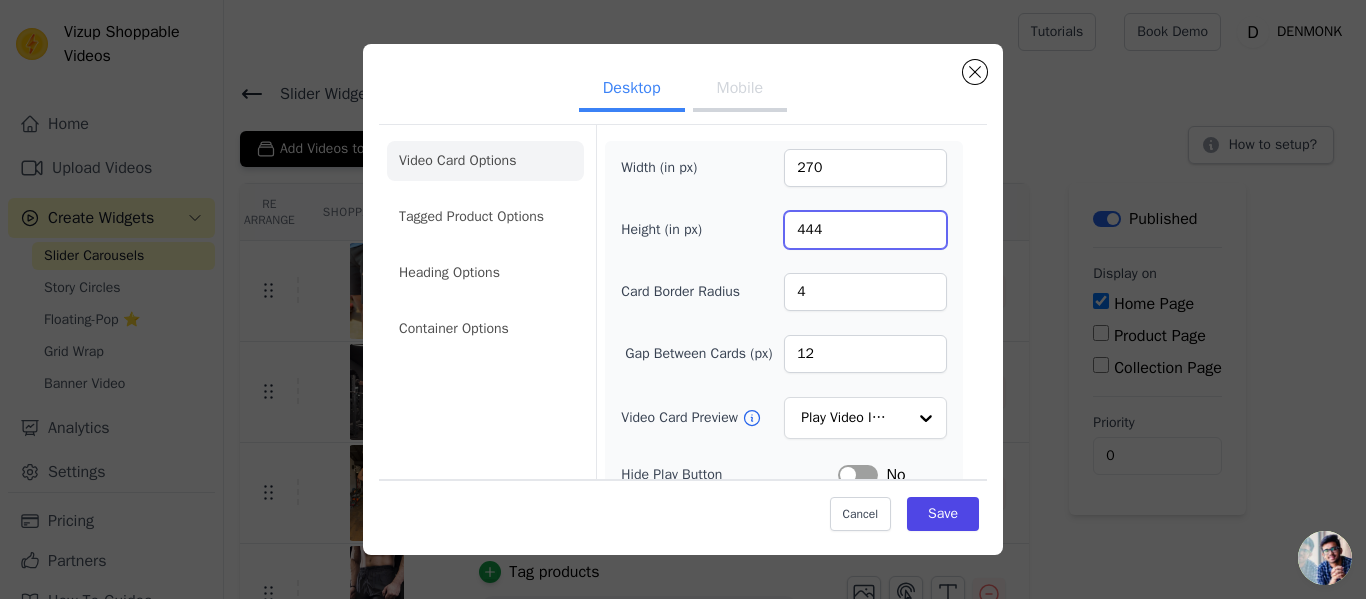 click on "444" at bounding box center [865, 230] 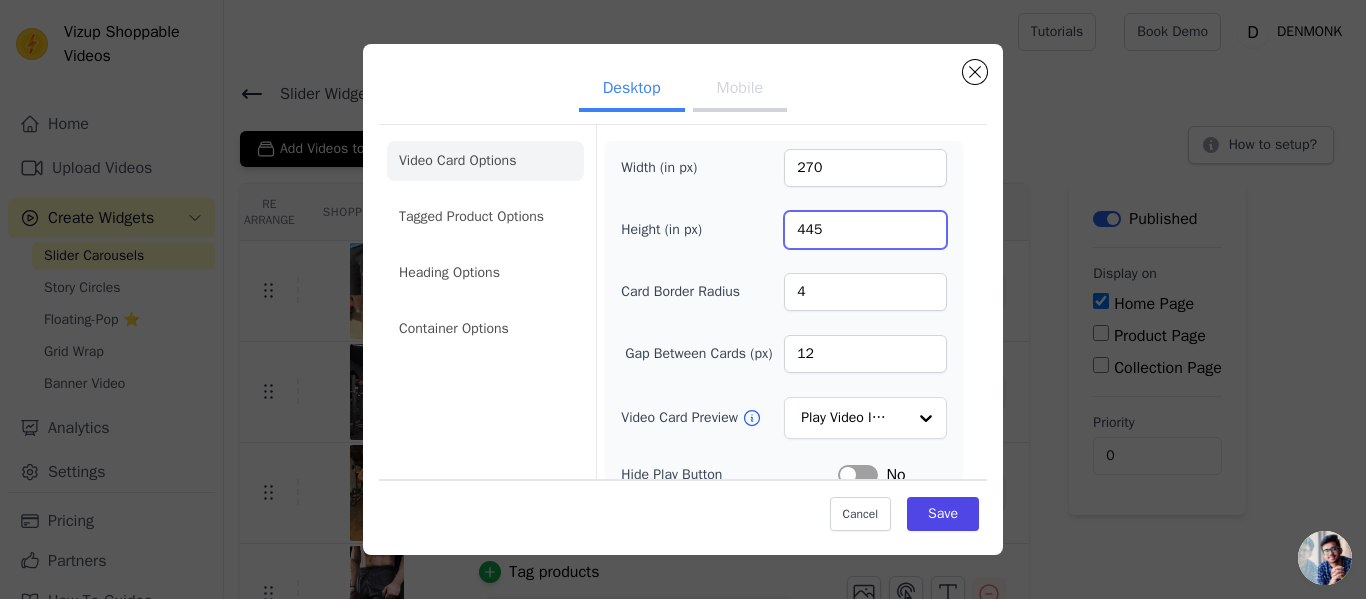 click on "445" at bounding box center [865, 230] 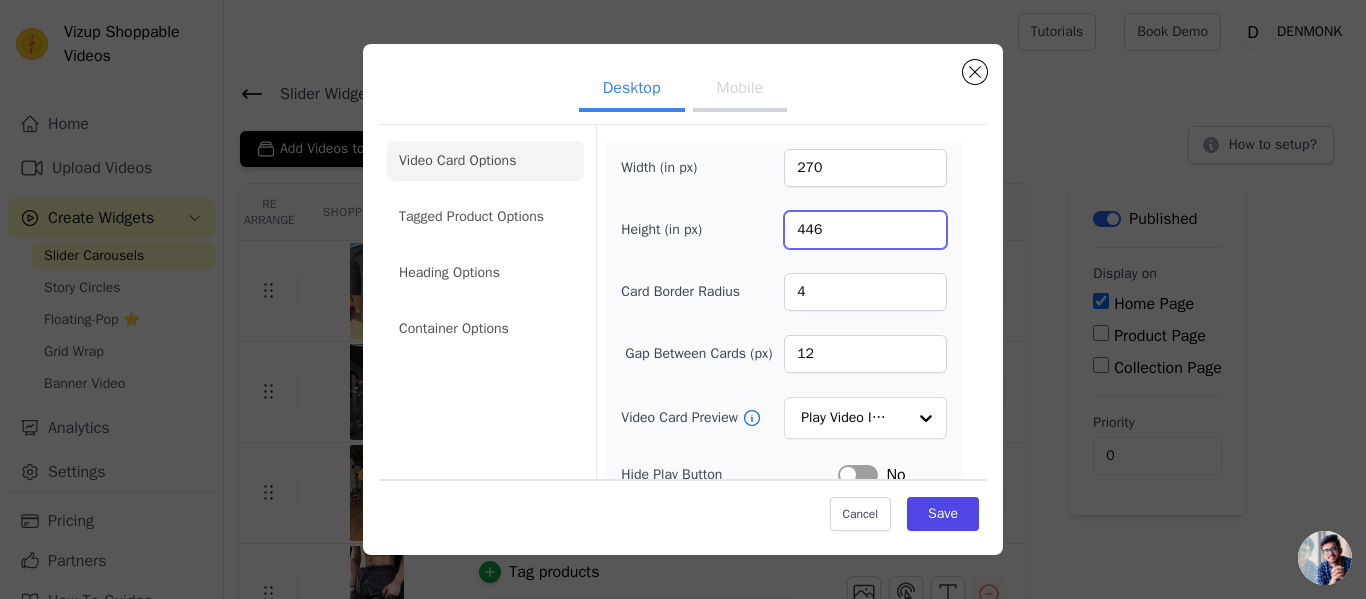 click on "446" at bounding box center (865, 230) 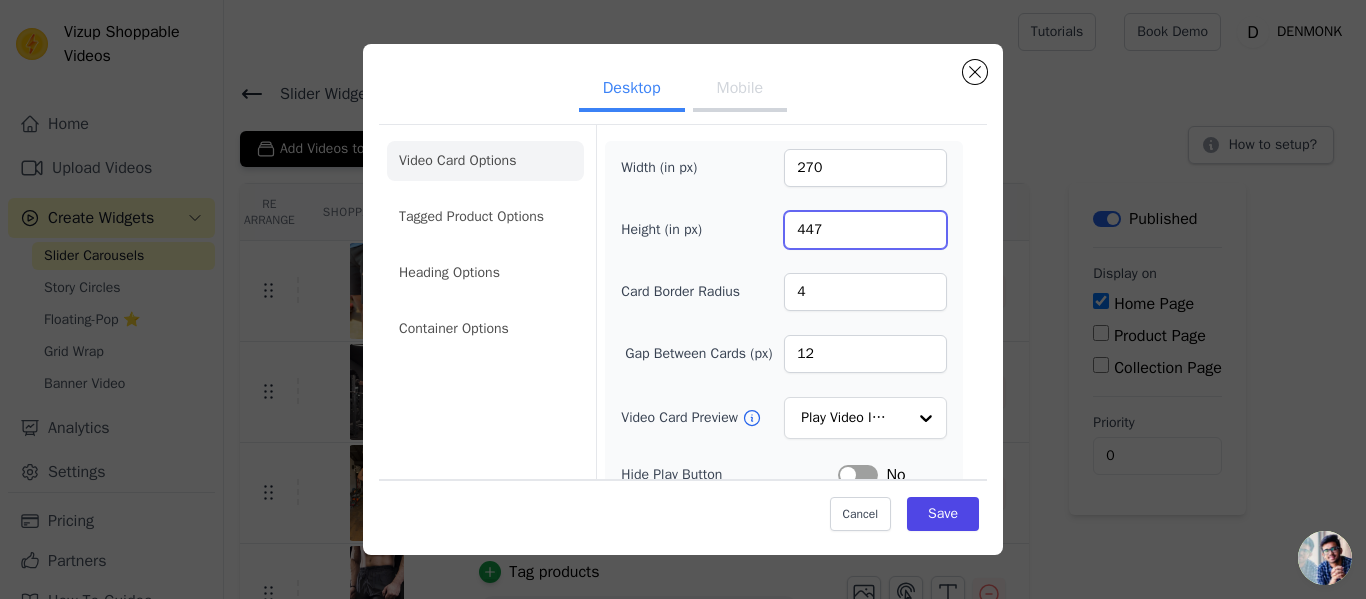 click on "447" at bounding box center [865, 230] 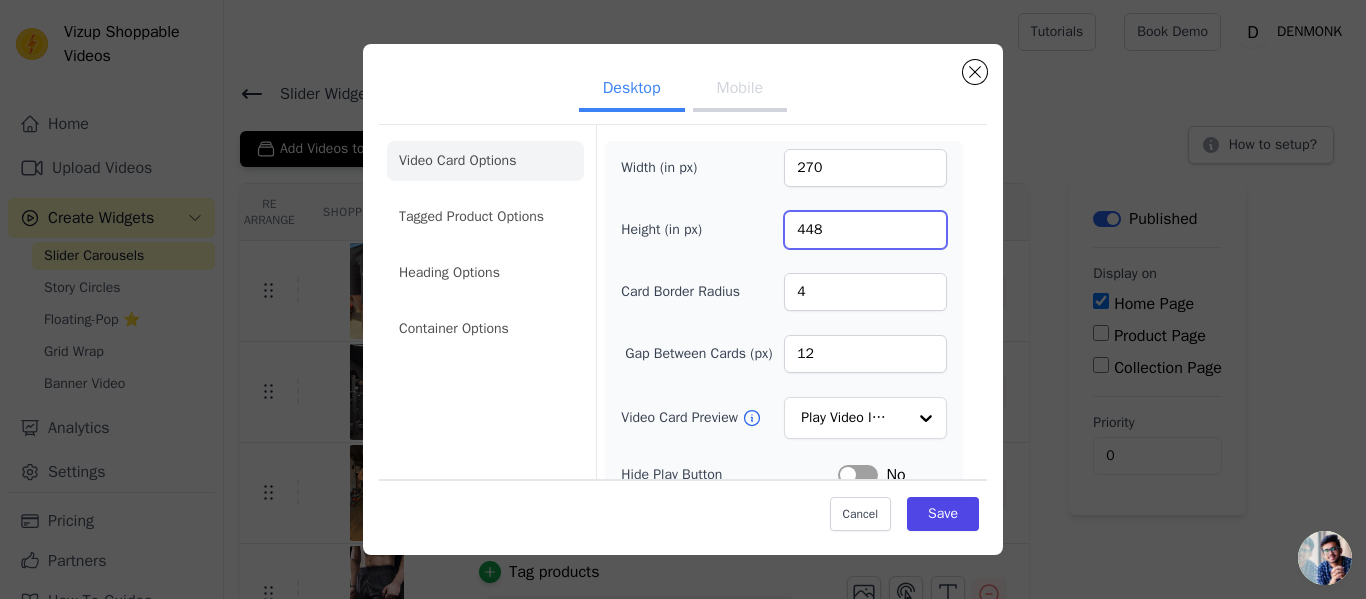 click on "448" at bounding box center [865, 230] 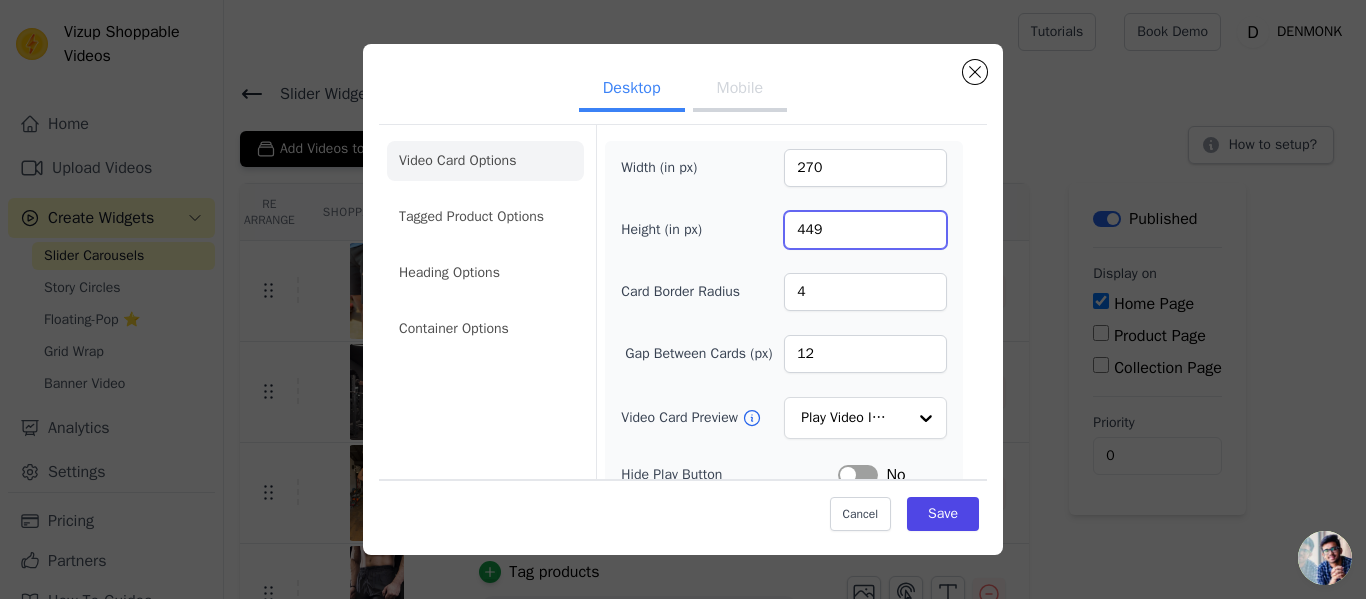 click on "449" at bounding box center [865, 230] 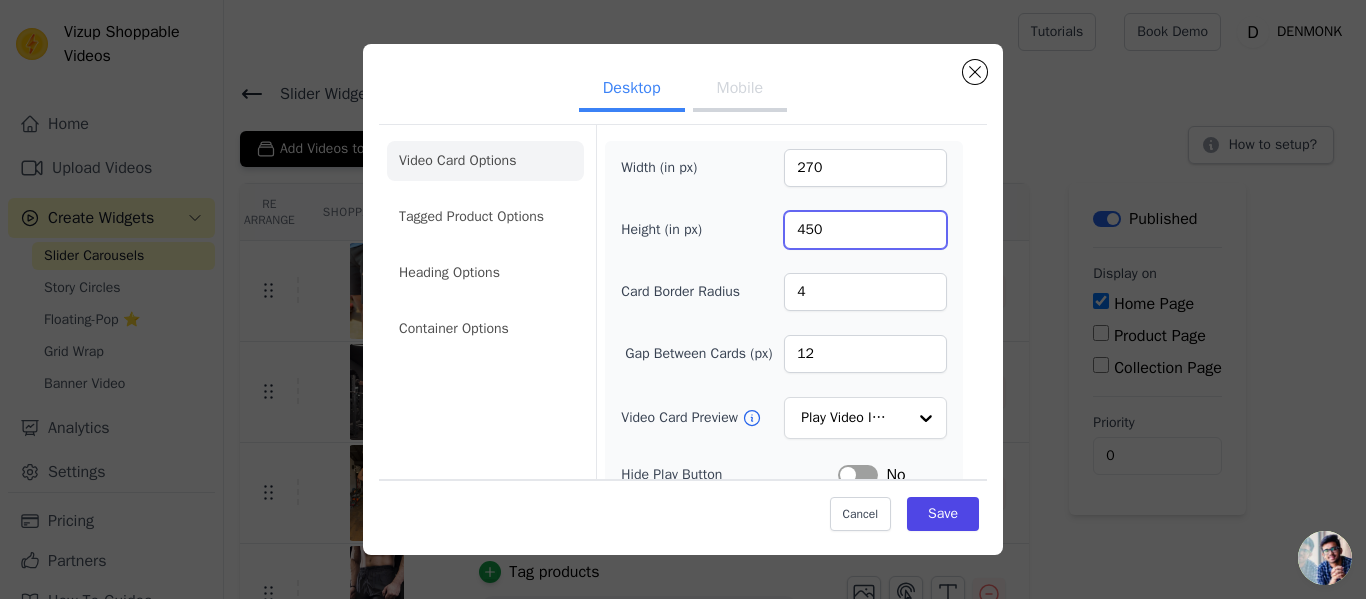 click on "450" at bounding box center (865, 230) 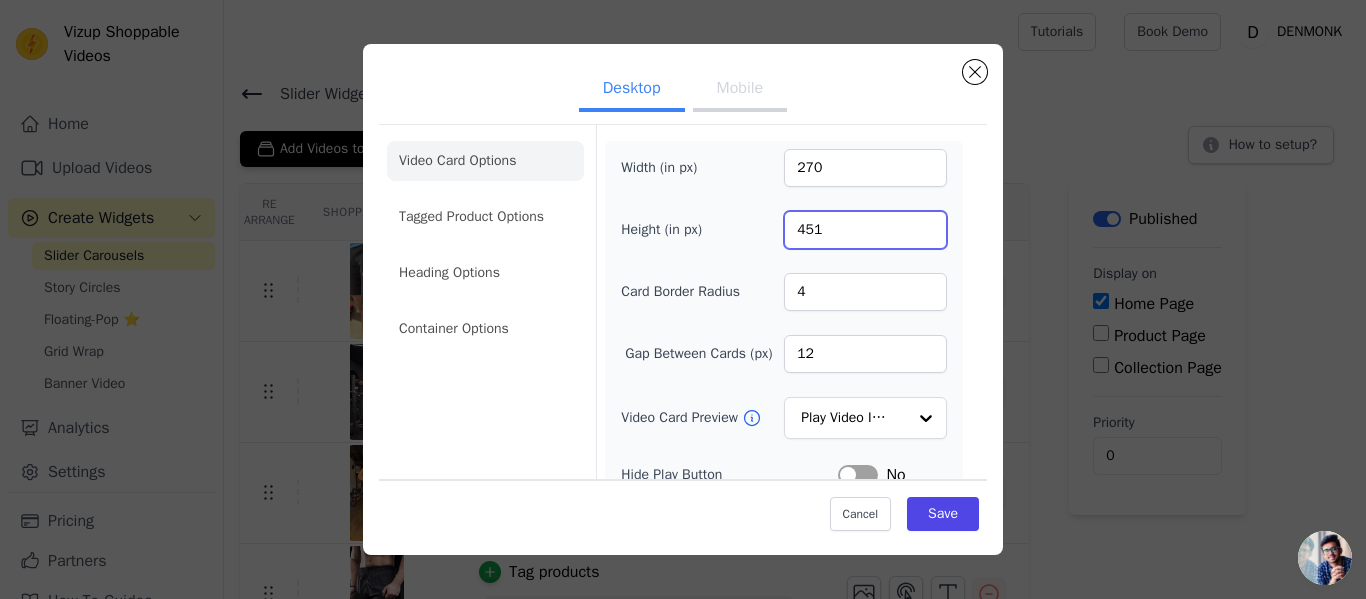 type on "451" 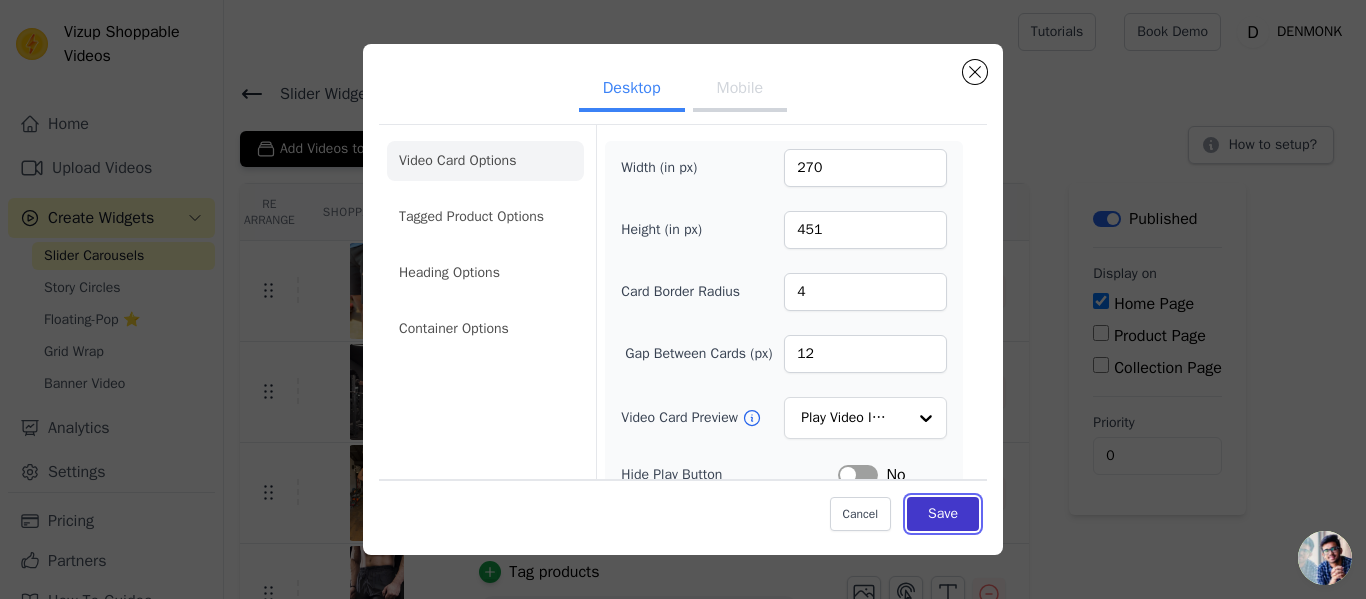 click on "Save" at bounding box center (943, 514) 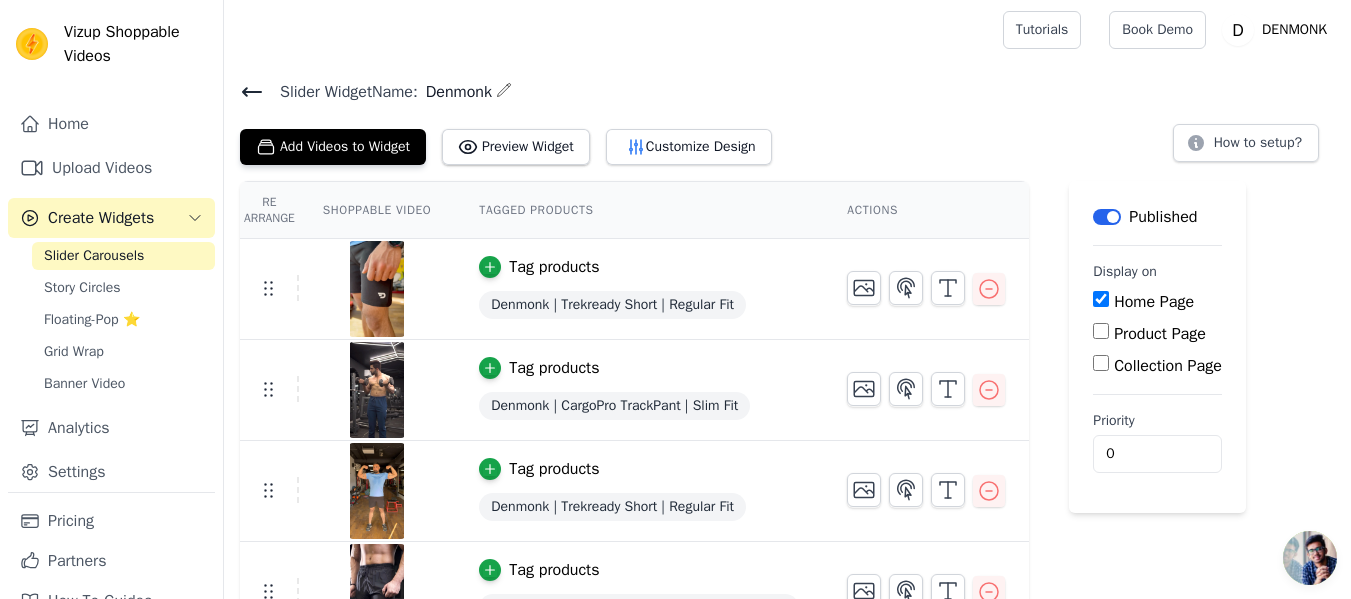 scroll, scrollTop: 0, scrollLeft: 0, axis: both 